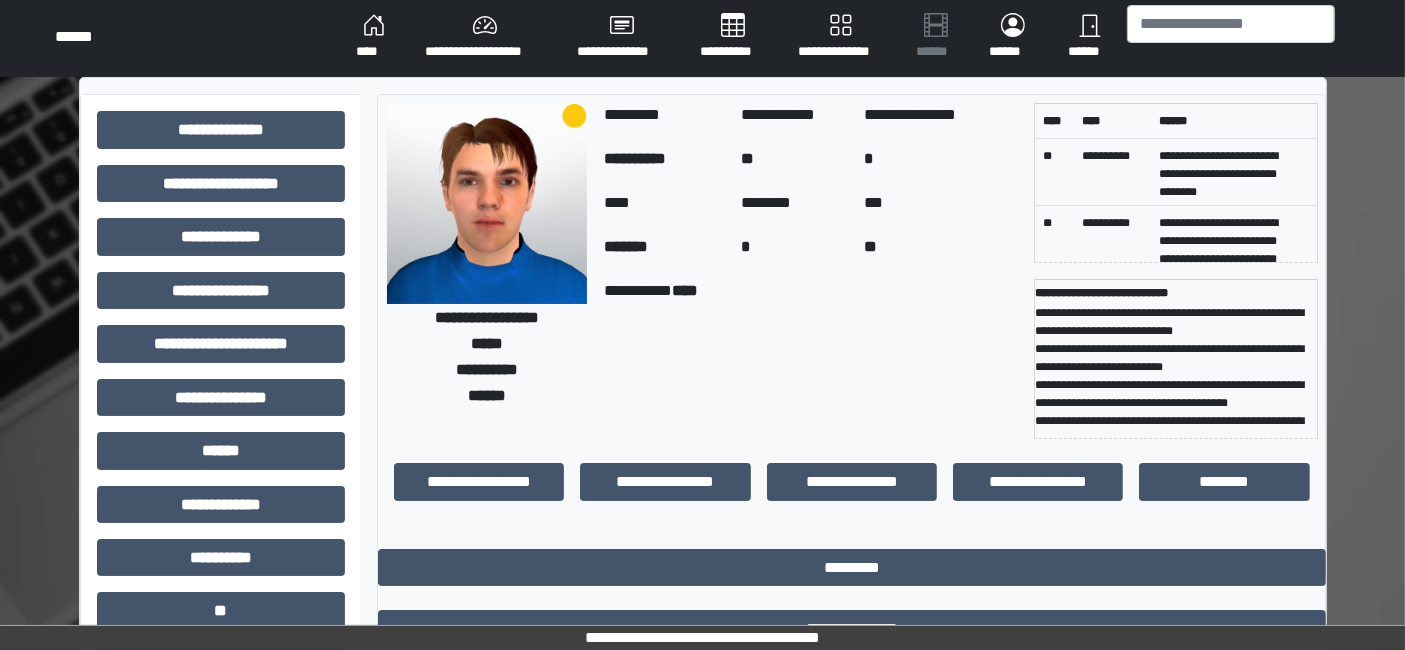 scroll, scrollTop: 0, scrollLeft: 0, axis: both 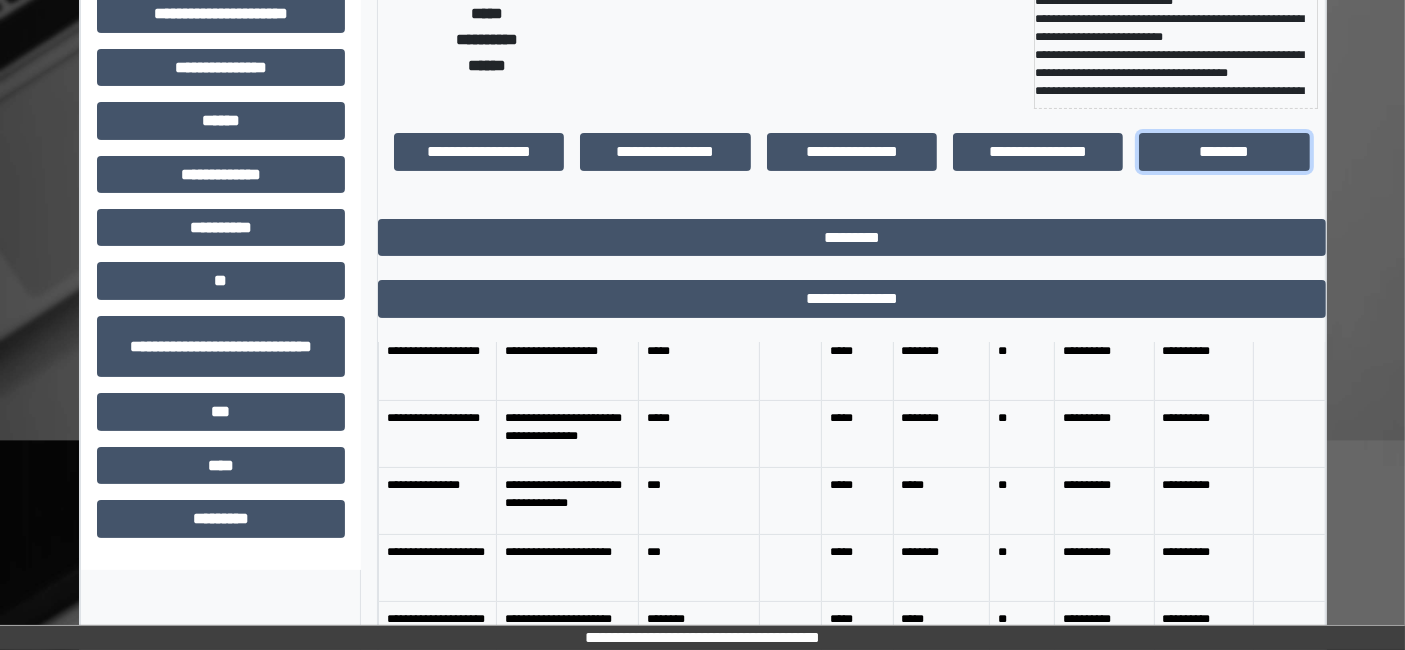 type 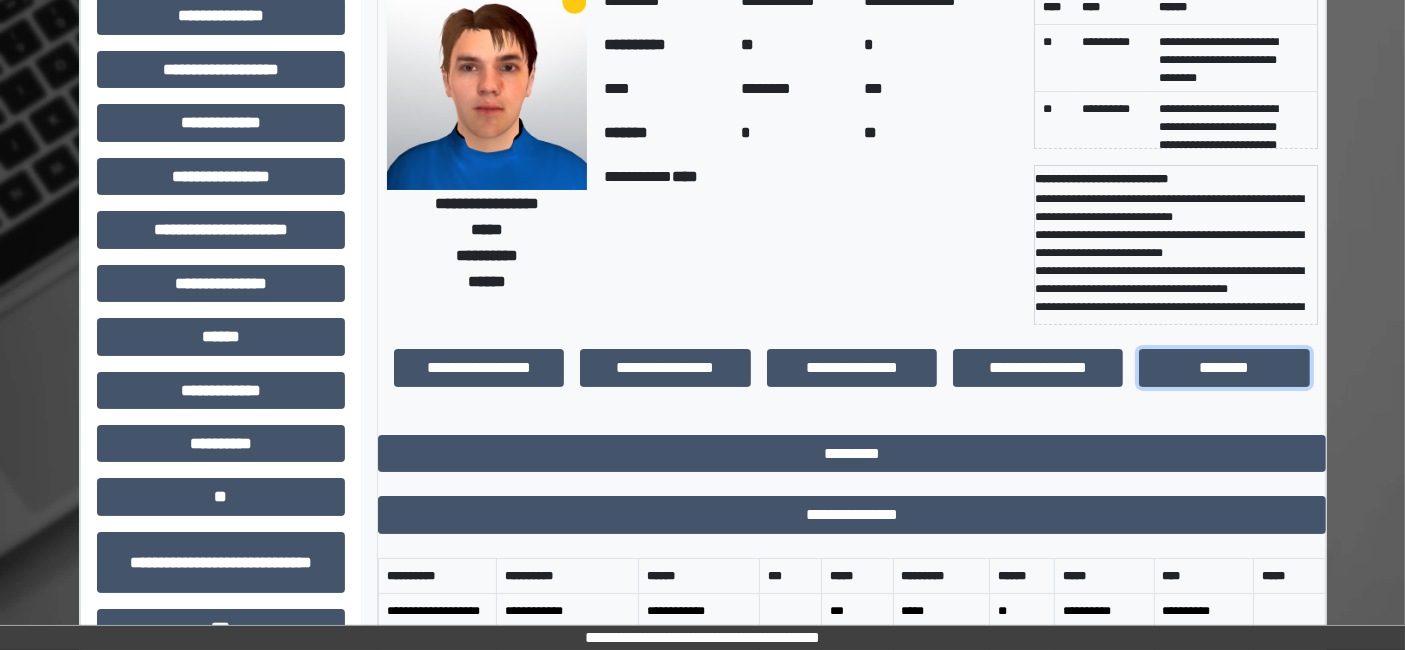 scroll, scrollTop: 0, scrollLeft: 0, axis: both 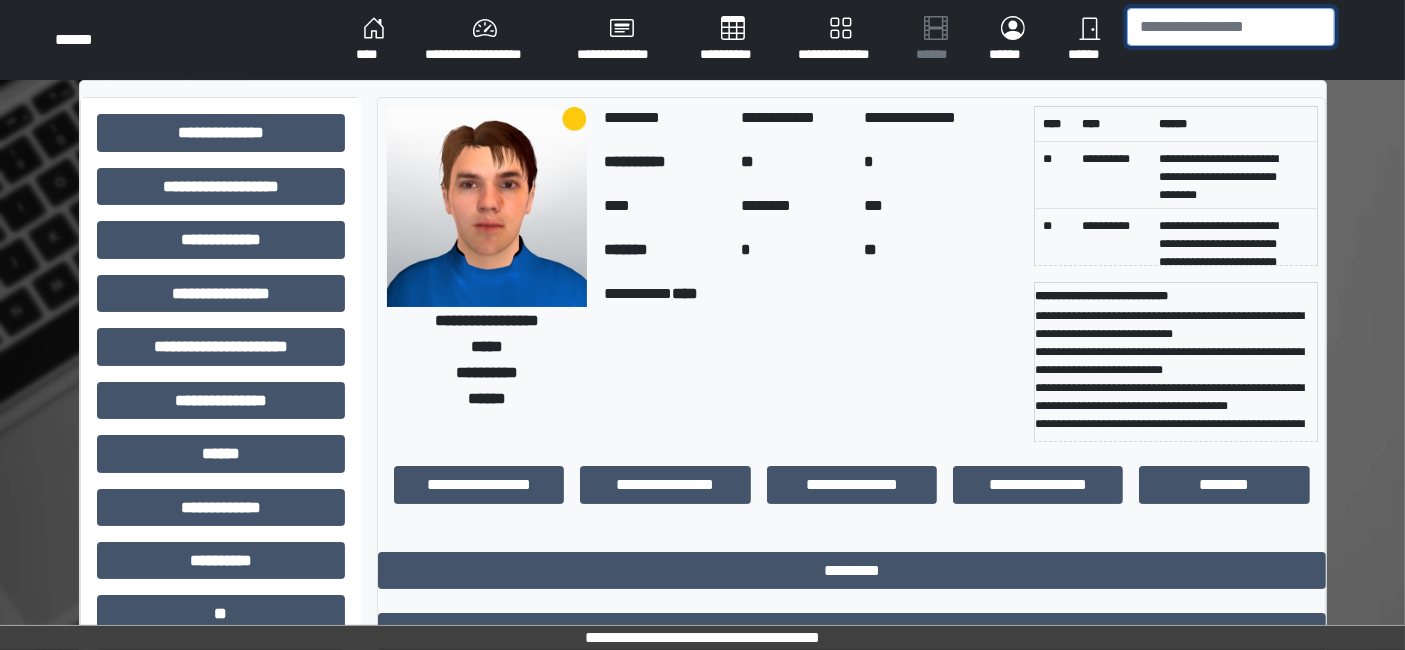 click at bounding box center (1231, 27) 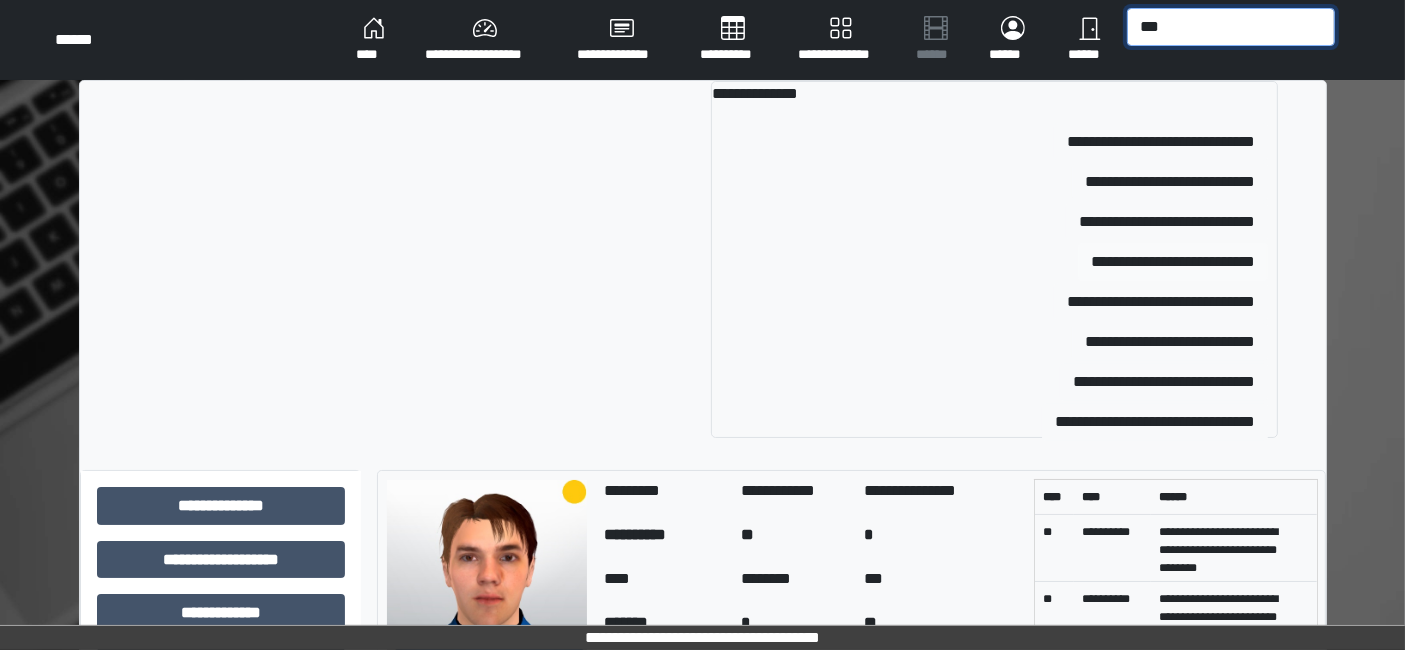 type on "***" 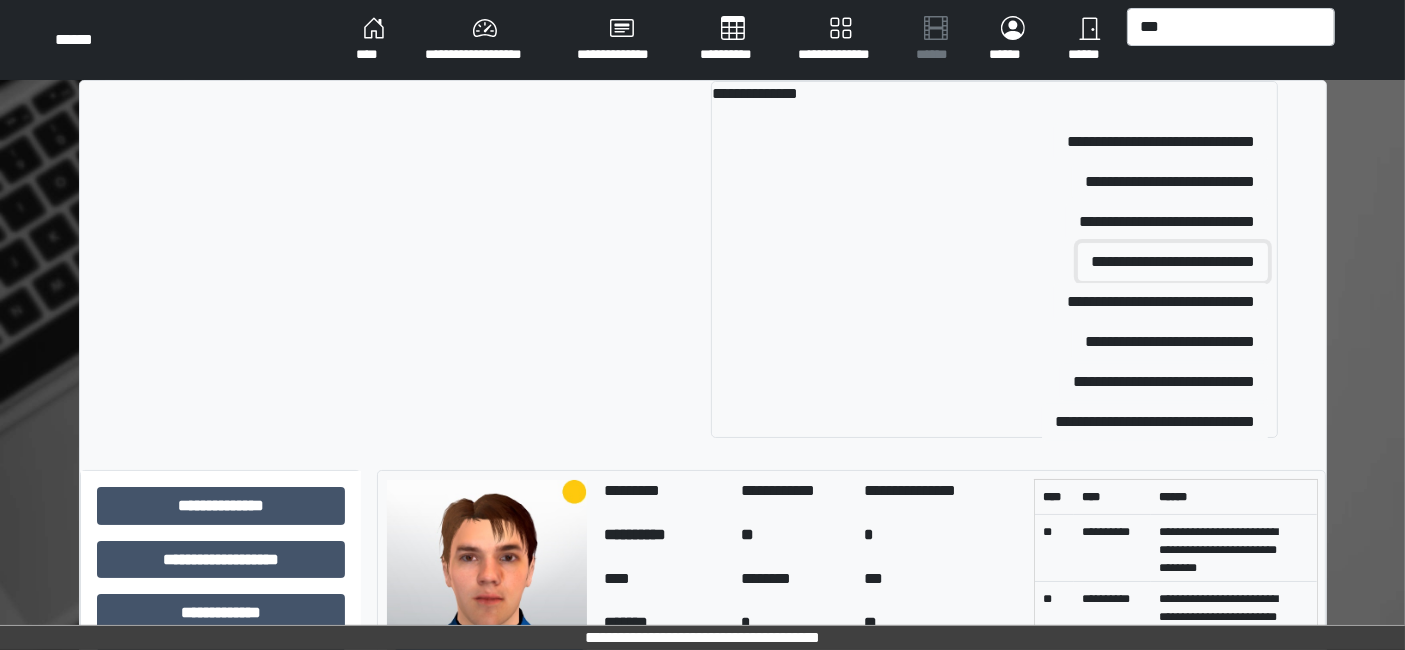 click on "**********" at bounding box center (1173, 262) 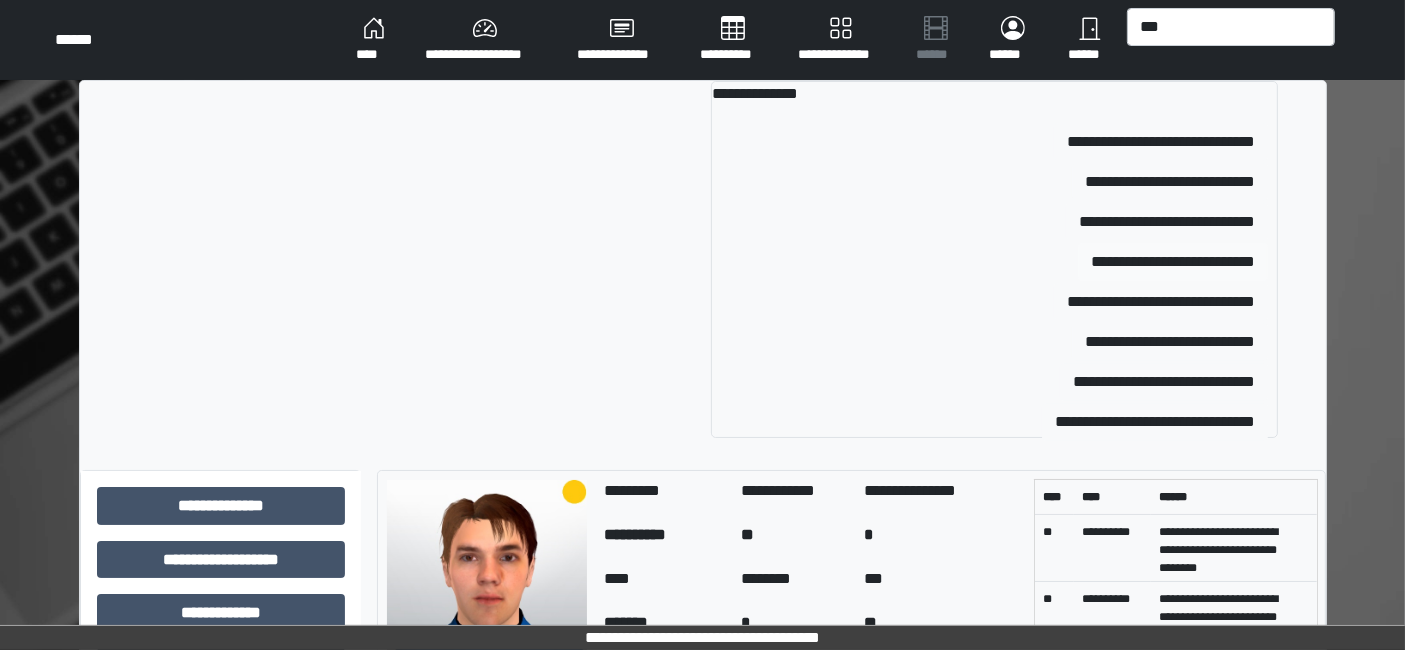 type 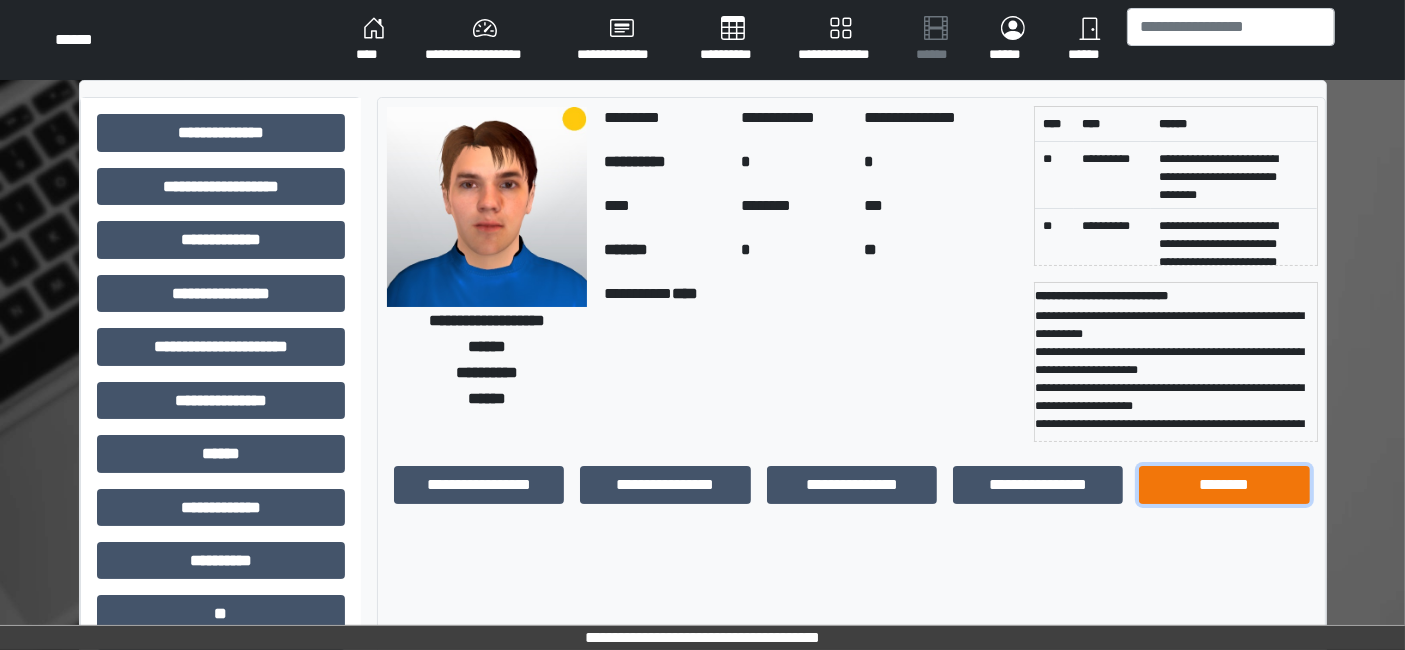 click on "********" at bounding box center [1224, 484] 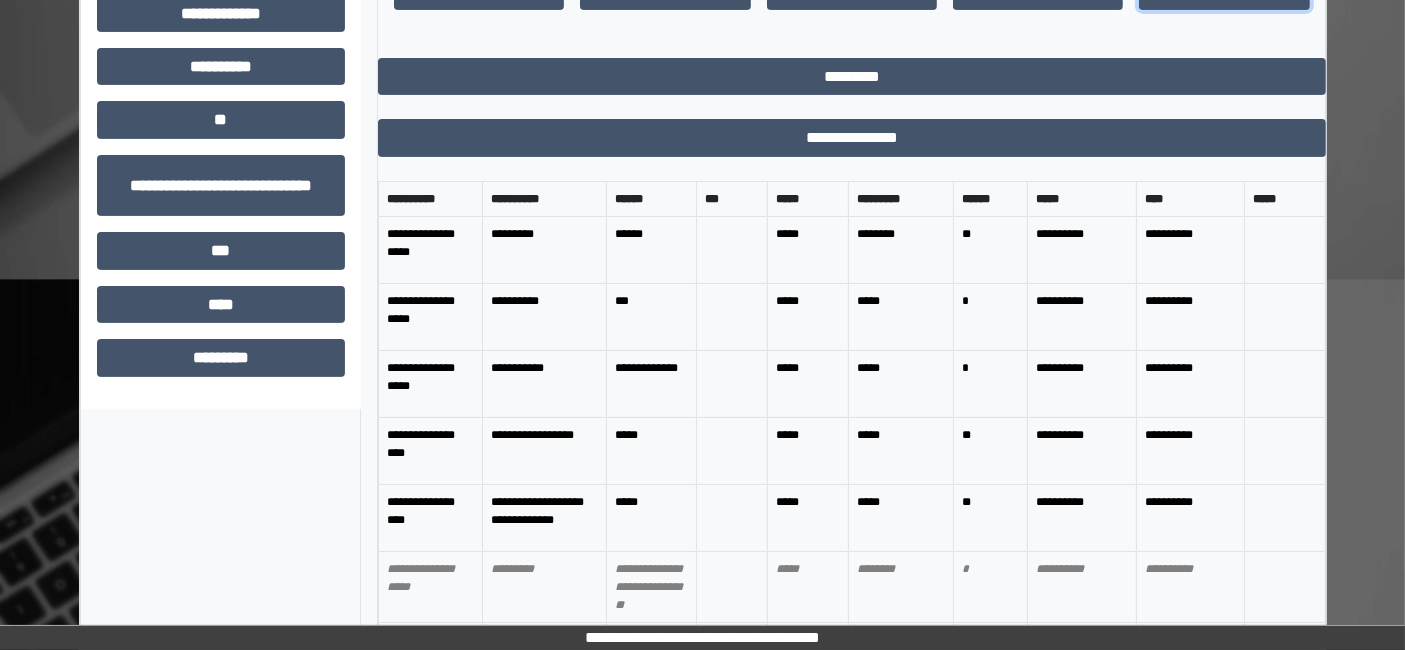 scroll, scrollTop: 521, scrollLeft: 0, axis: vertical 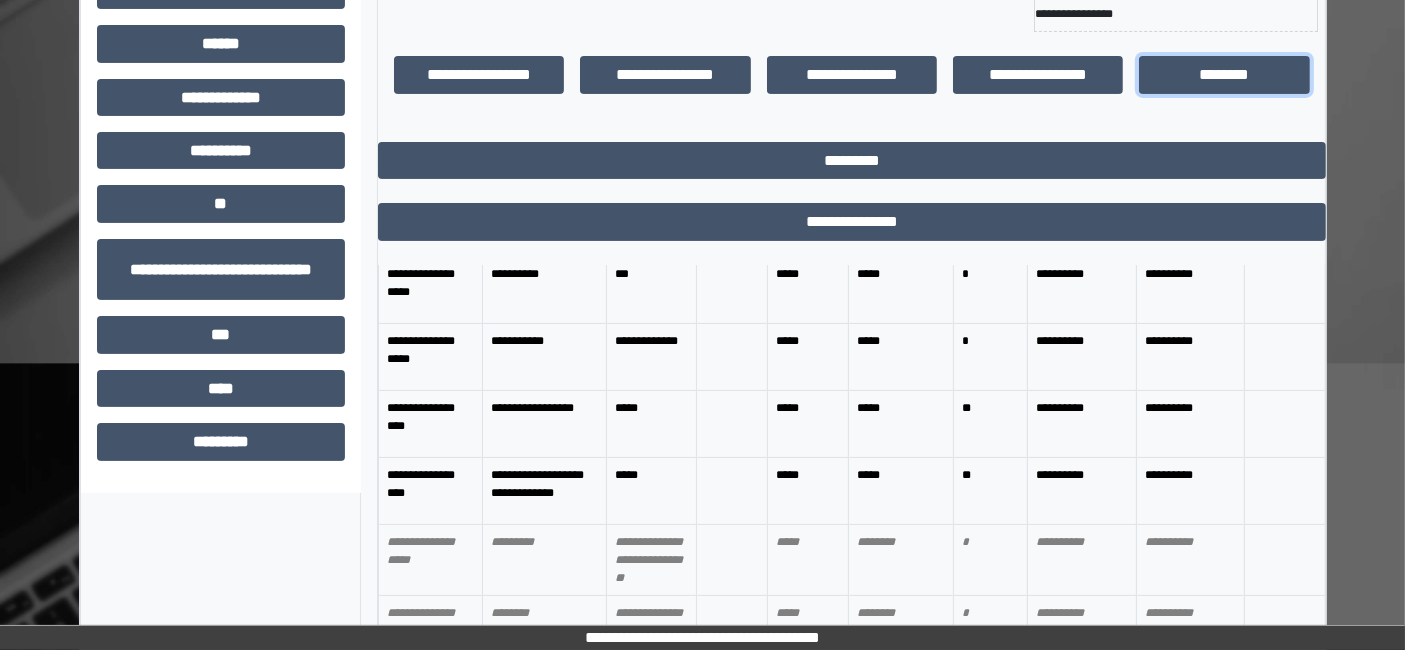 type 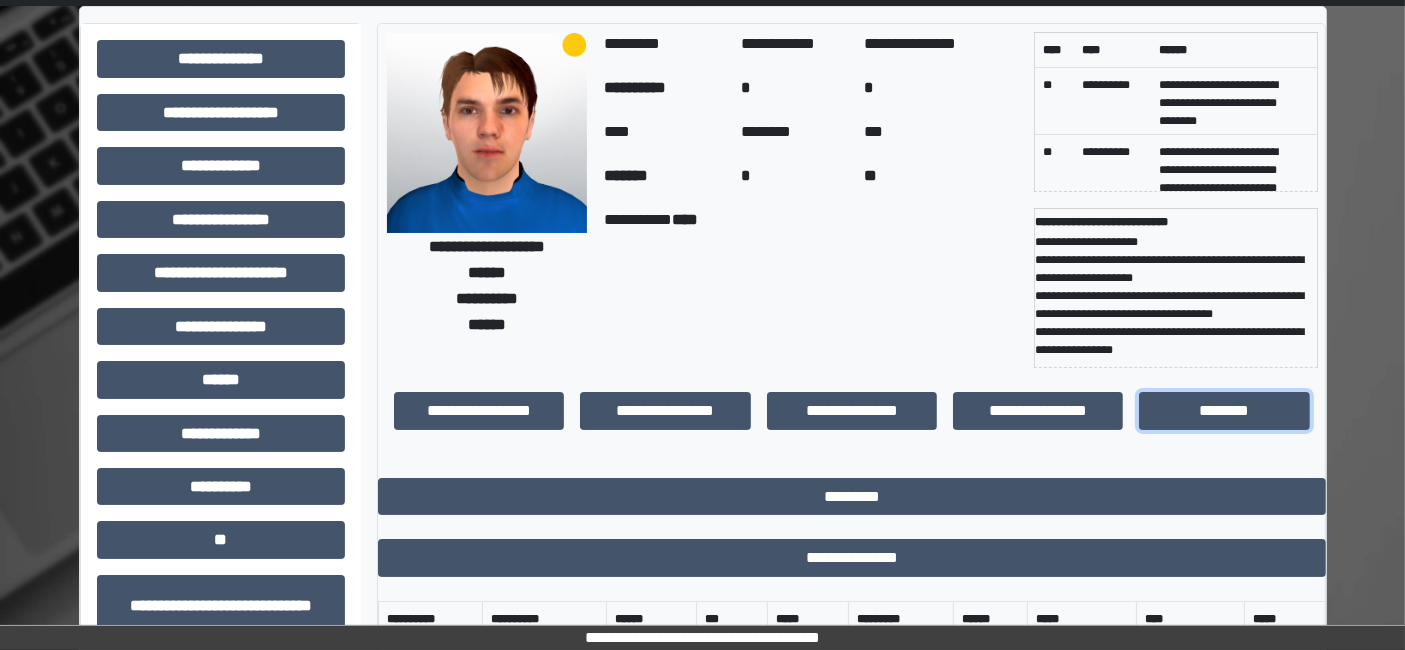 scroll, scrollTop: 0, scrollLeft: 0, axis: both 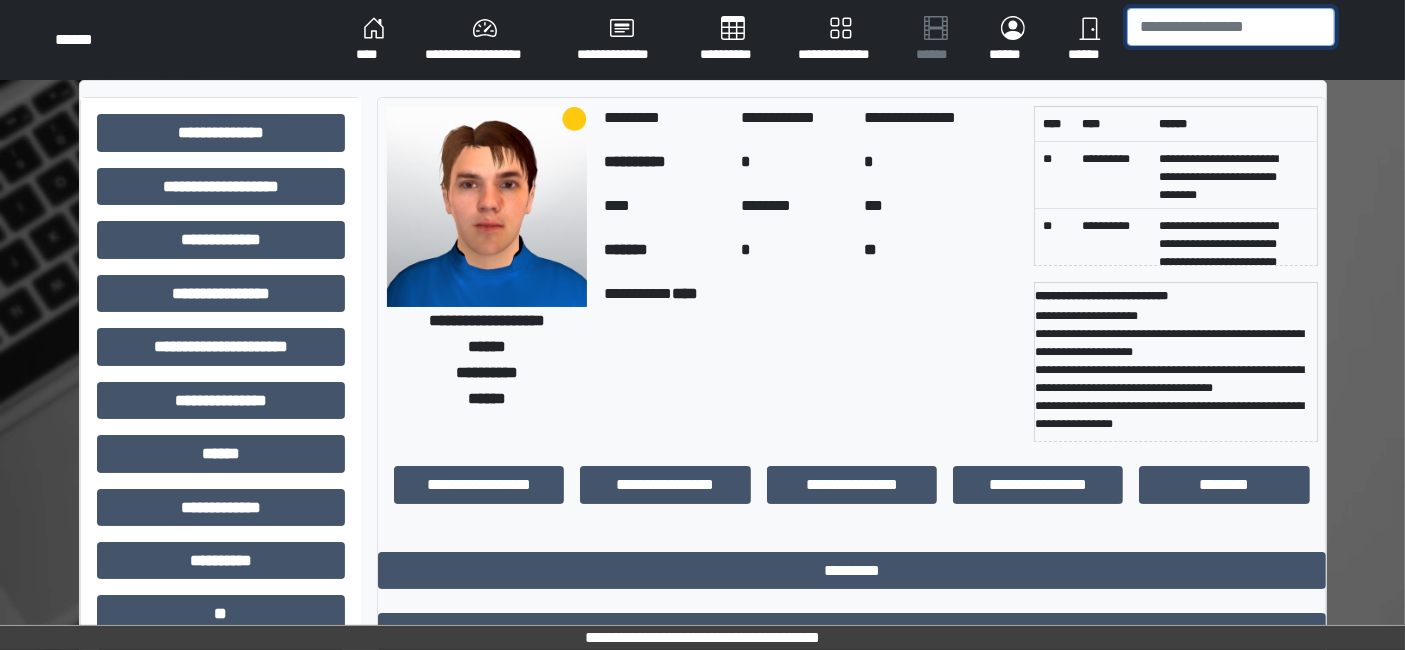 click at bounding box center [1231, 27] 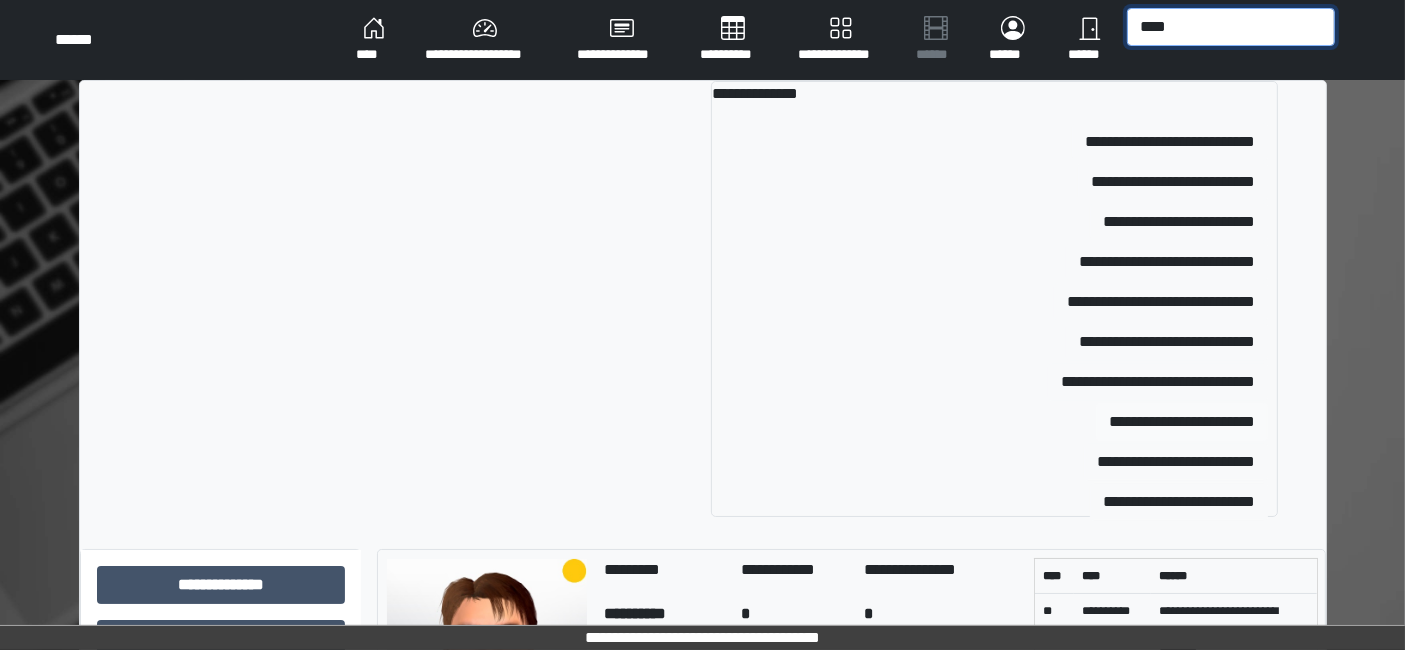 type on "****" 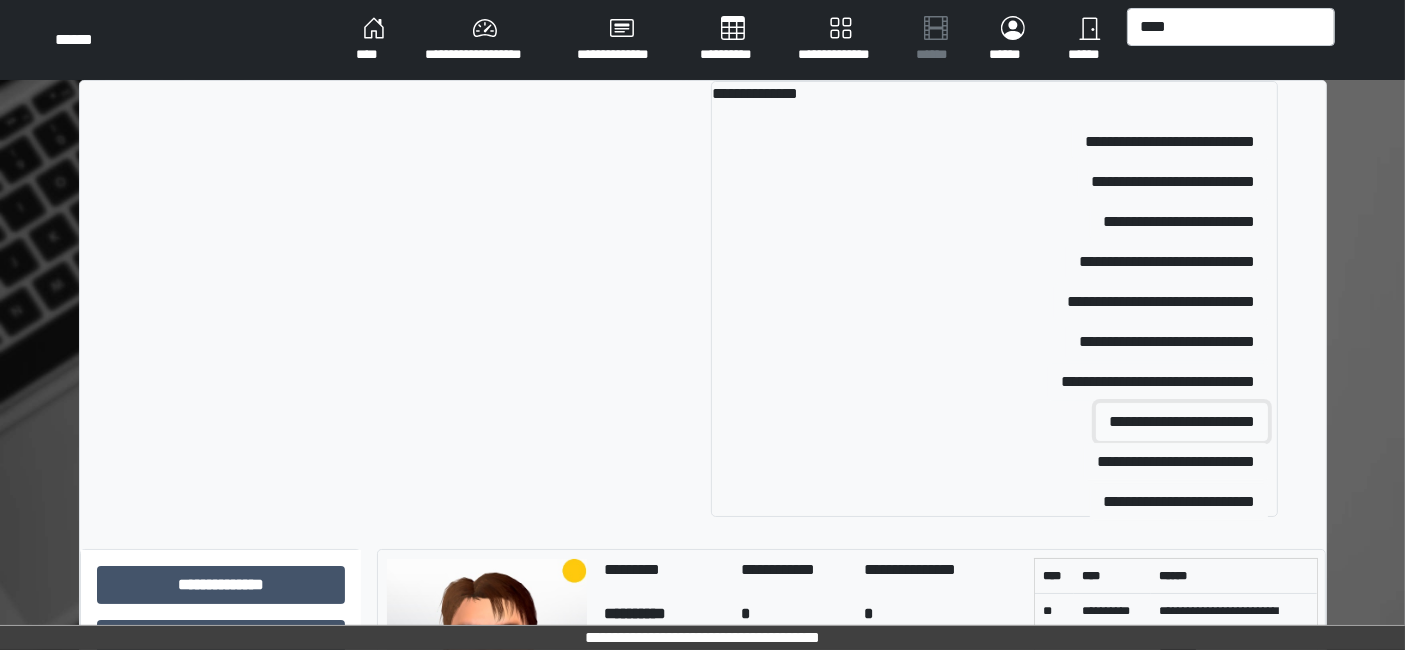 click on "**********" at bounding box center [1182, 422] 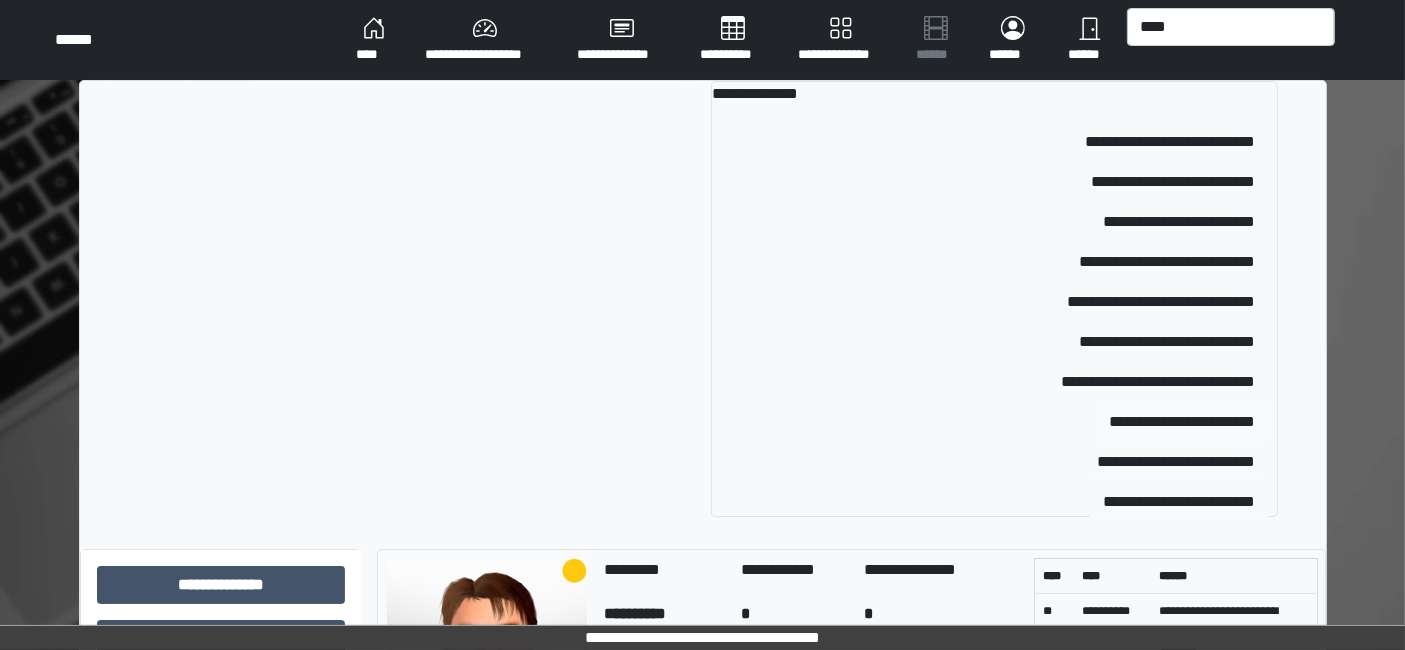type 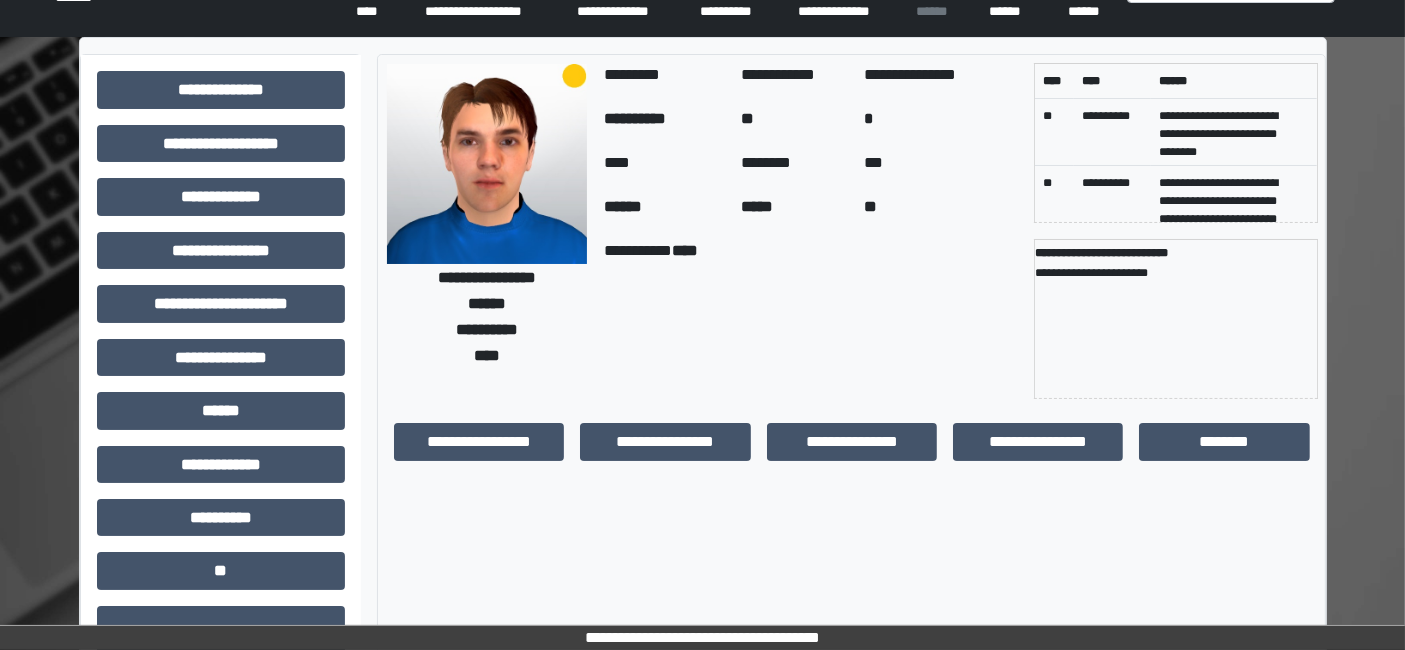 scroll, scrollTop: 0, scrollLeft: 0, axis: both 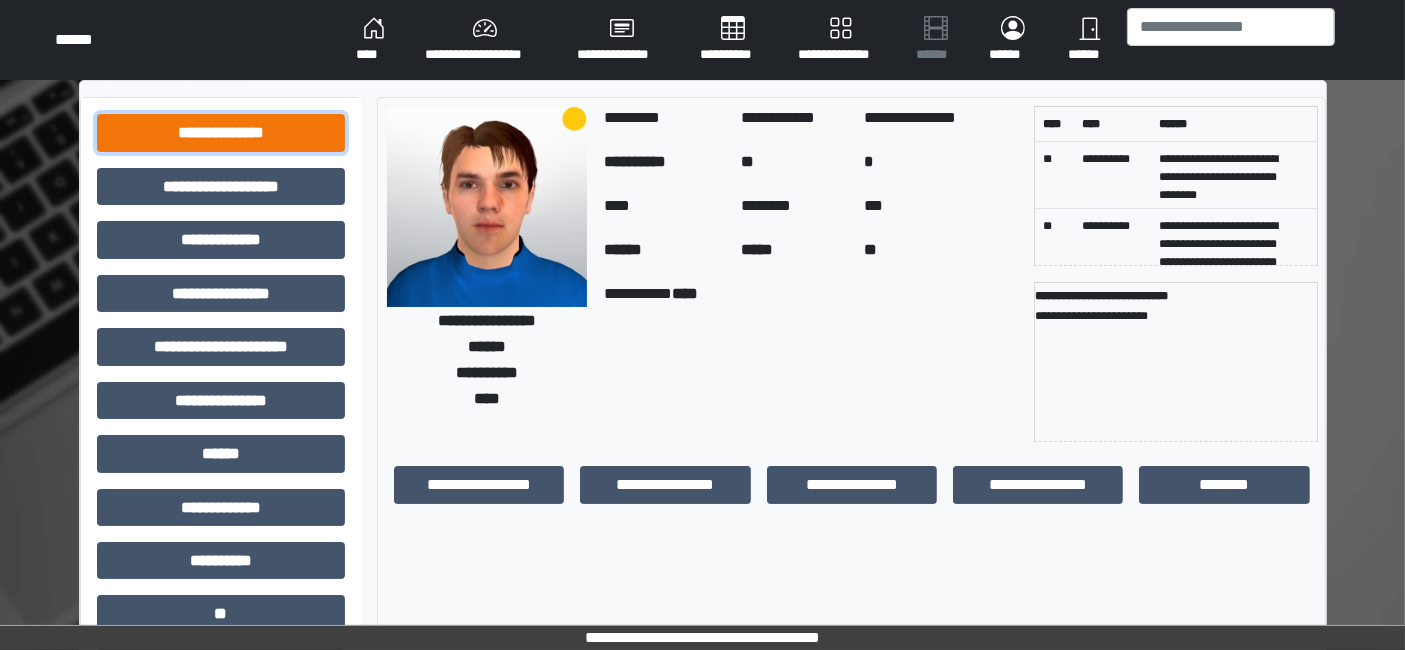 click on "**********" at bounding box center (221, 132) 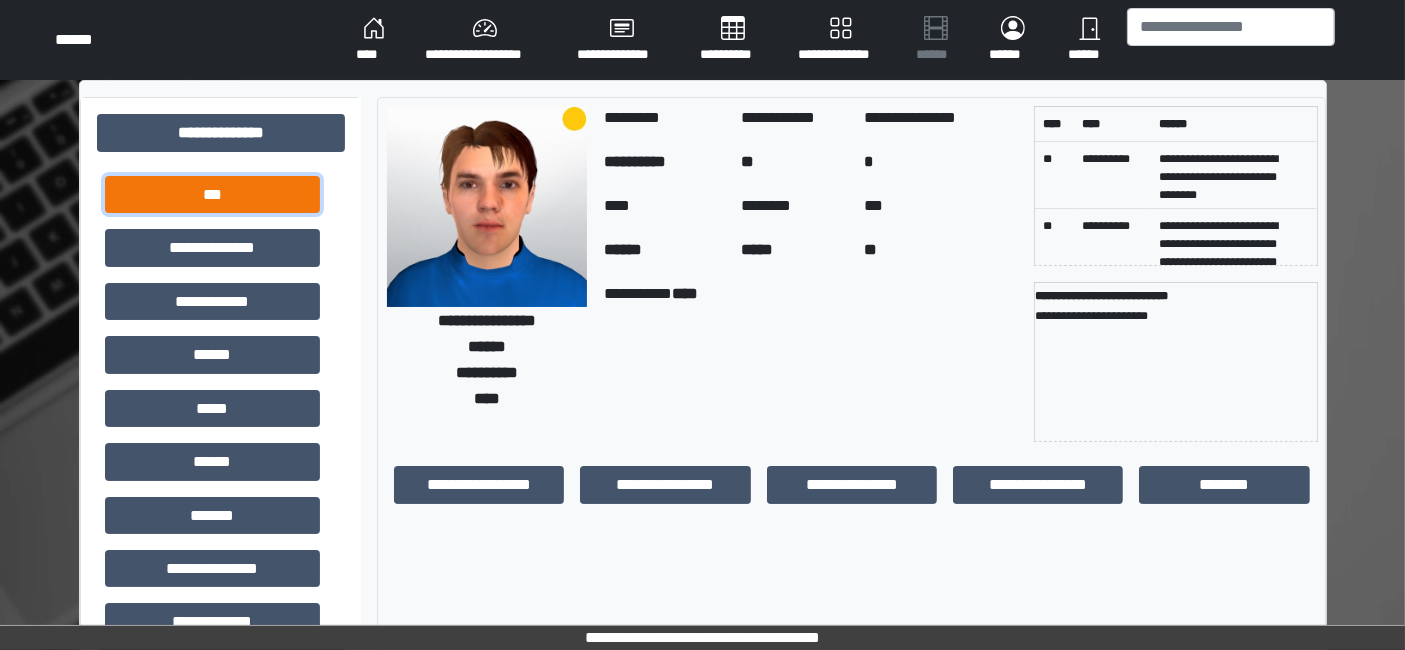 click on "***" at bounding box center (212, 194) 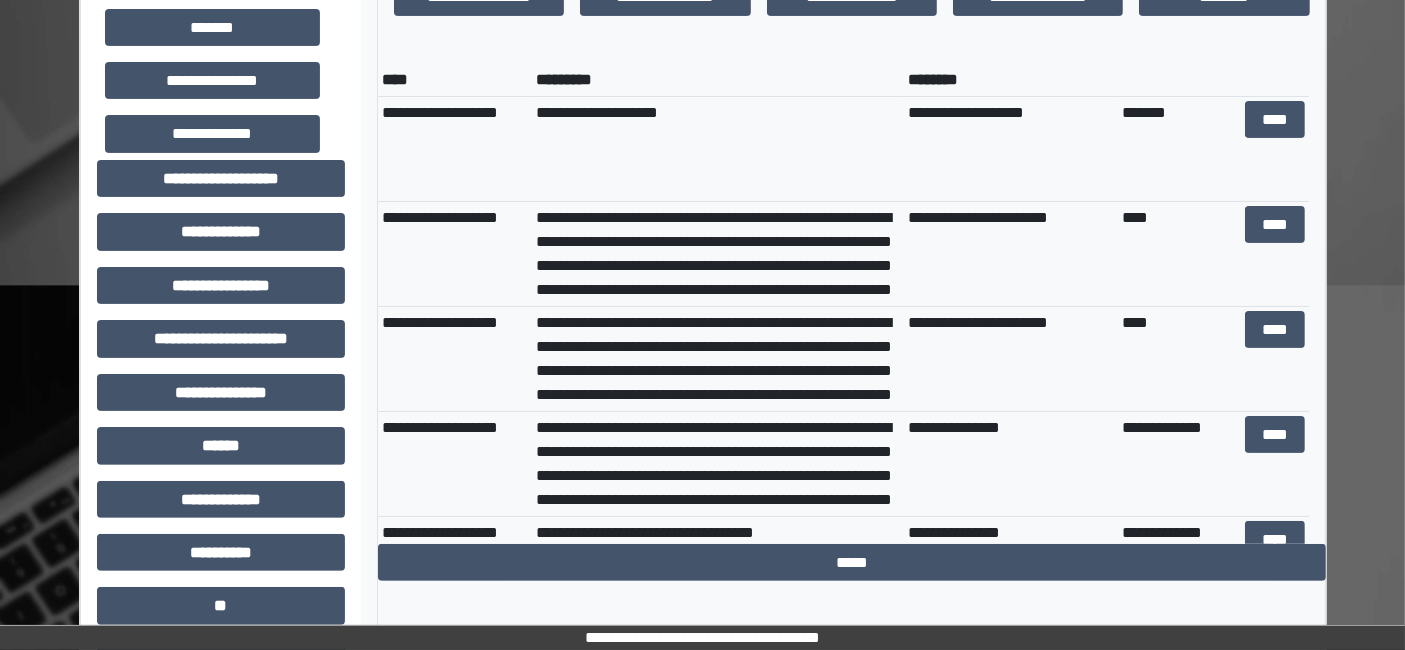 scroll, scrollTop: 555, scrollLeft: 0, axis: vertical 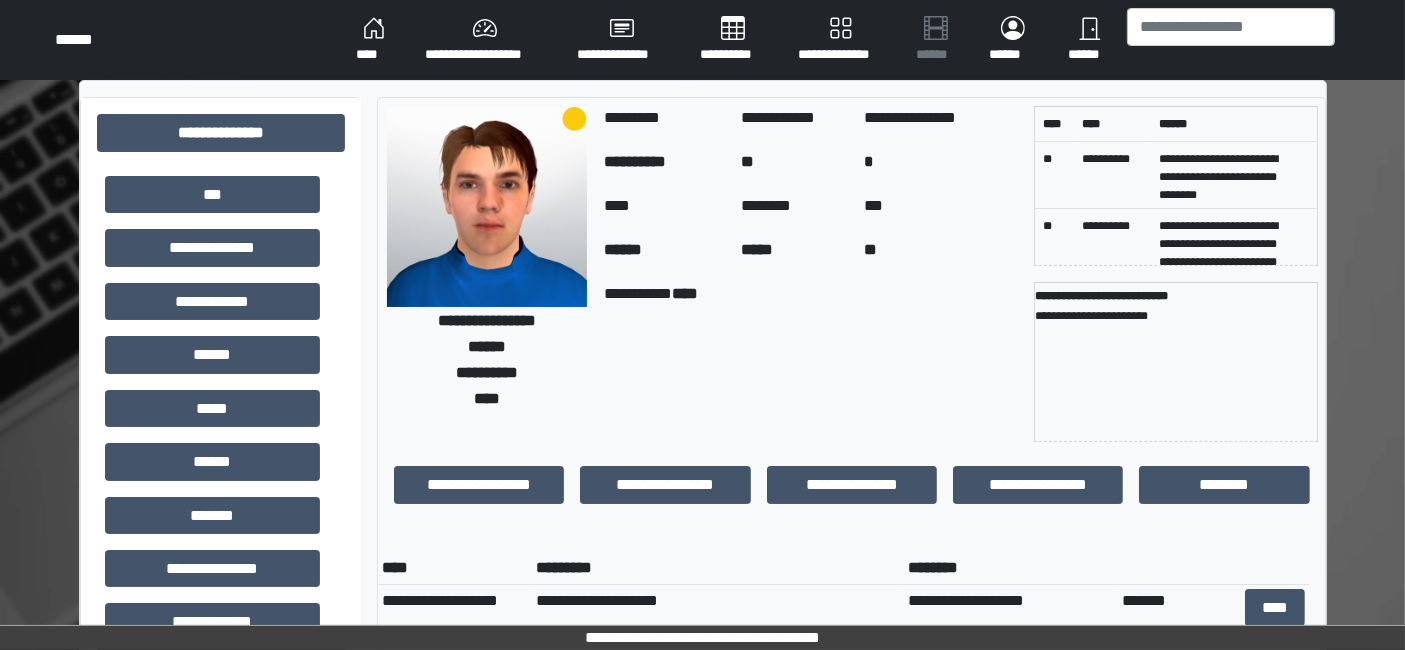 click on "**********" at bounding box center (485, 40) 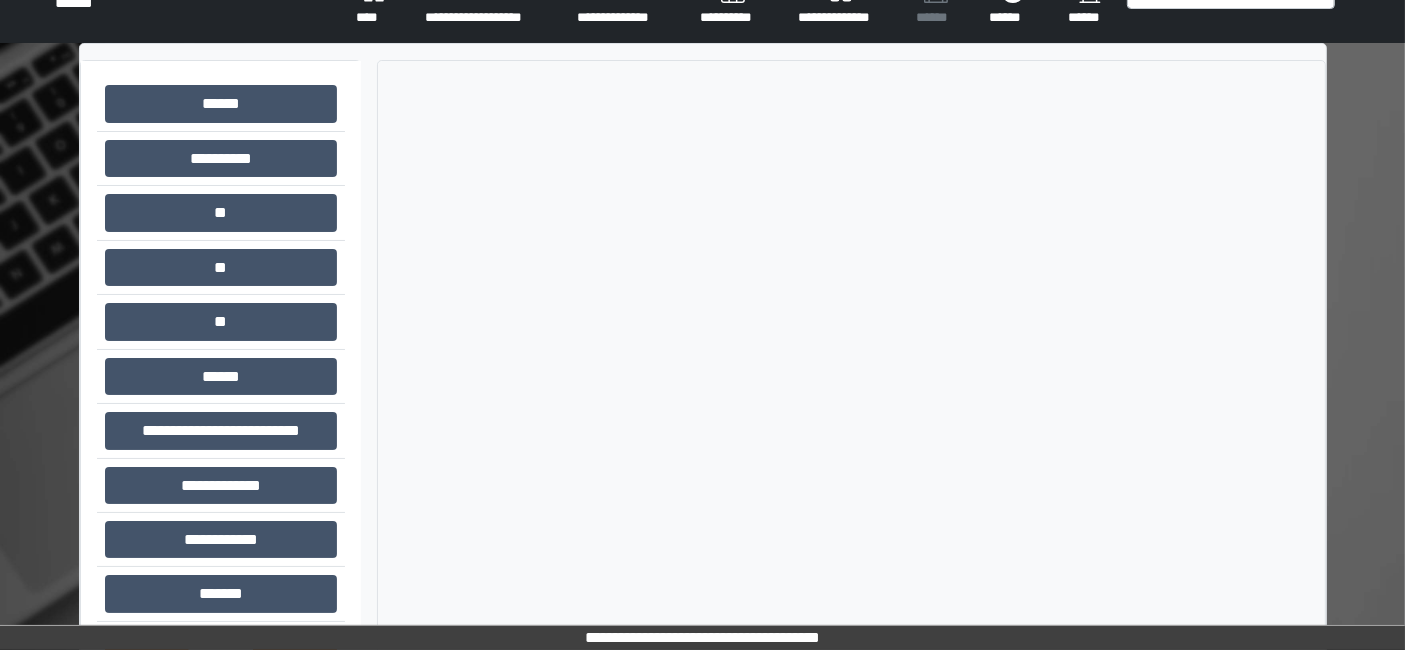 scroll, scrollTop: 217, scrollLeft: 0, axis: vertical 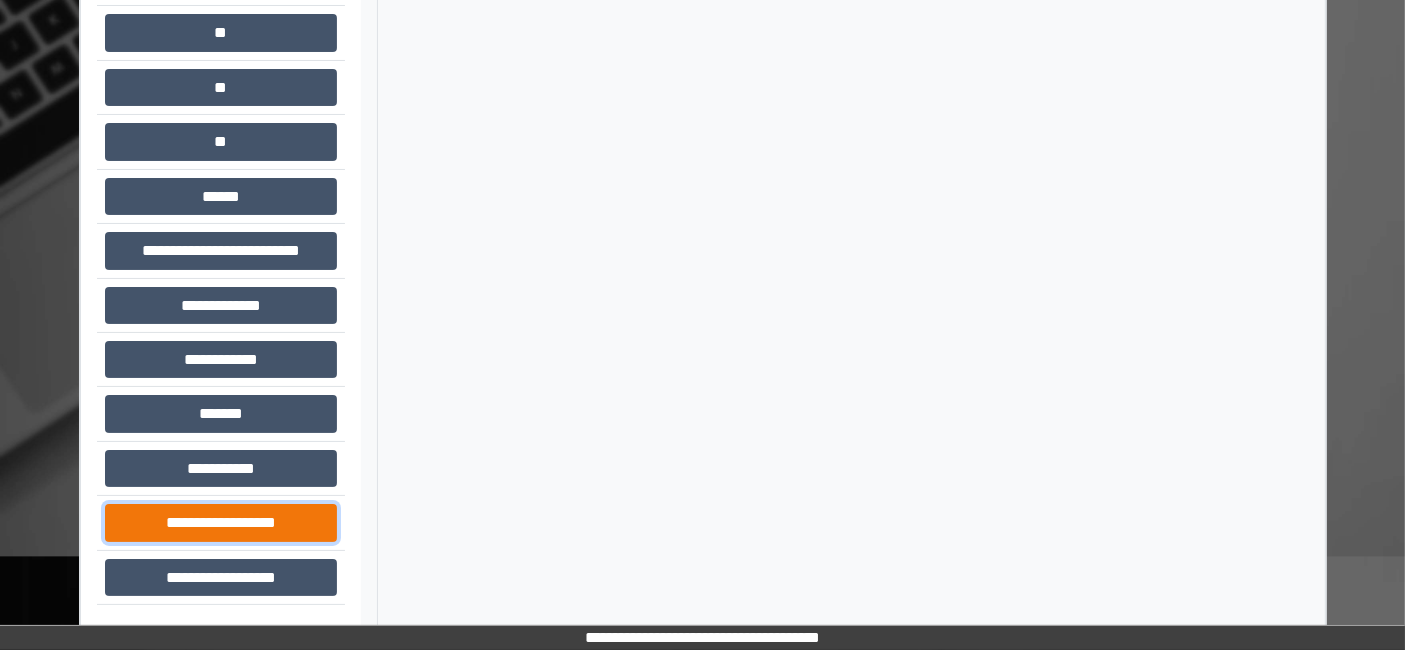 click on "**********" at bounding box center (221, 522) 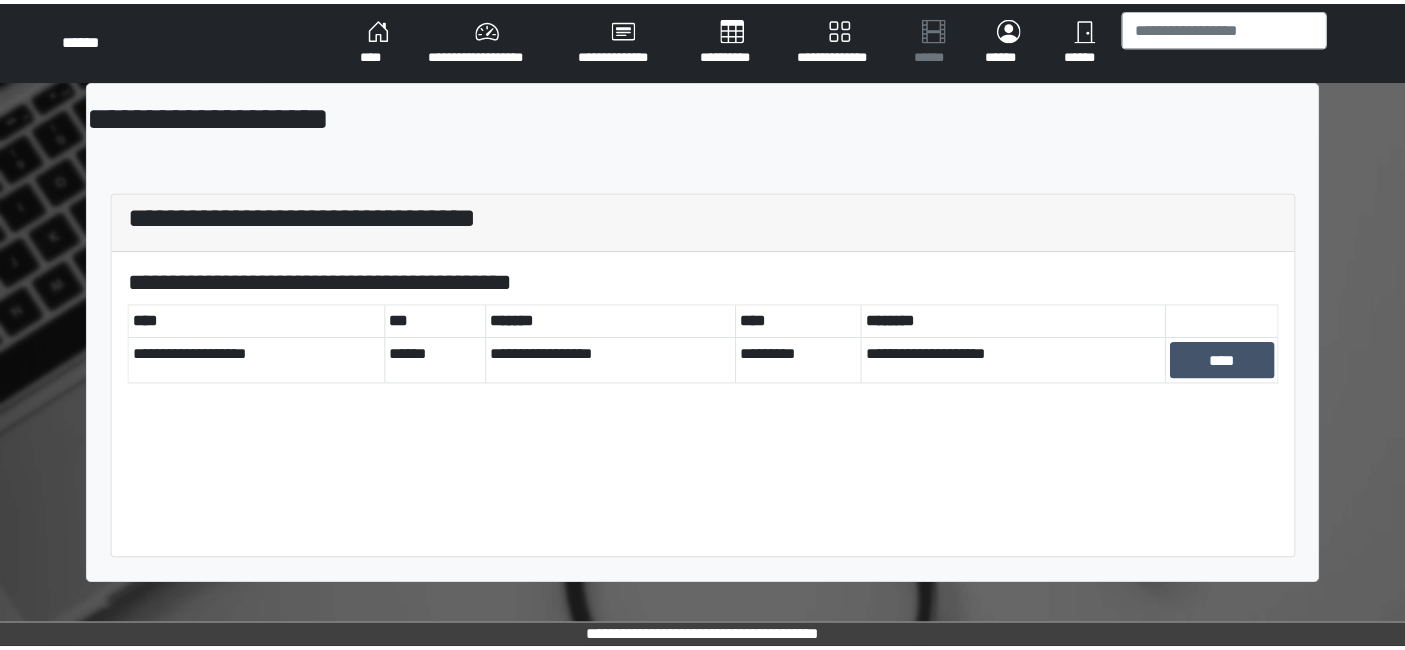 scroll, scrollTop: 0, scrollLeft: 0, axis: both 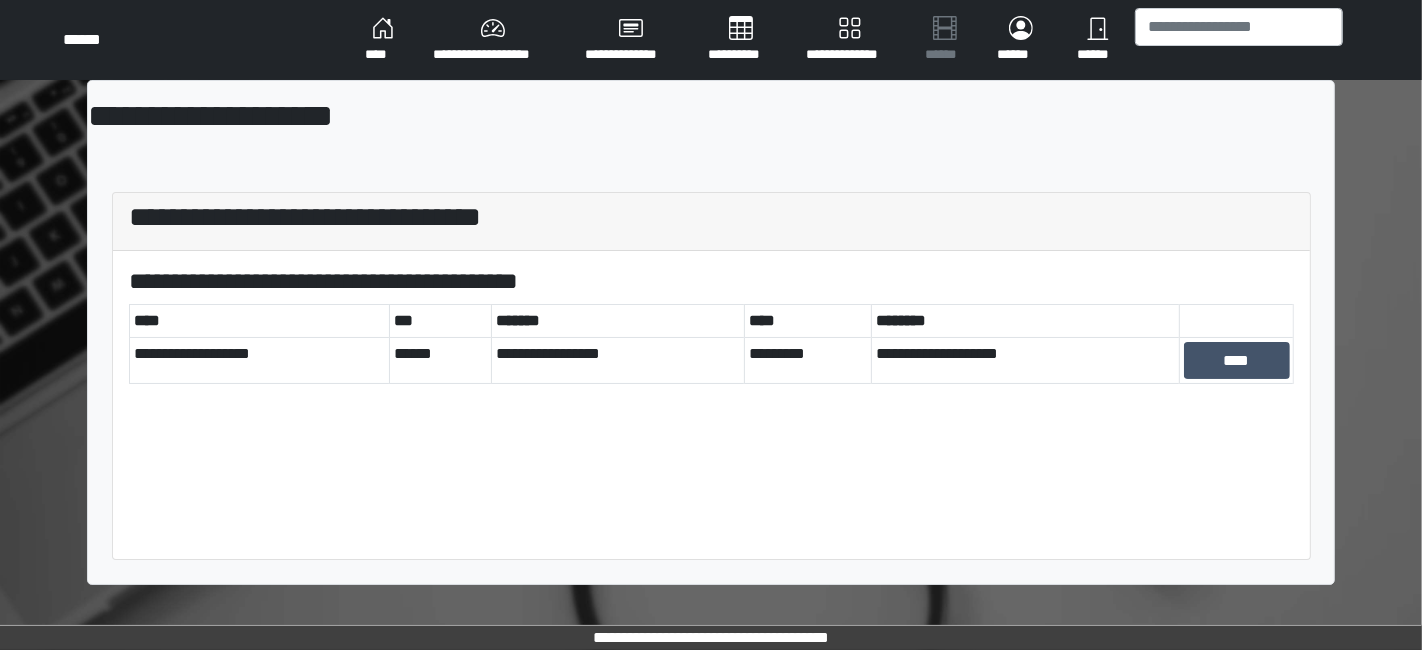 click on "**********" at bounding box center [493, 40] 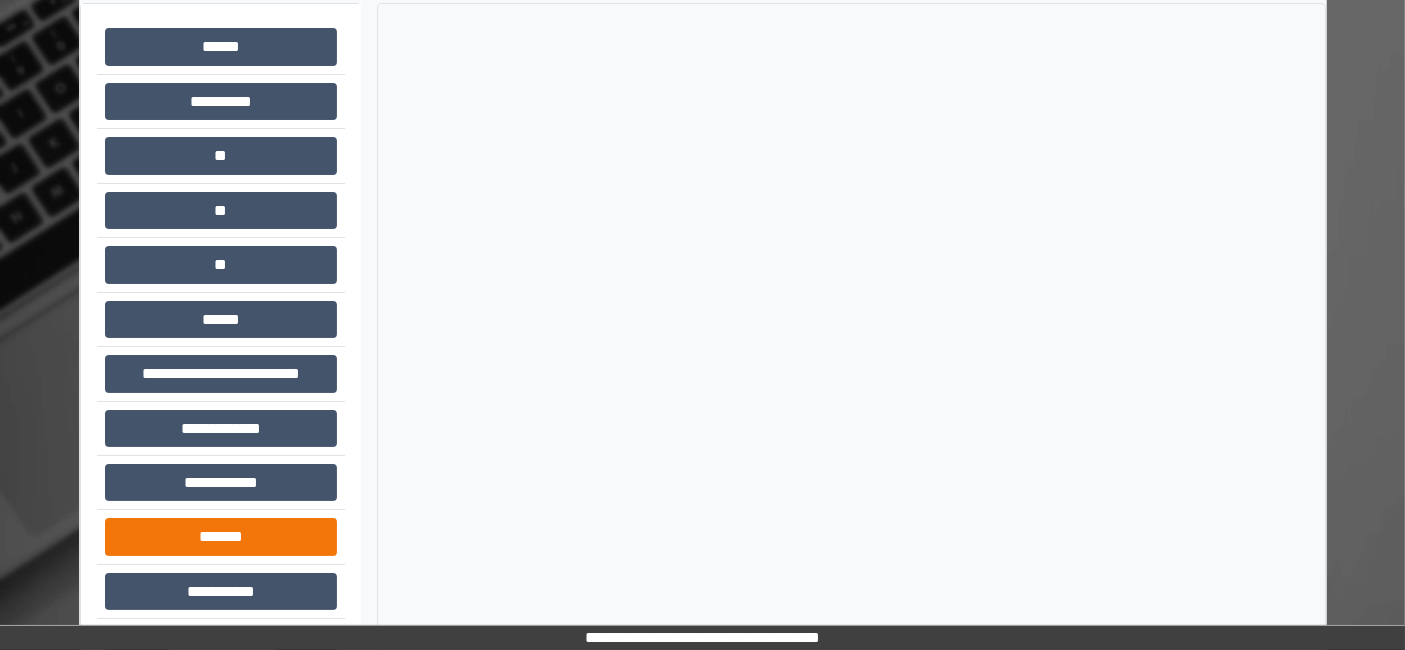 scroll, scrollTop: 217, scrollLeft: 0, axis: vertical 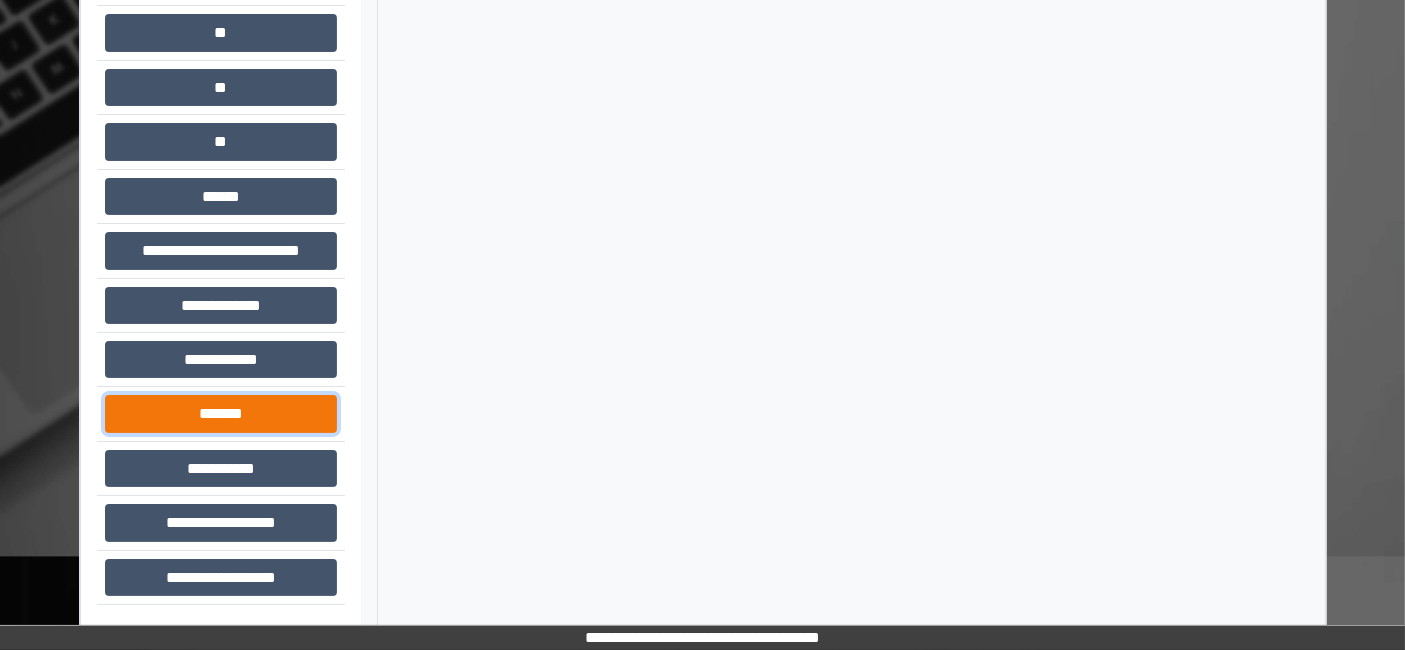 click on "*******" at bounding box center [221, 413] 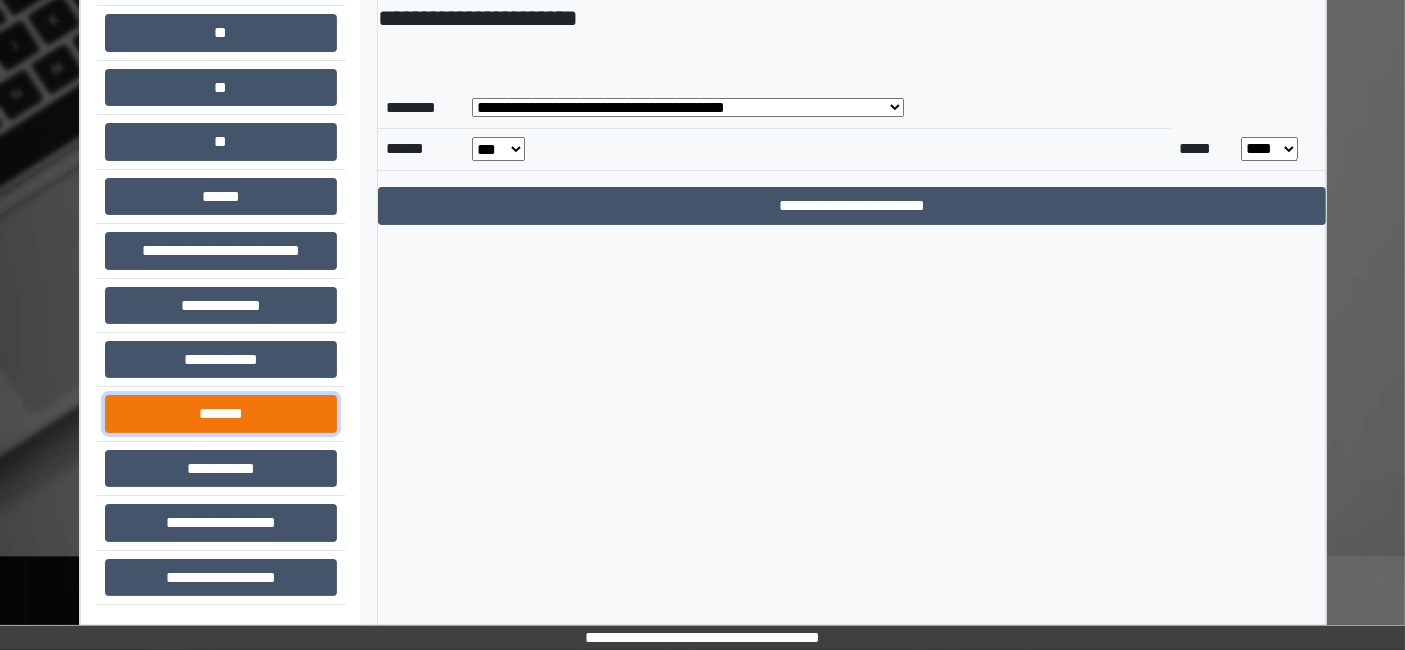 click on "*******" at bounding box center [221, 413] 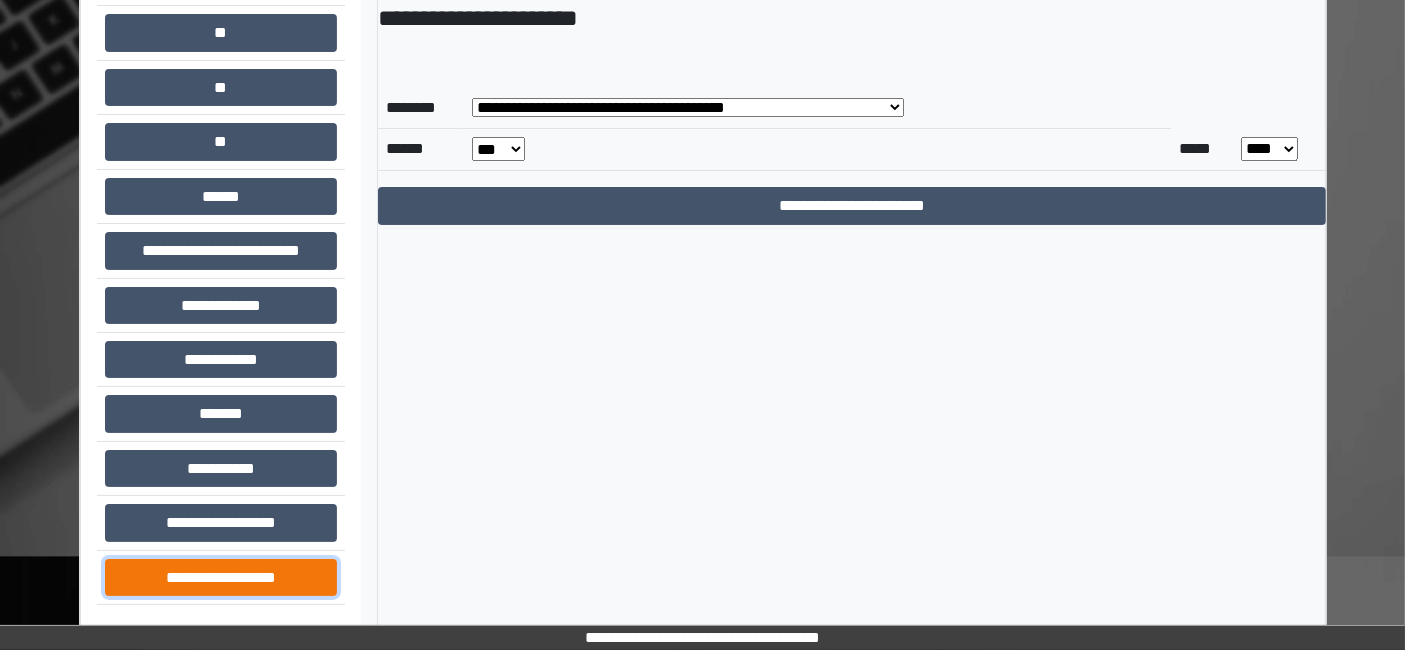 click on "**********" at bounding box center (221, 577) 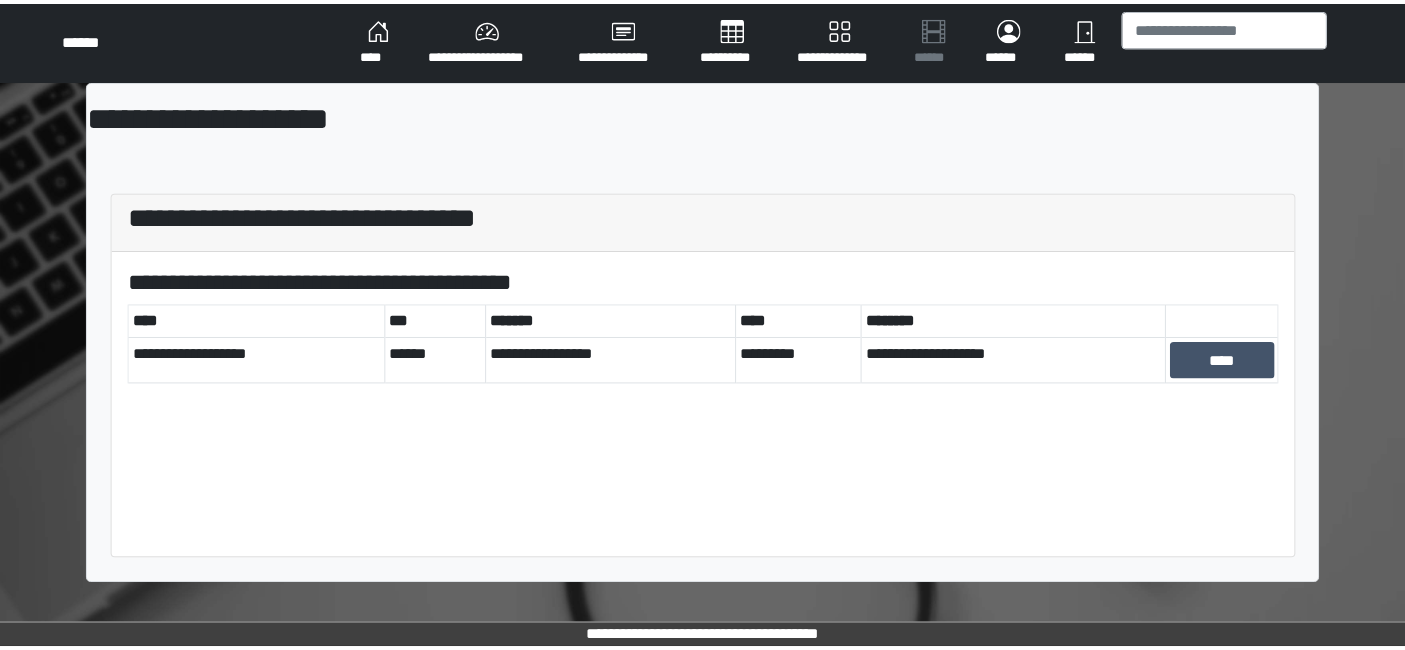 scroll, scrollTop: 0, scrollLeft: 0, axis: both 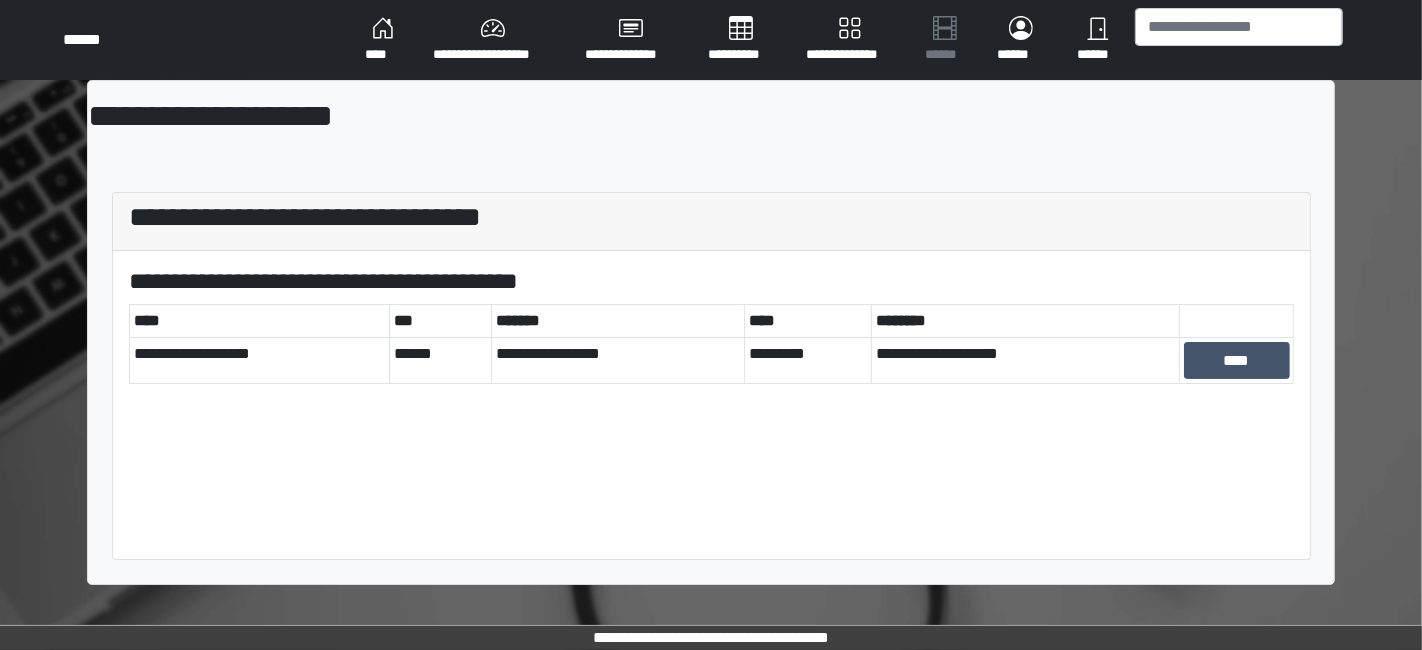 click on "**********" at bounding box center (493, 40) 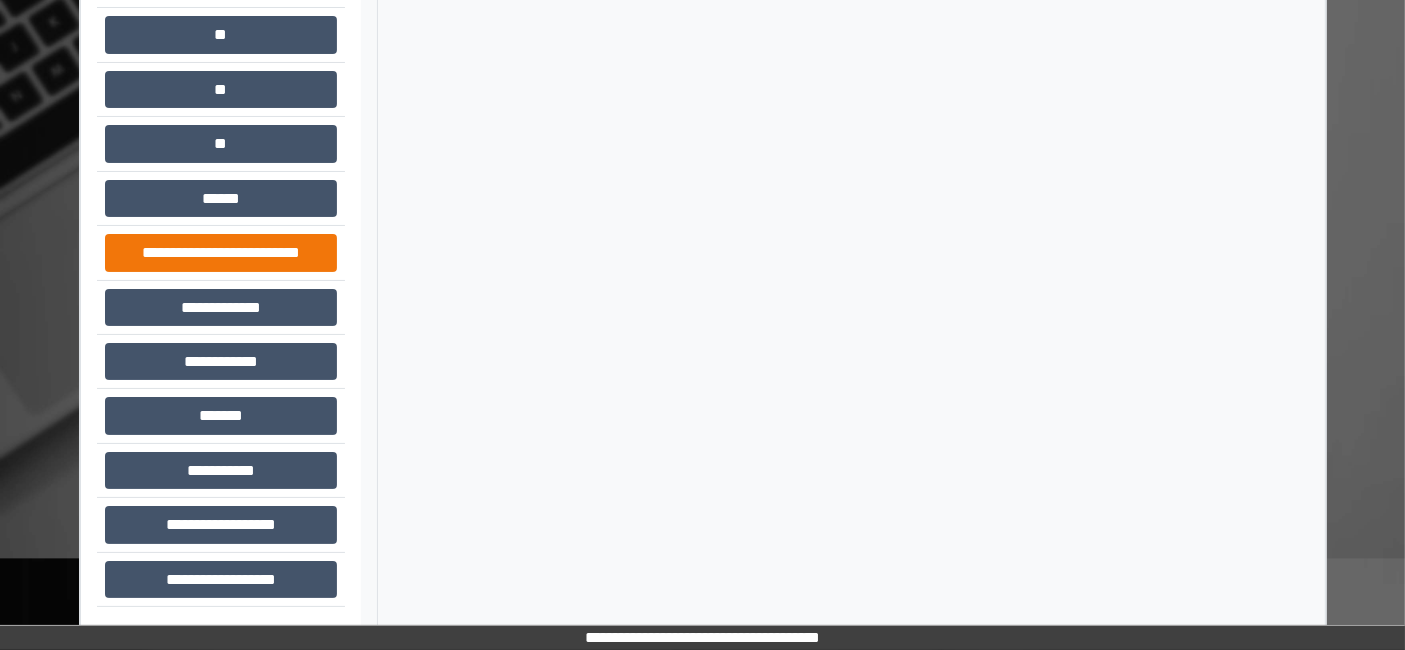scroll, scrollTop: 217, scrollLeft: 0, axis: vertical 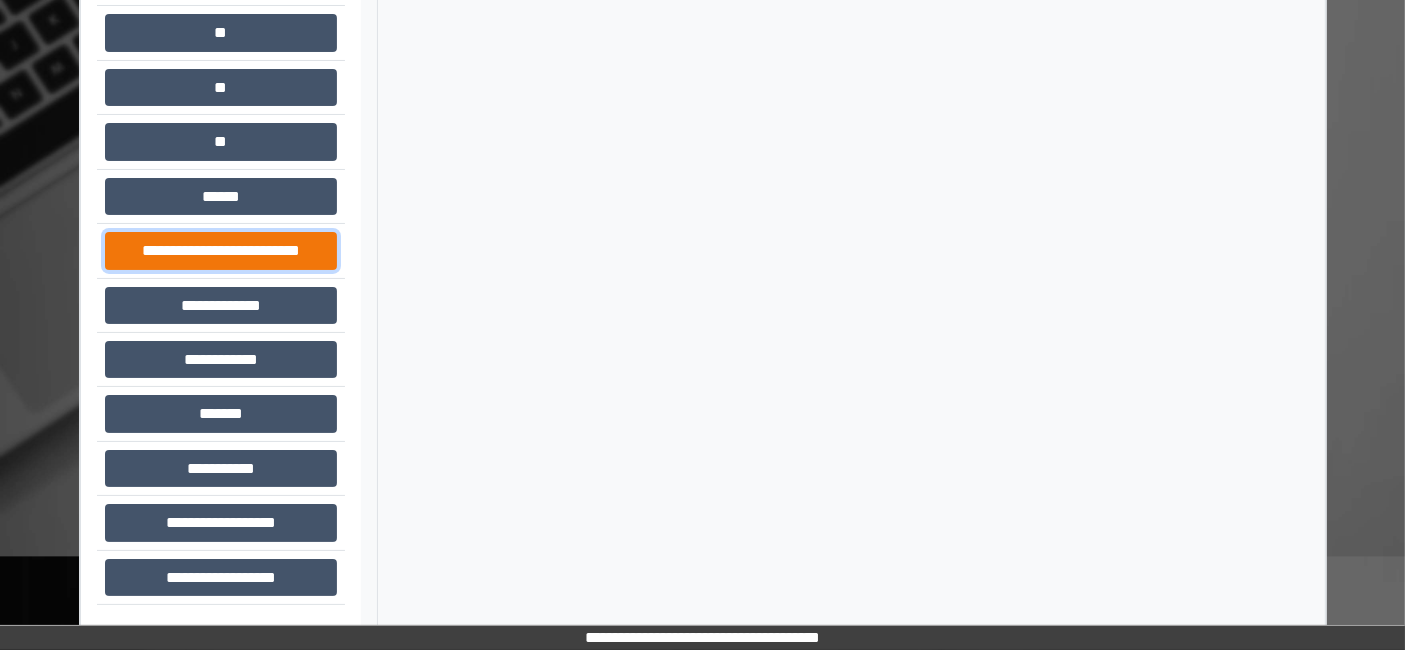 click on "**********" at bounding box center (221, 250) 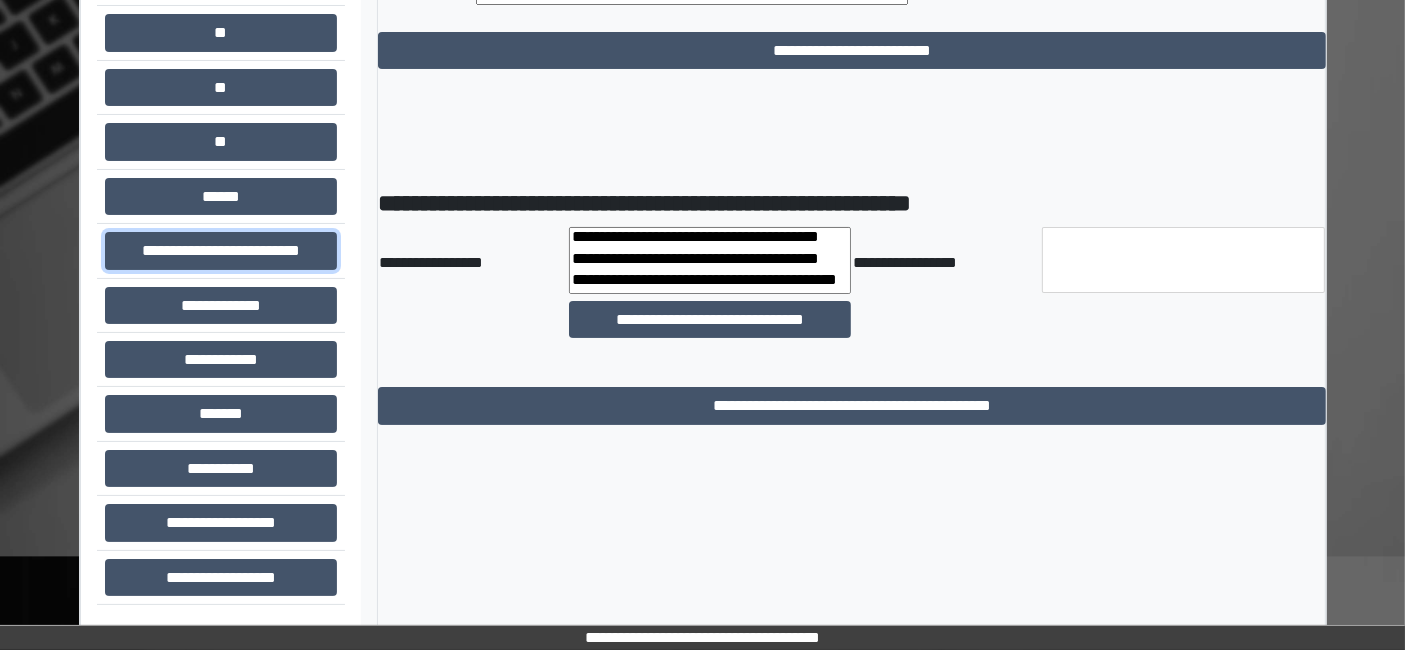 scroll, scrollTop: 106, scrollLeft: 0, axis: vertical 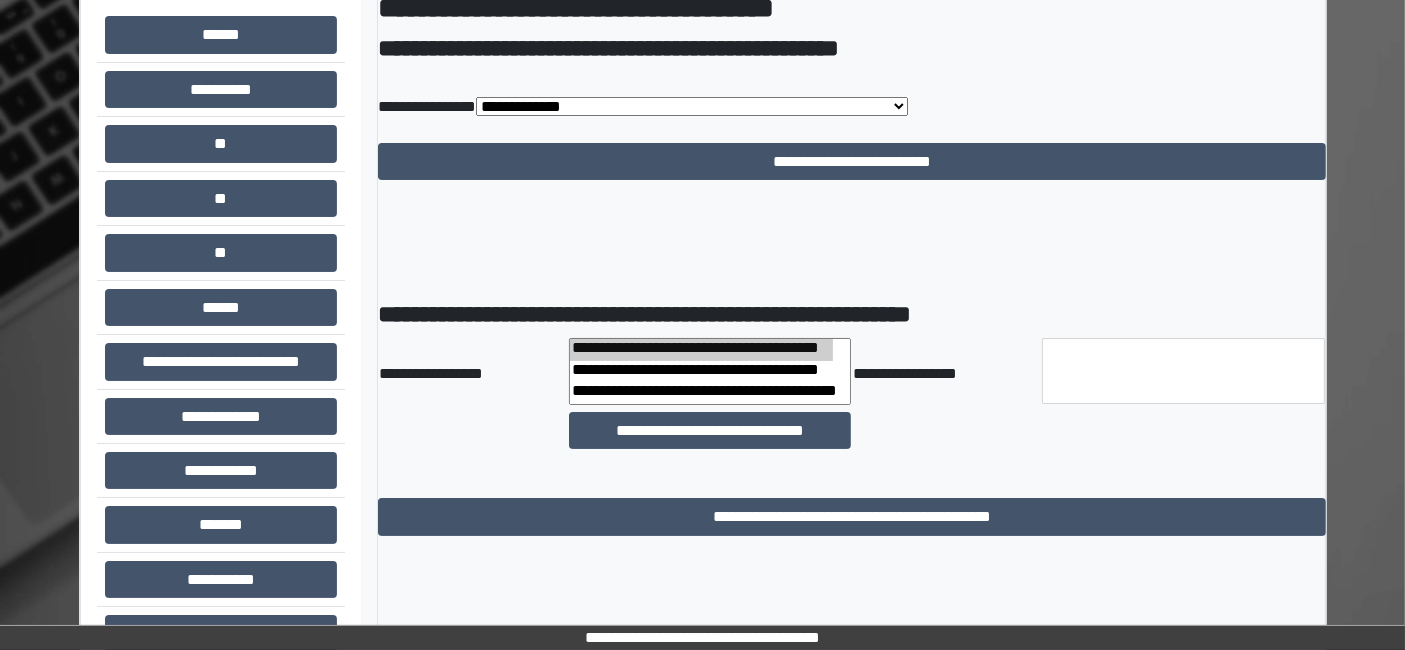 click on "**********" at bounding box center [702, 350] 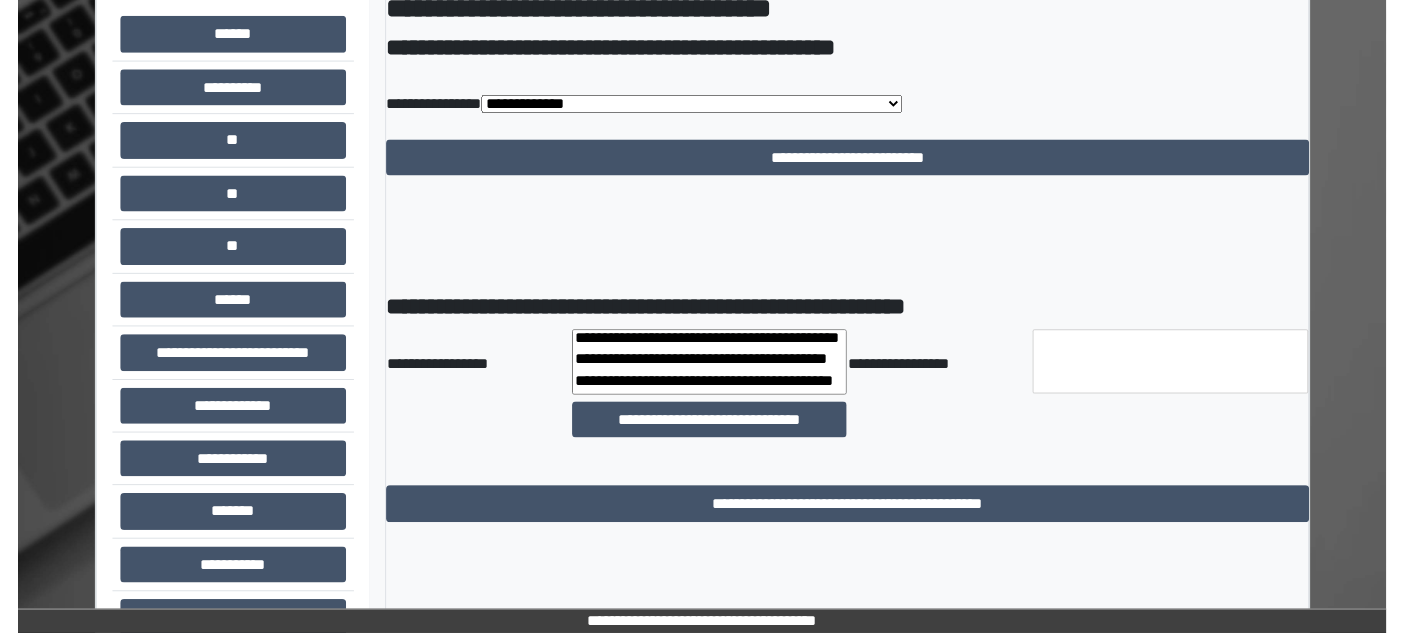 scroll, scrollTop: 7455, scrollLeft: 0, axis: vertical 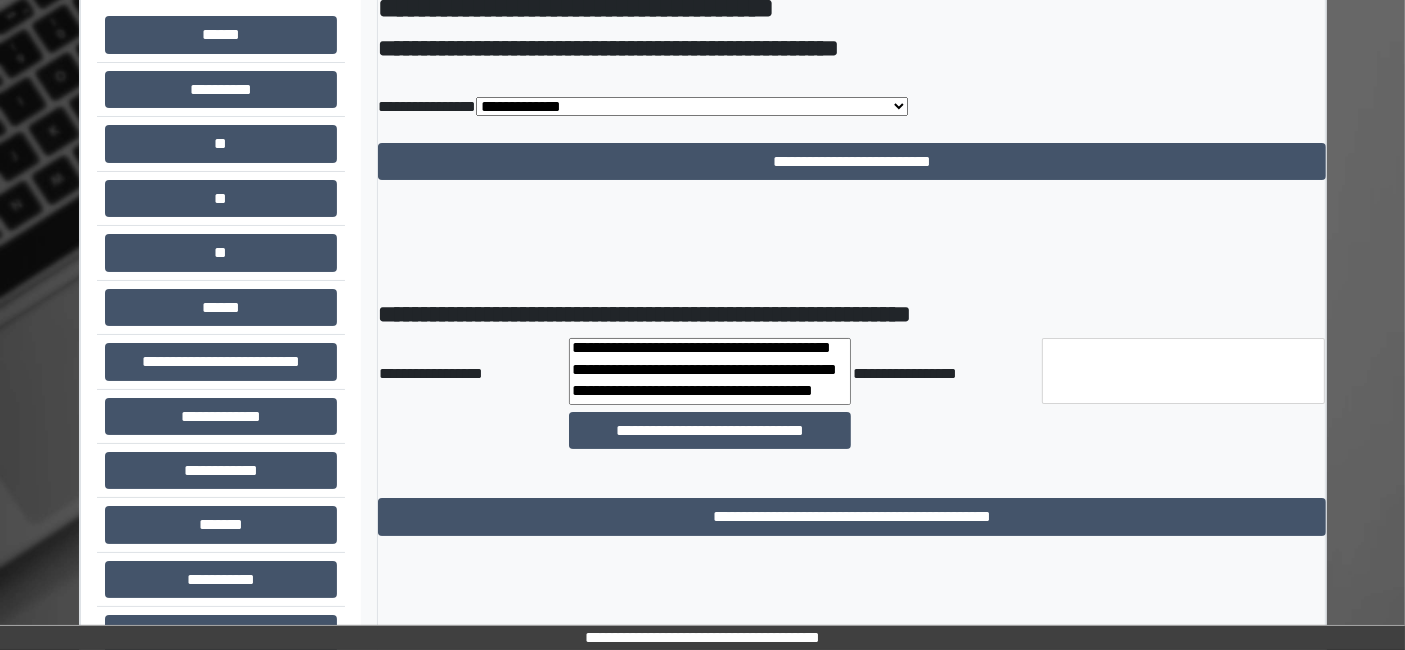 select on "***" 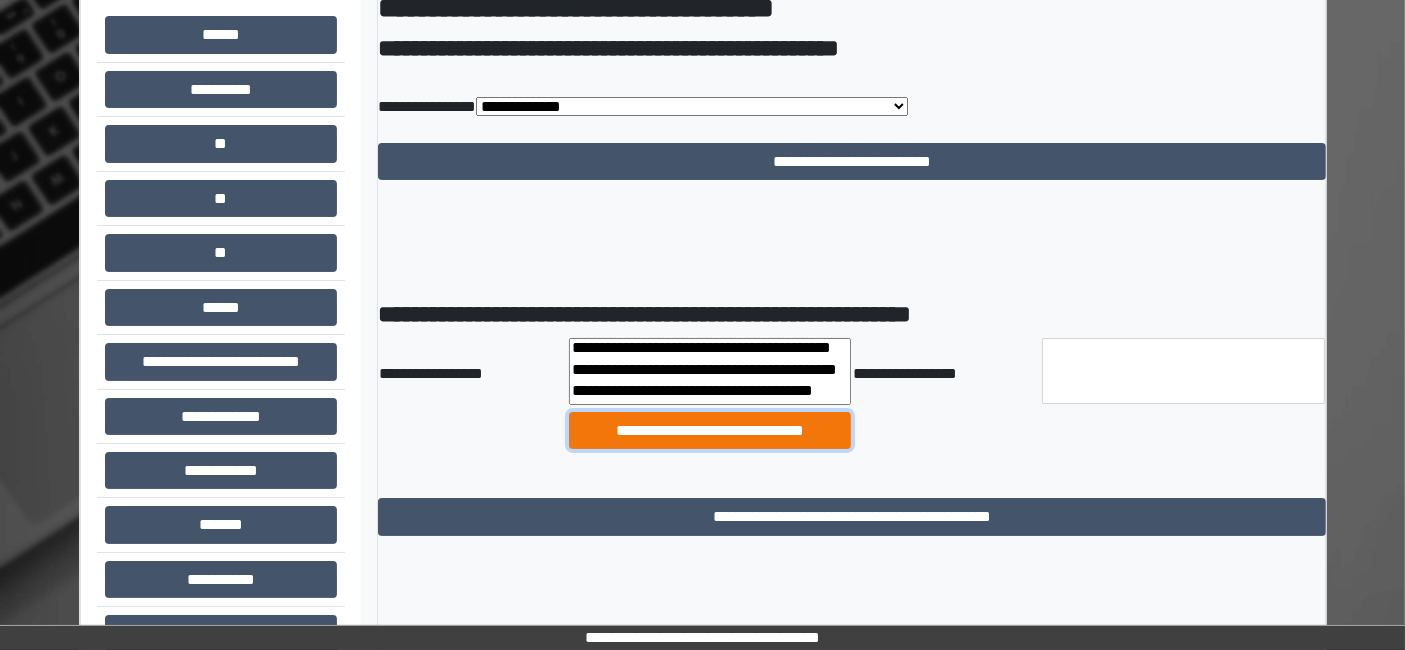 click on "**********" at bounding box center (710, 430) 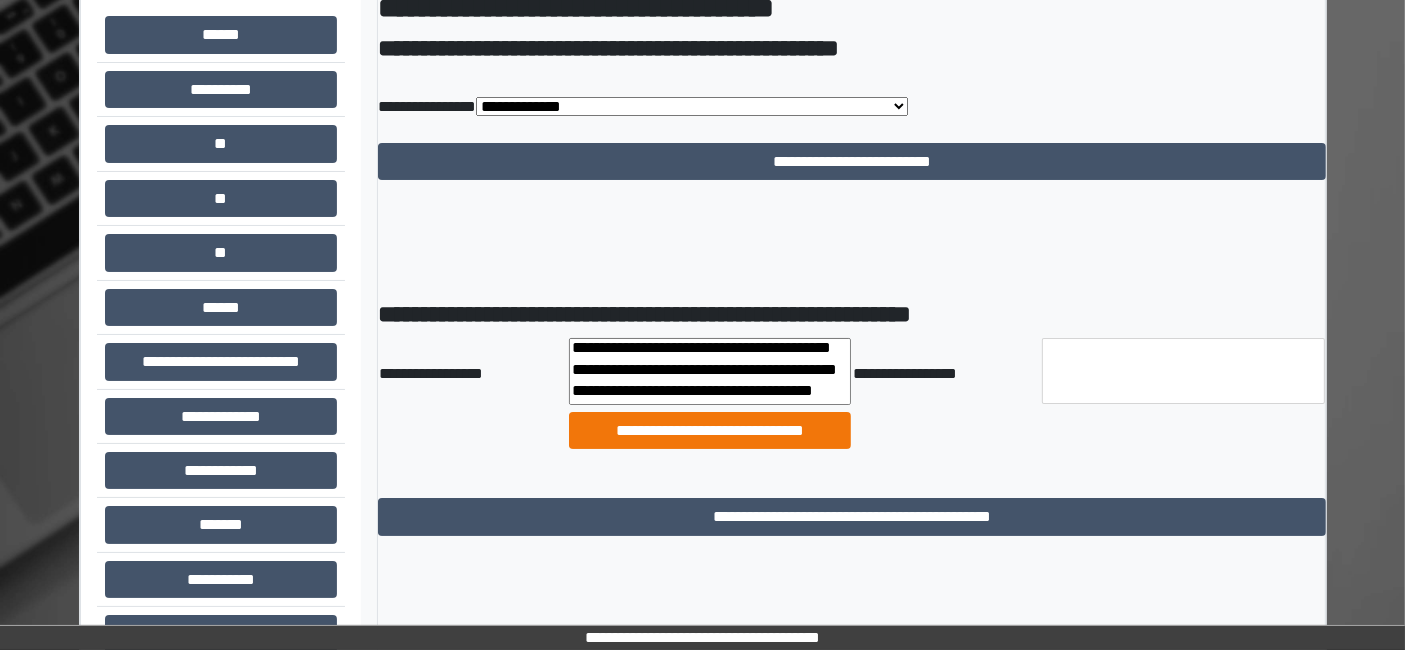 select 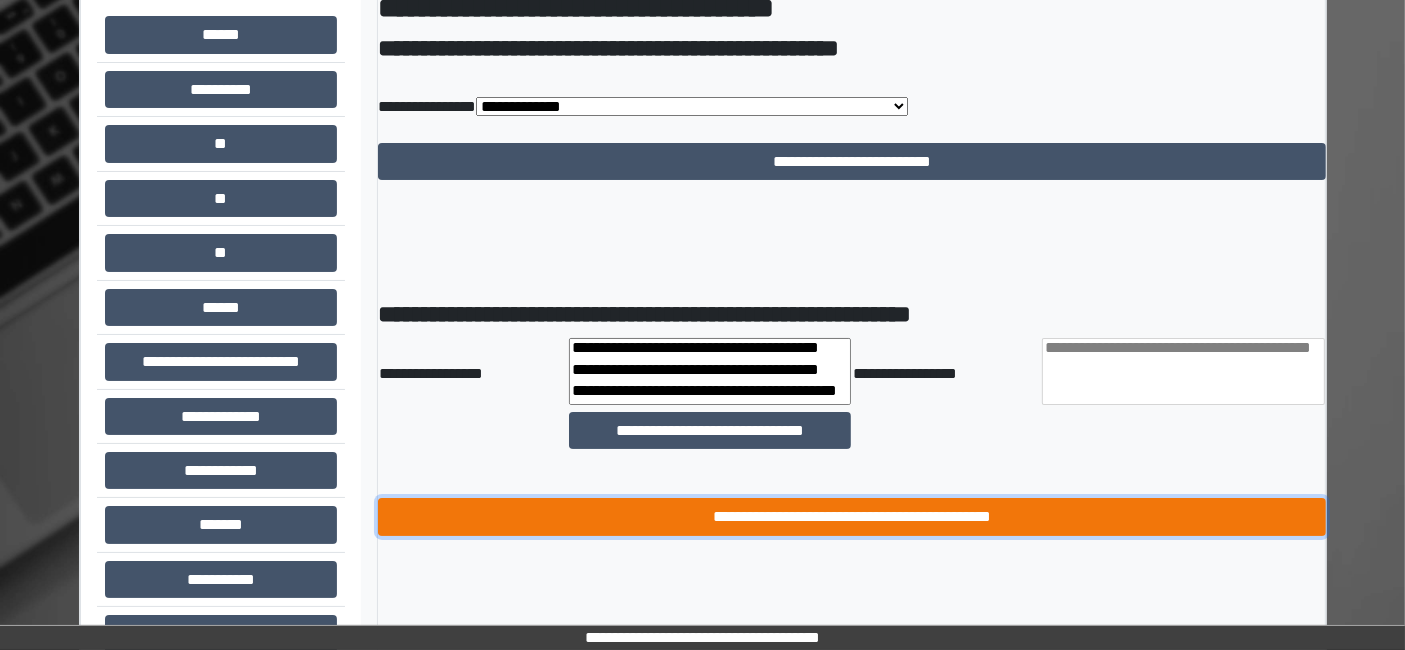 click on "**********" at bounding box center [852, 516] 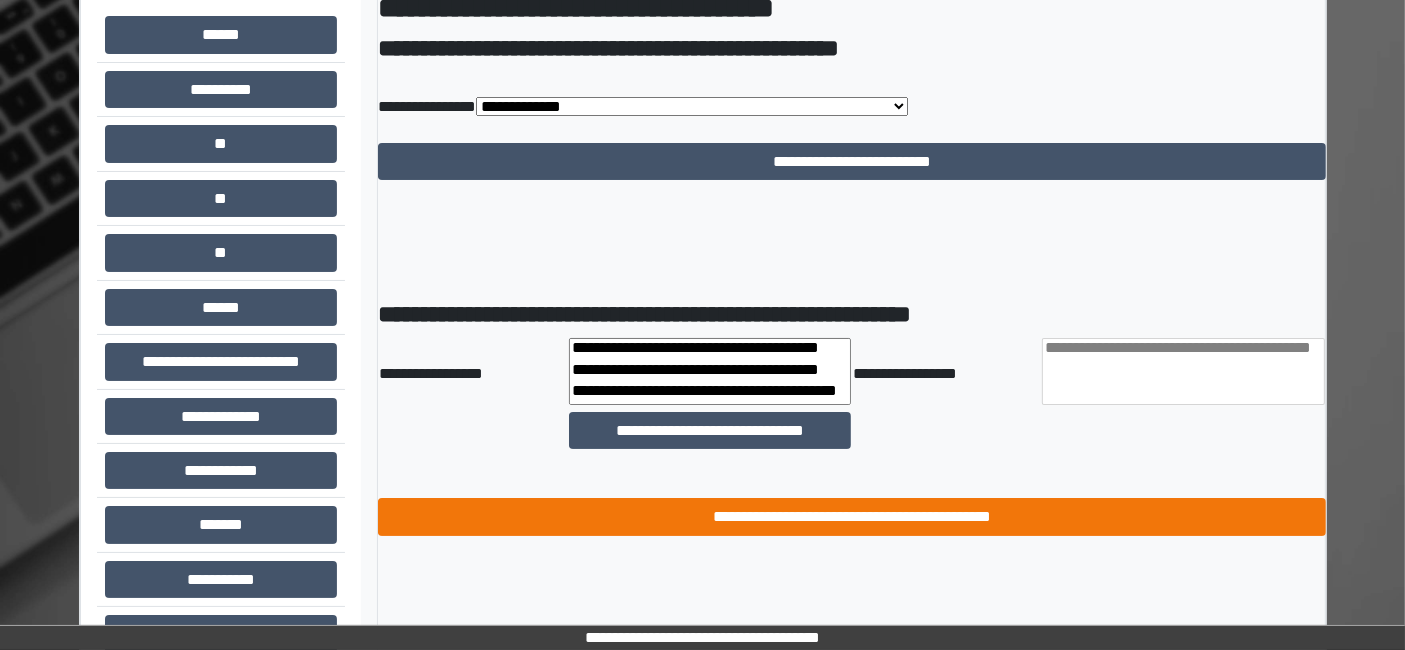 select 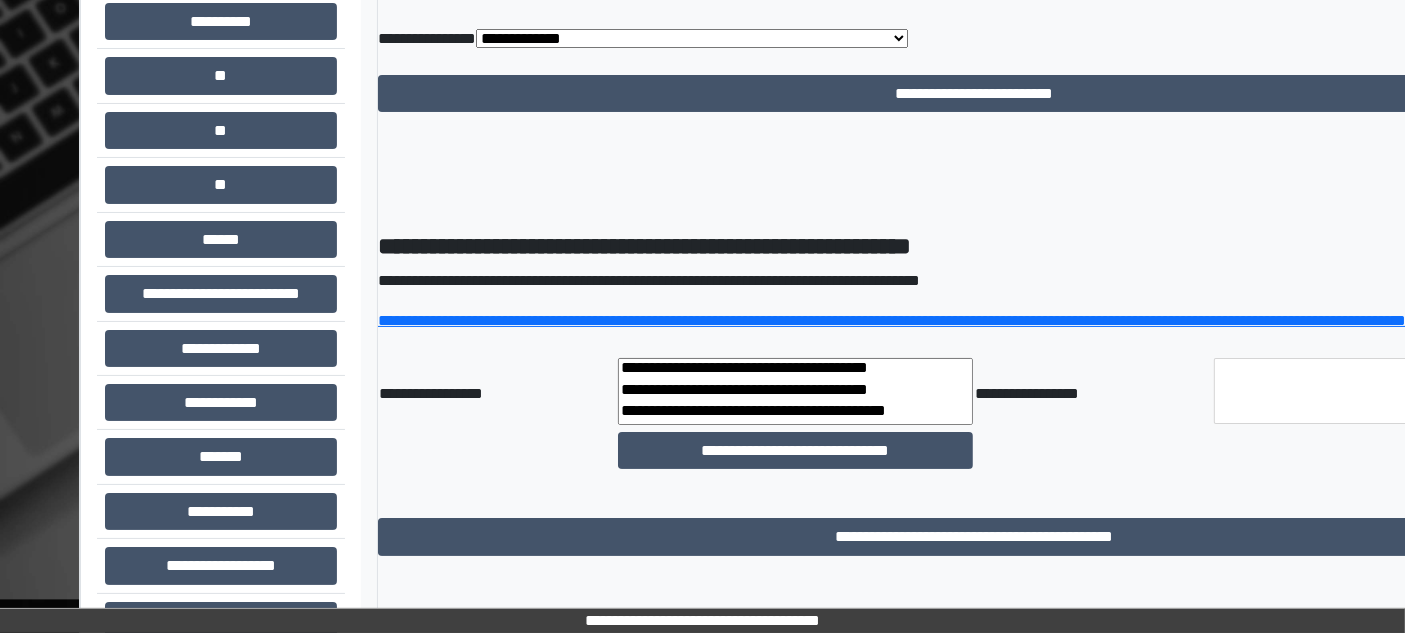 scroll, scrollTop: 234, scrollLeft: 0, axis: vertical 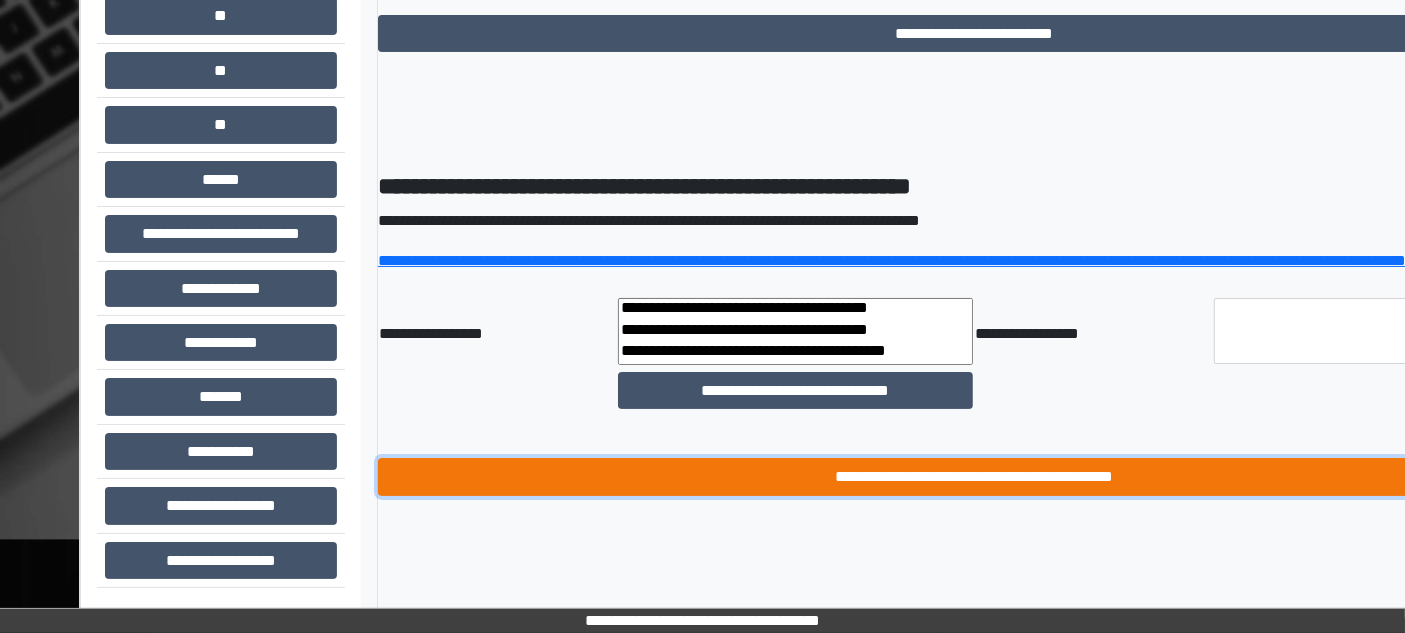 click on "**********" at bounding box center (974, 476) 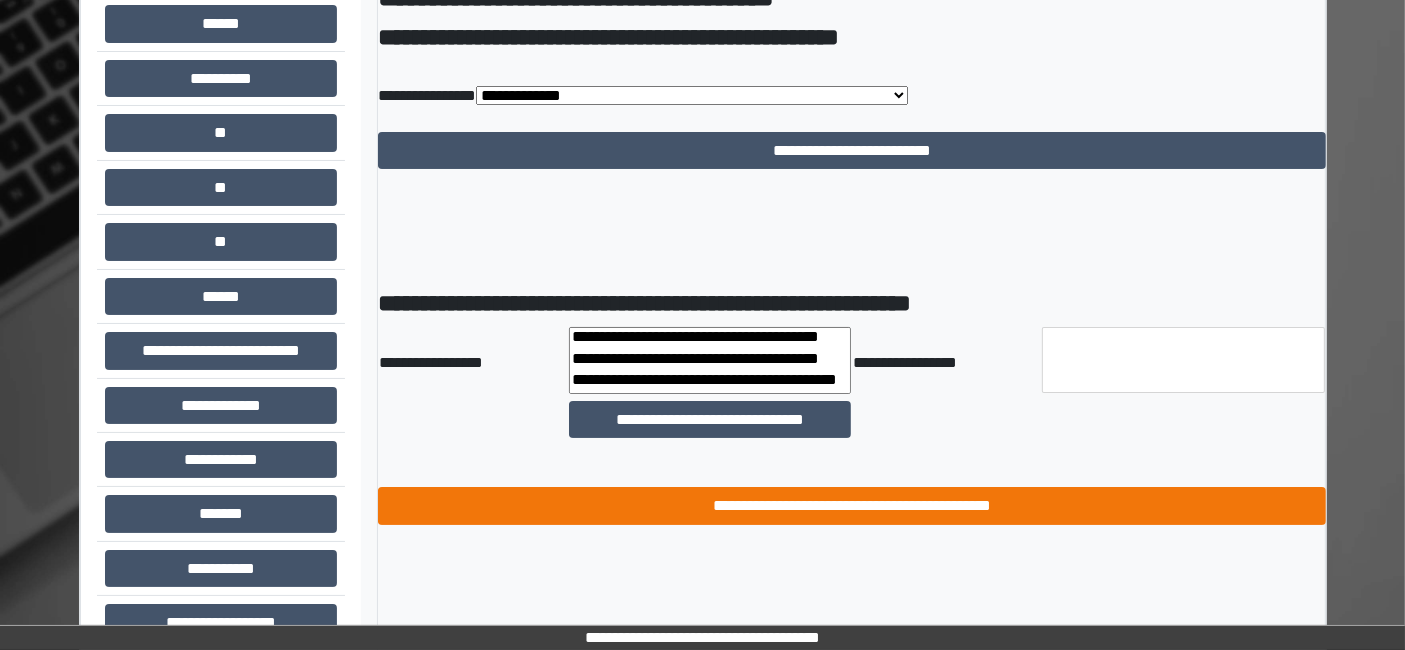 scroll, scrollTop: 0, scrollLeft: 0, axis: both 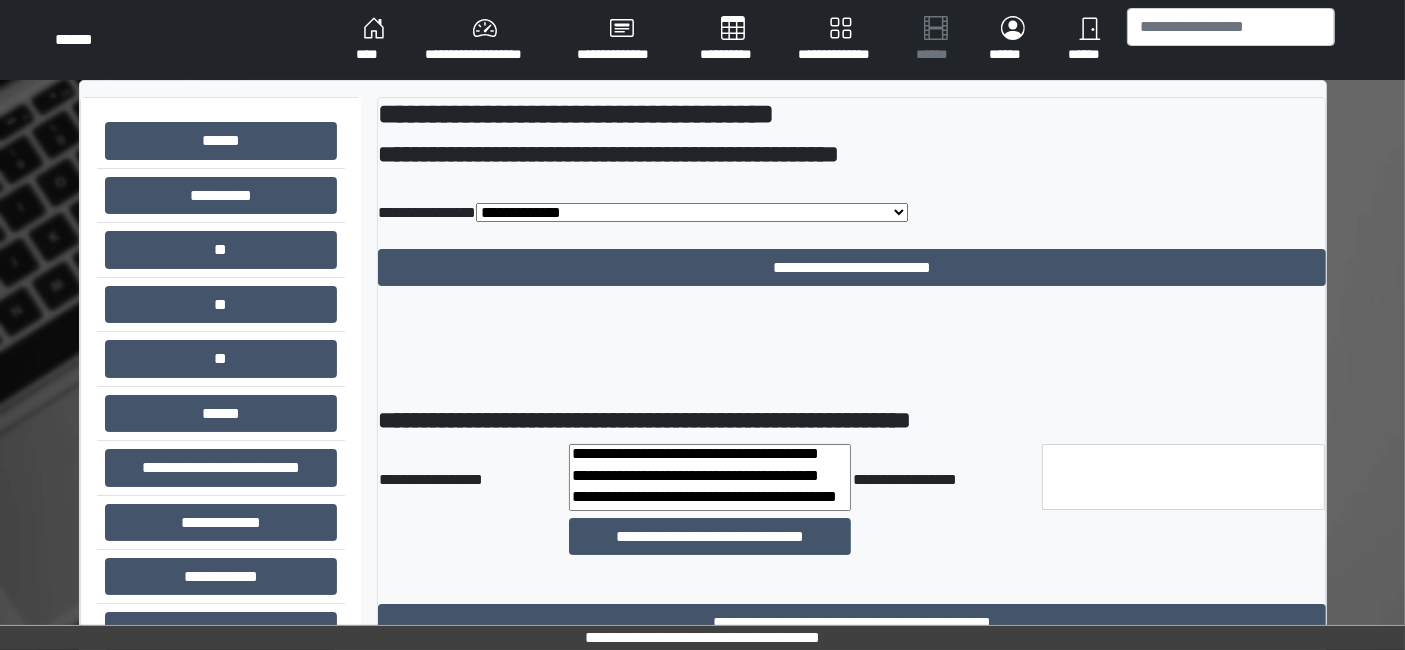 click on "**********" at bounding box center (702, 499) 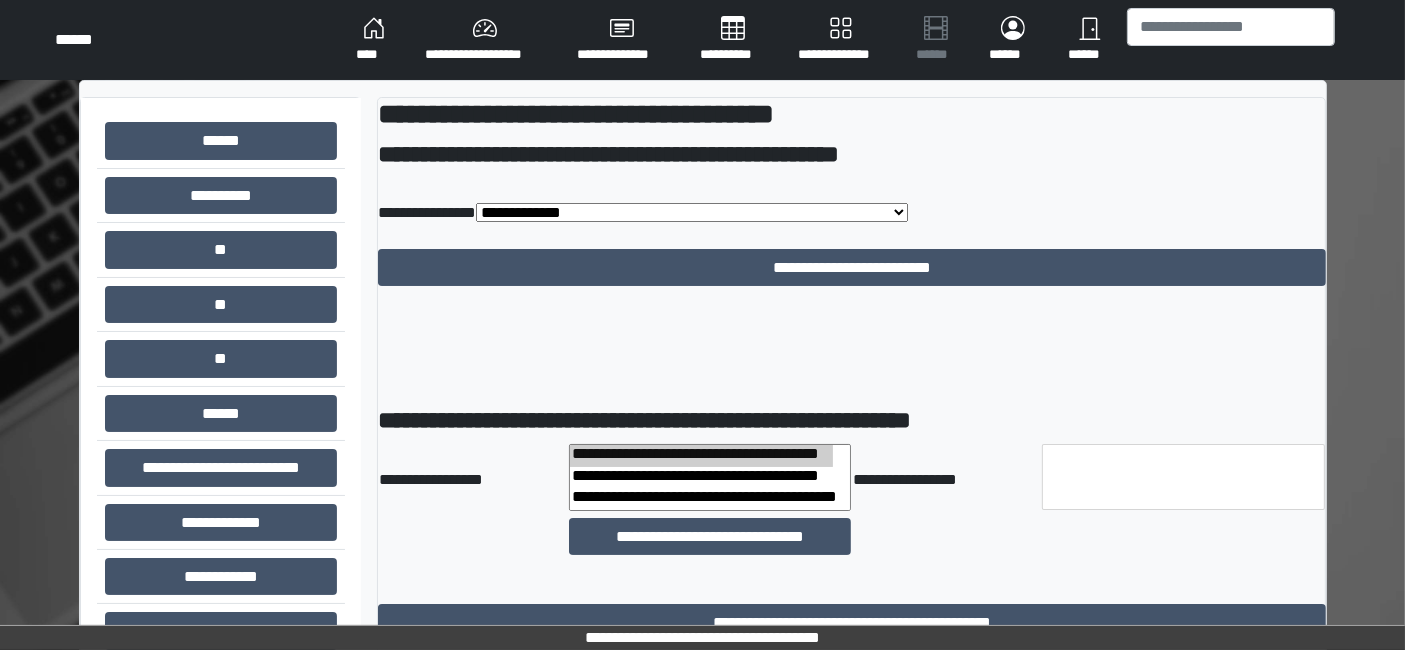 scroll, scrollTop: 7260, scrollLeft: 0, axis: vertical 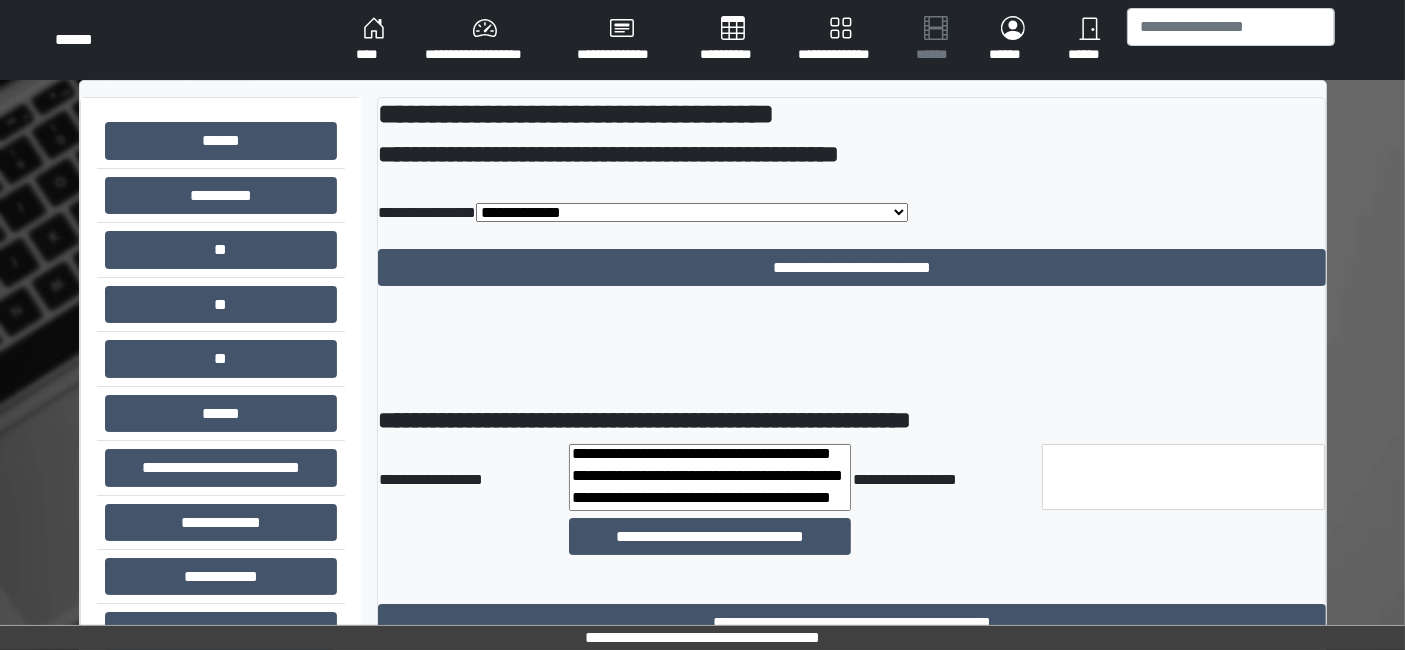 select on "***" 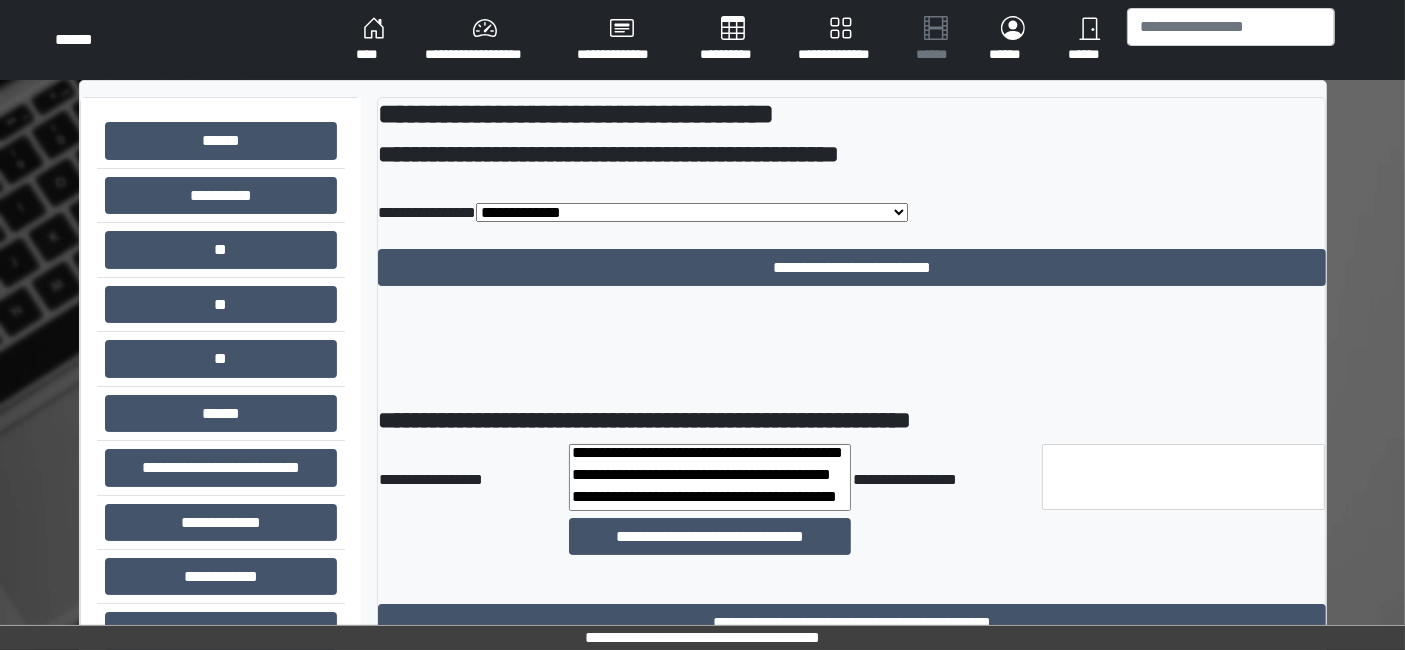 click on "**********" at bounding box center (702, 499) 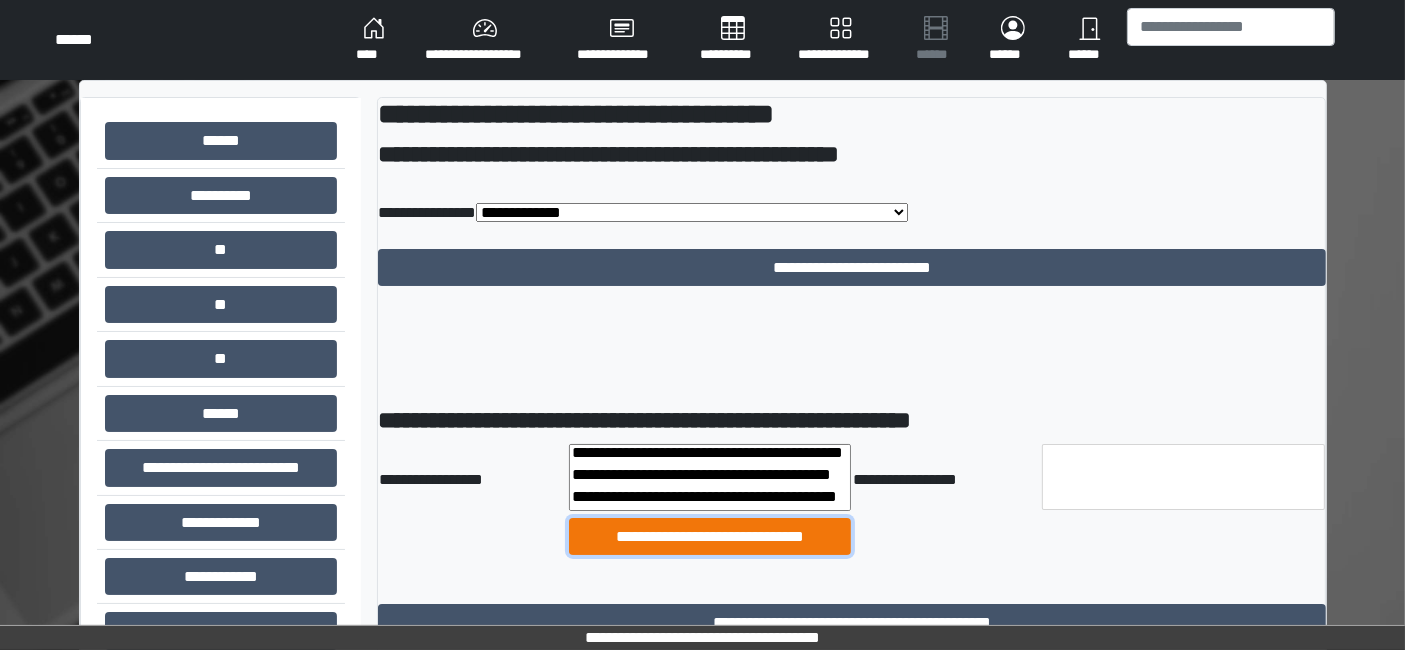 click on "**********" at bounding box center (710, 536) 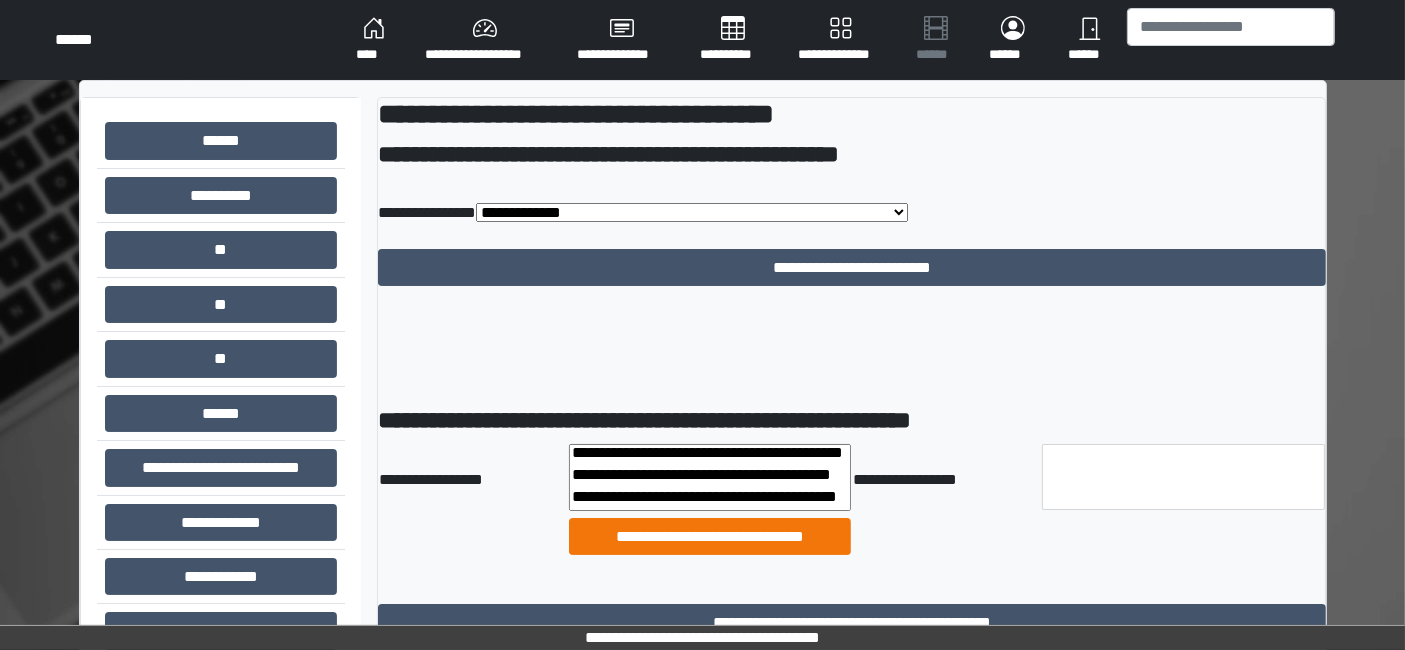 select 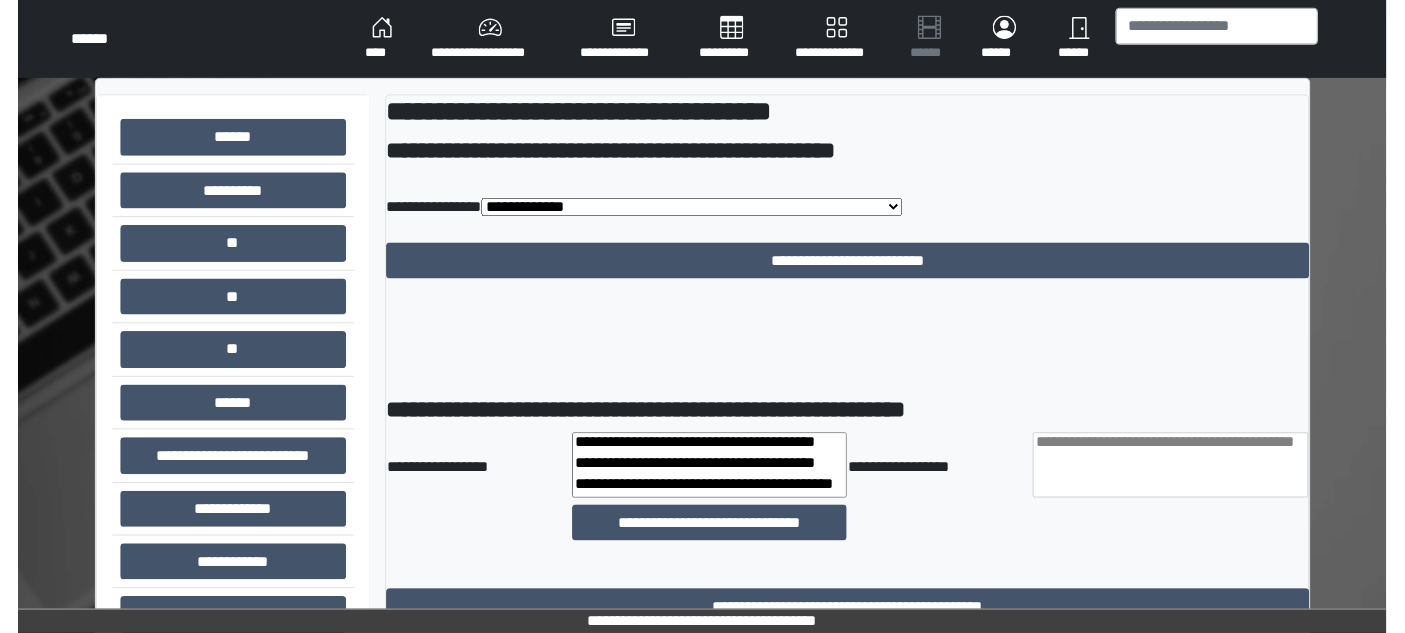 scroll, scrollTop: 217, scrollLeft: 0, axis: vertical 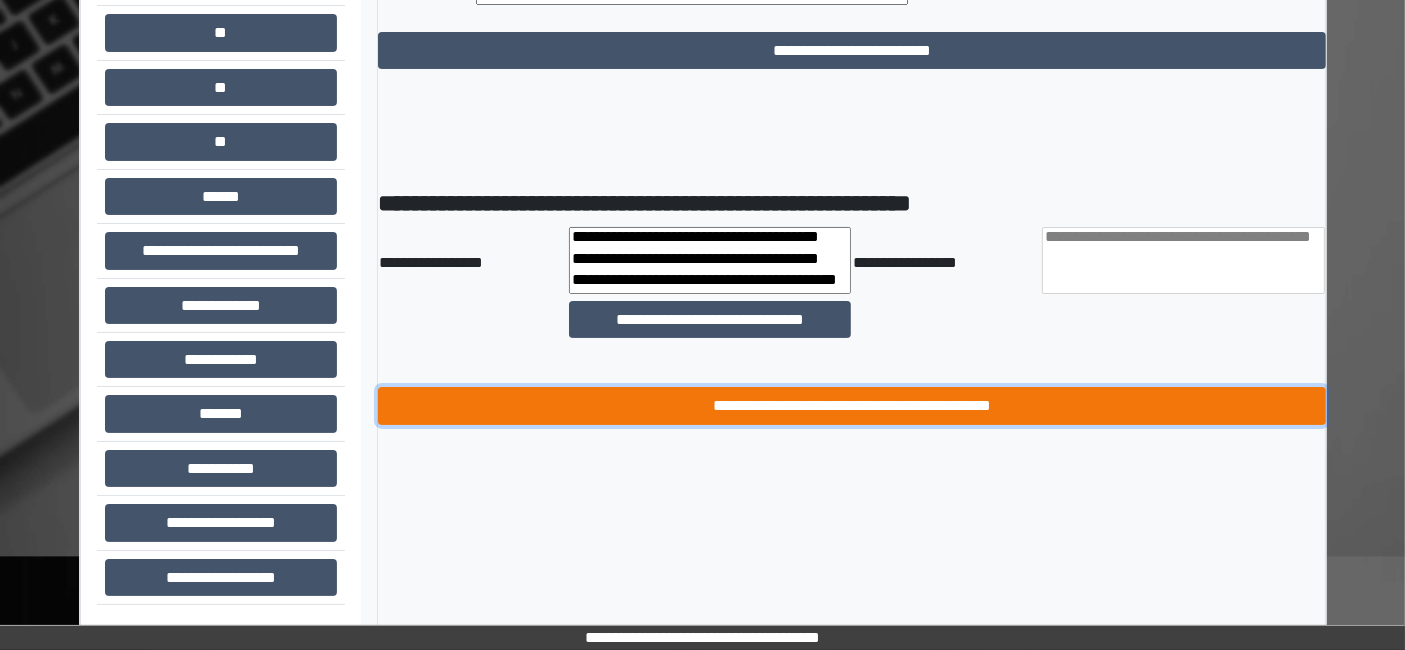 click on "**********" at bounding box center [852, 405] 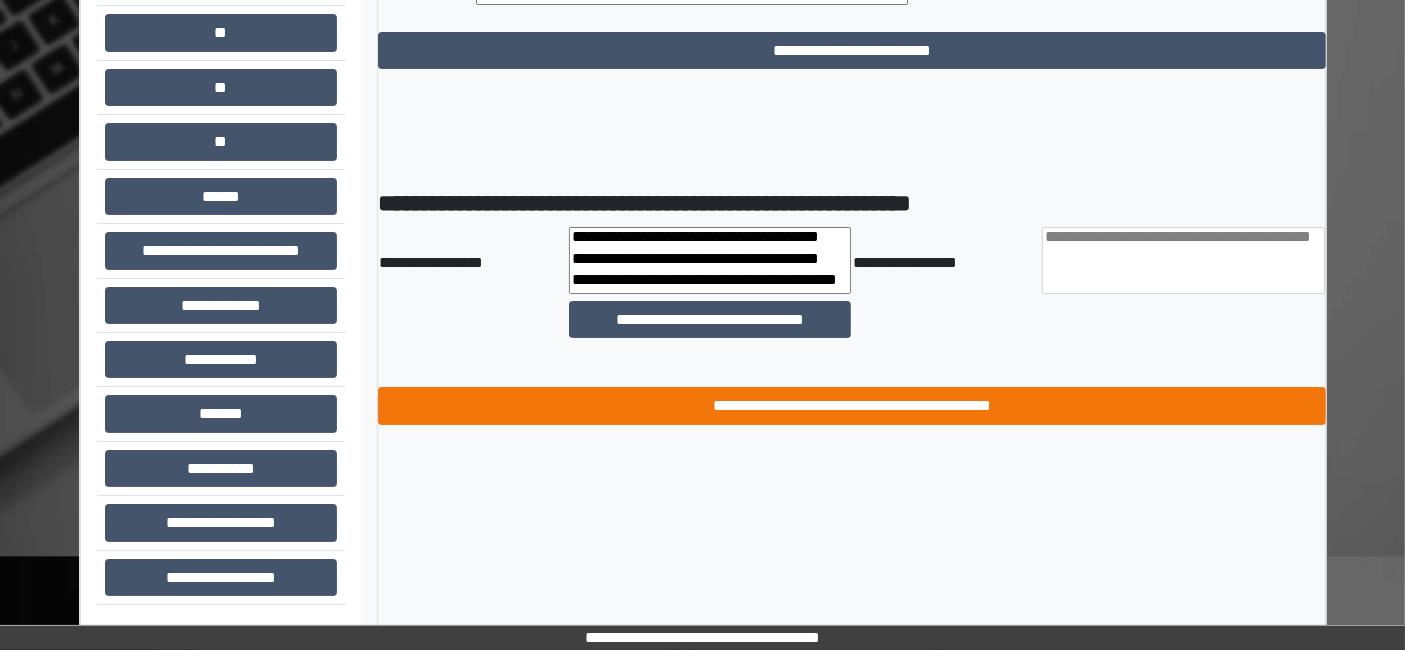 select 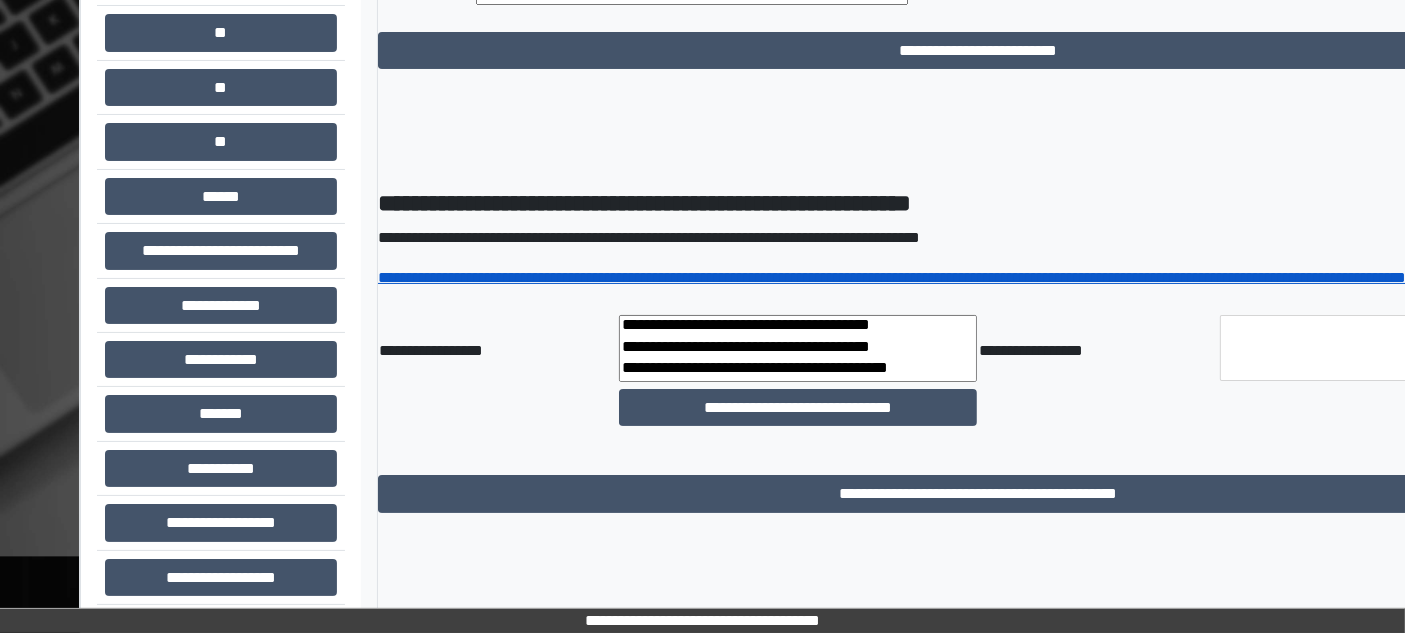 click on "**********" at bounding box center [892, 277] 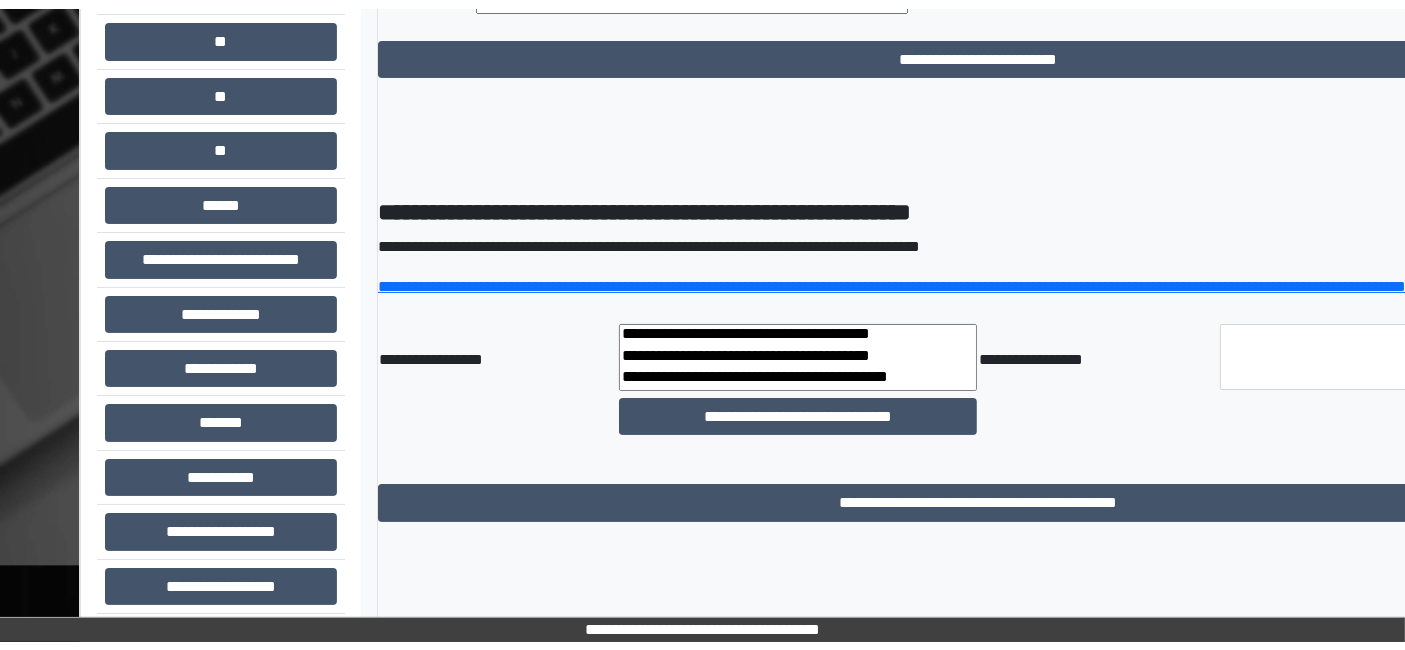 scroll, scrollTop: 0, scrollLeft: 0, axis: both 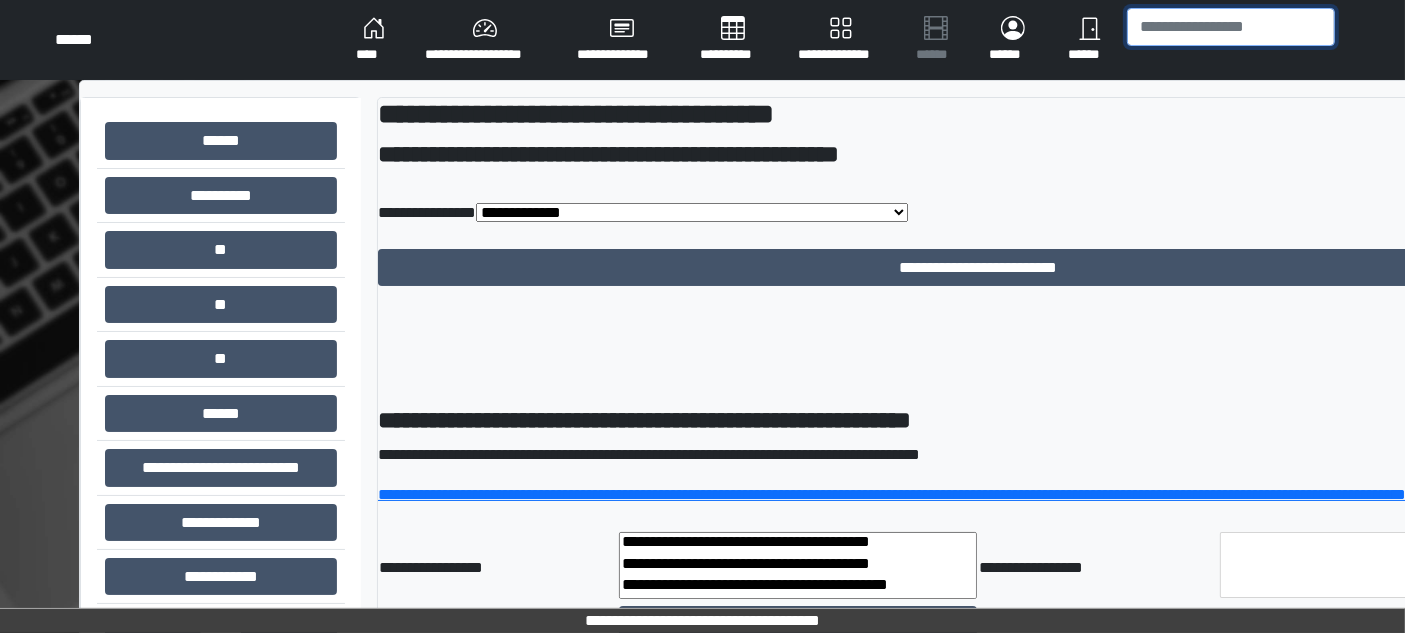 click at bounding box center (1231, 27) 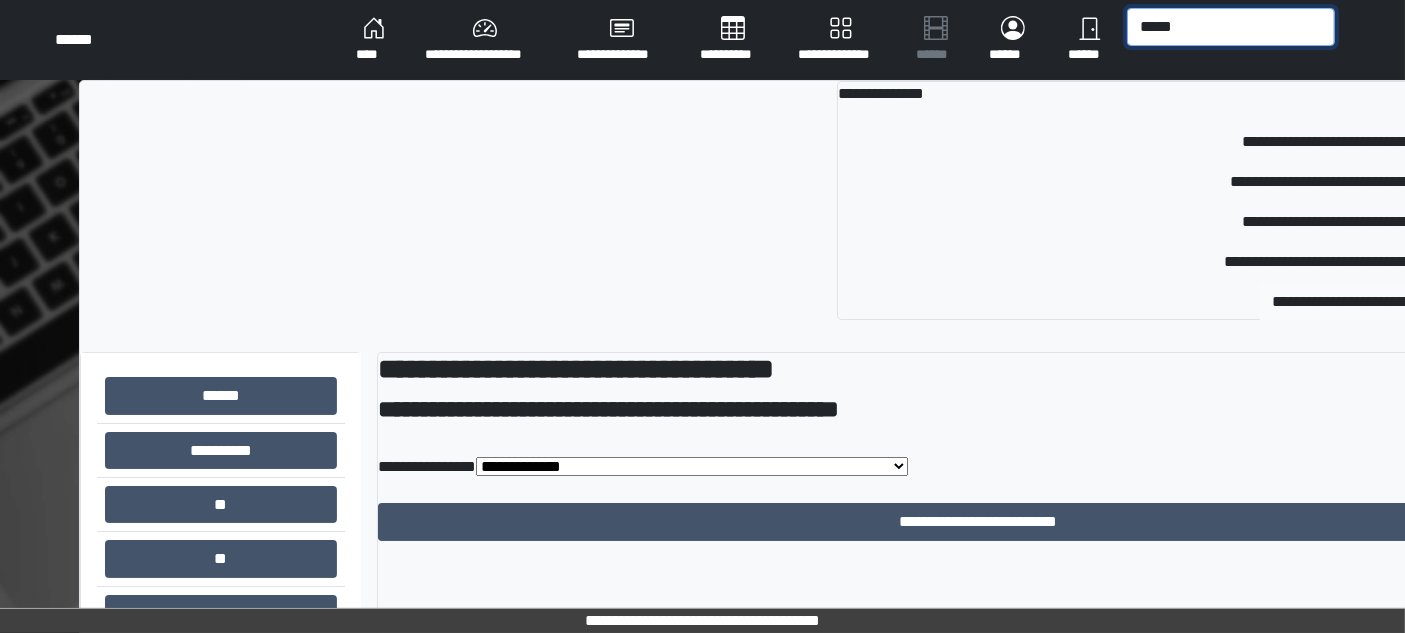 type on "*****" 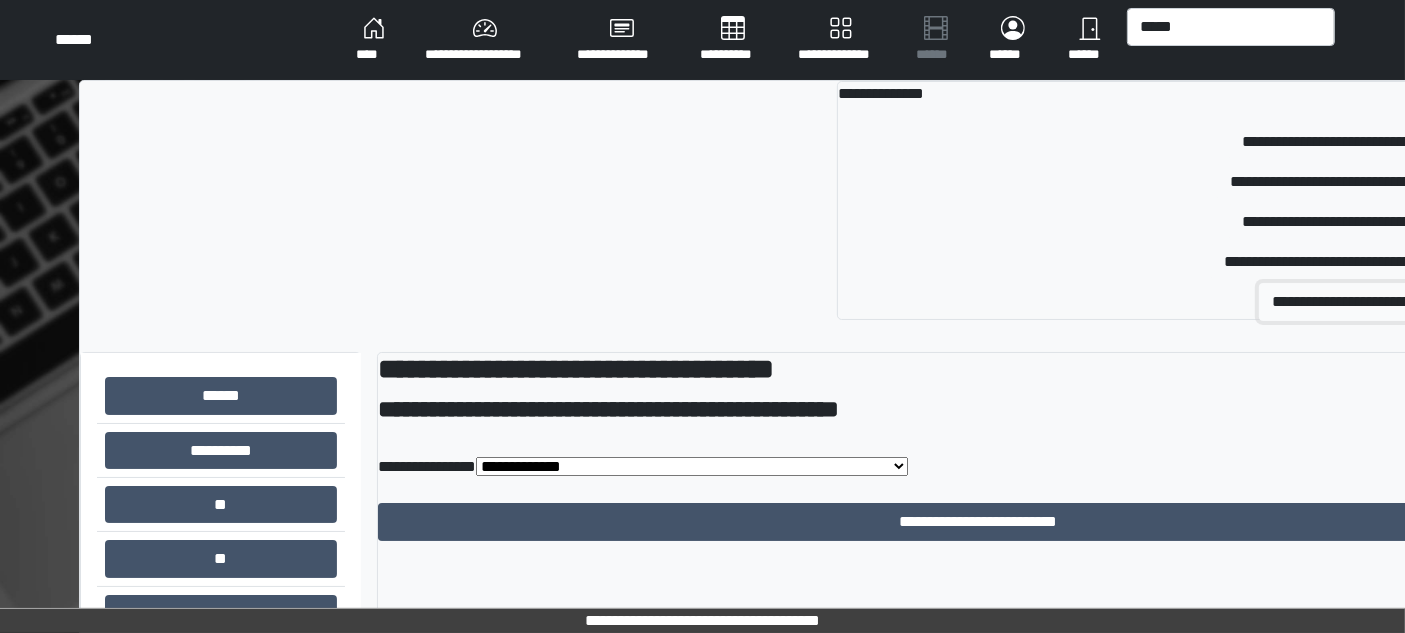 click on "**********" at bounding box center [1345, 302] 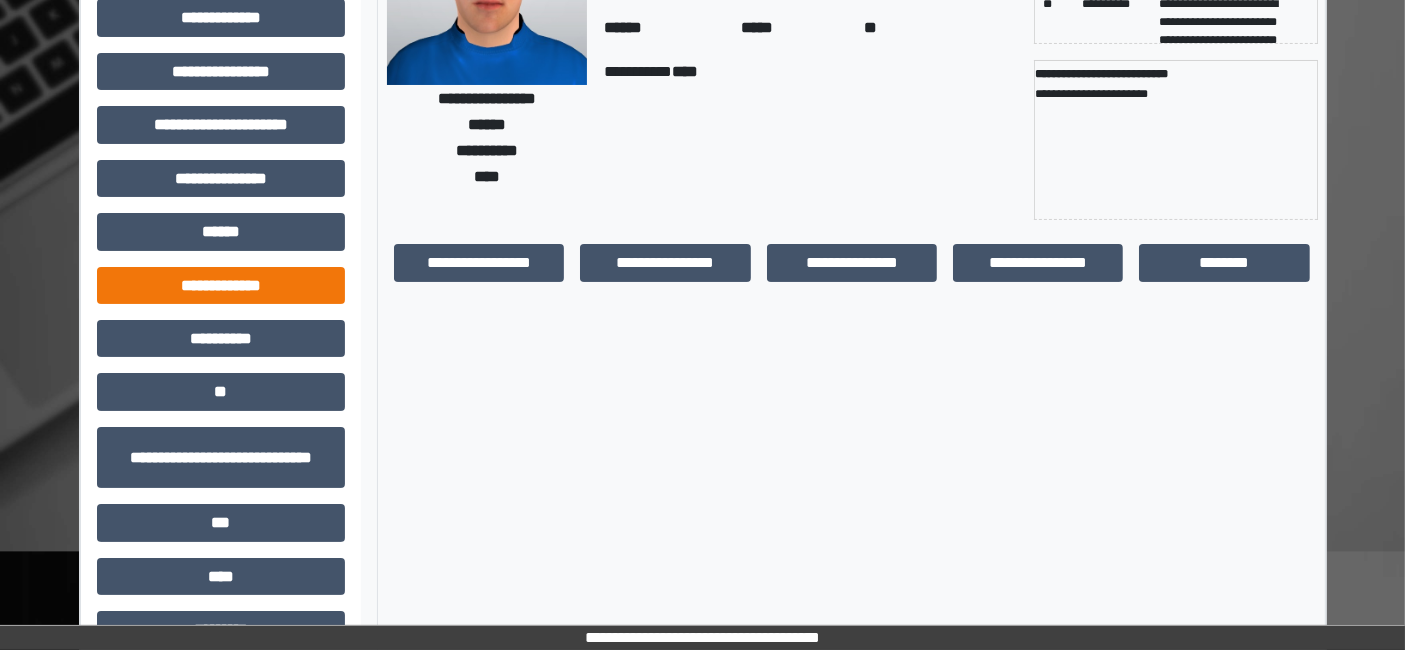 scroll, scrollTop: 269, scrollLeft: 0, axis: vertical 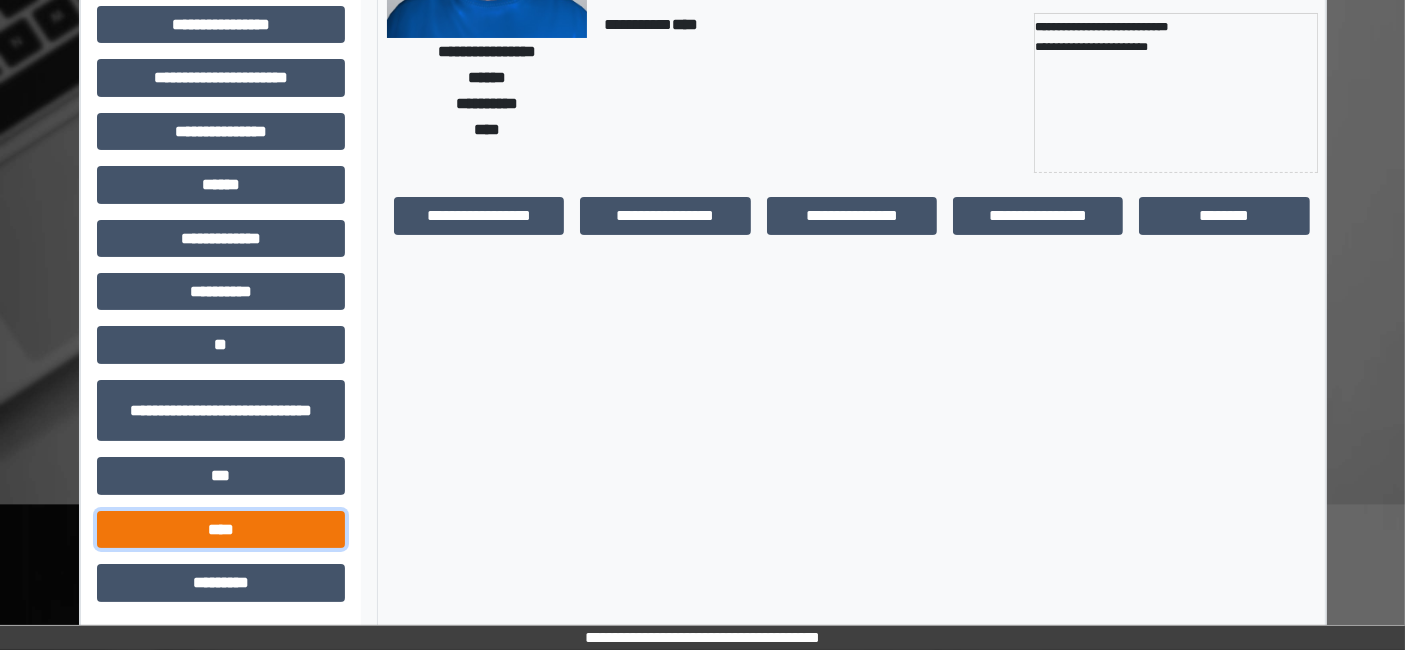 click on "****" at bounding box center [221, 529] 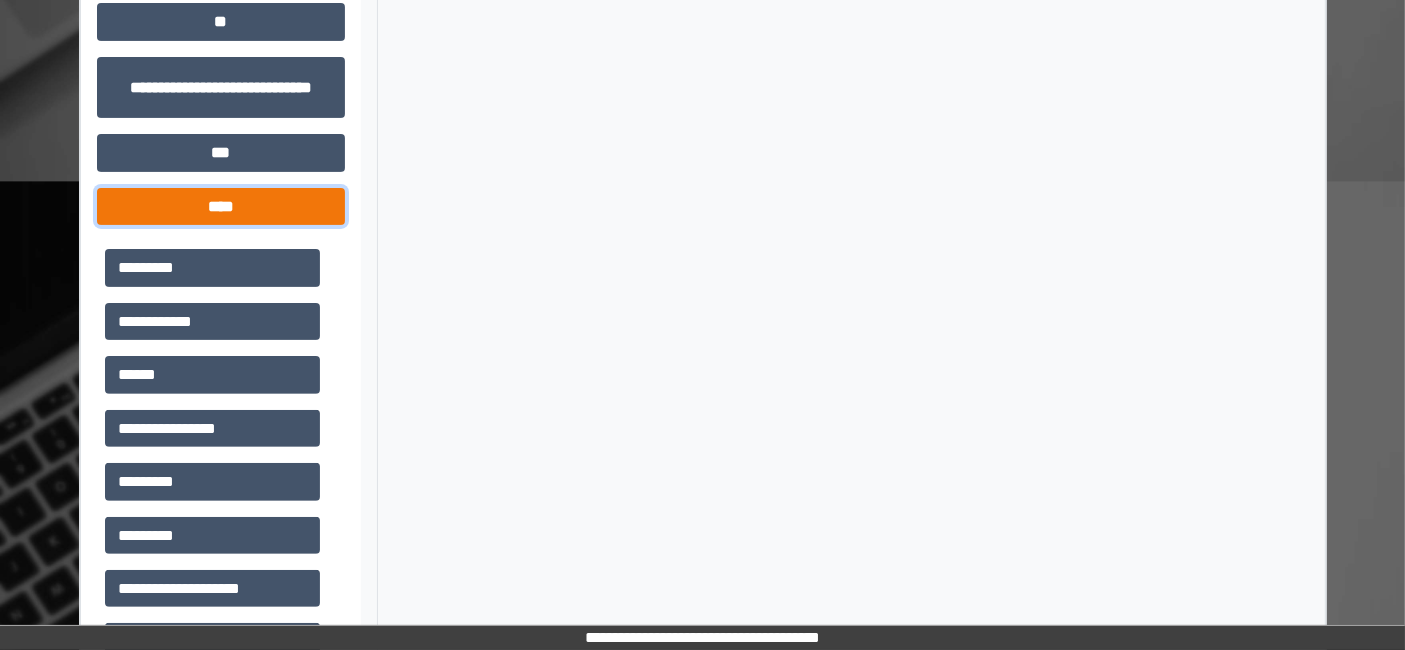 scroll, scrollTop: 602, scrollLeft: 0, axis: vertical 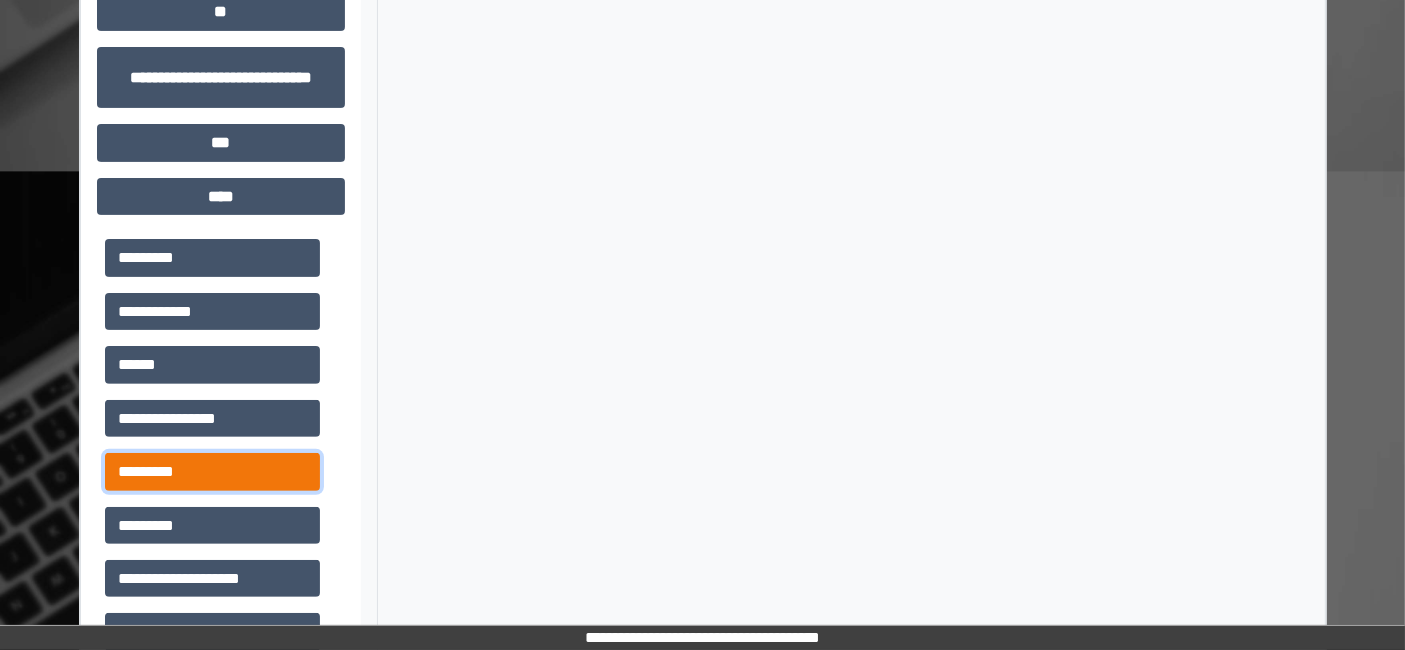click on "*********" at bounding box center [212, 471] 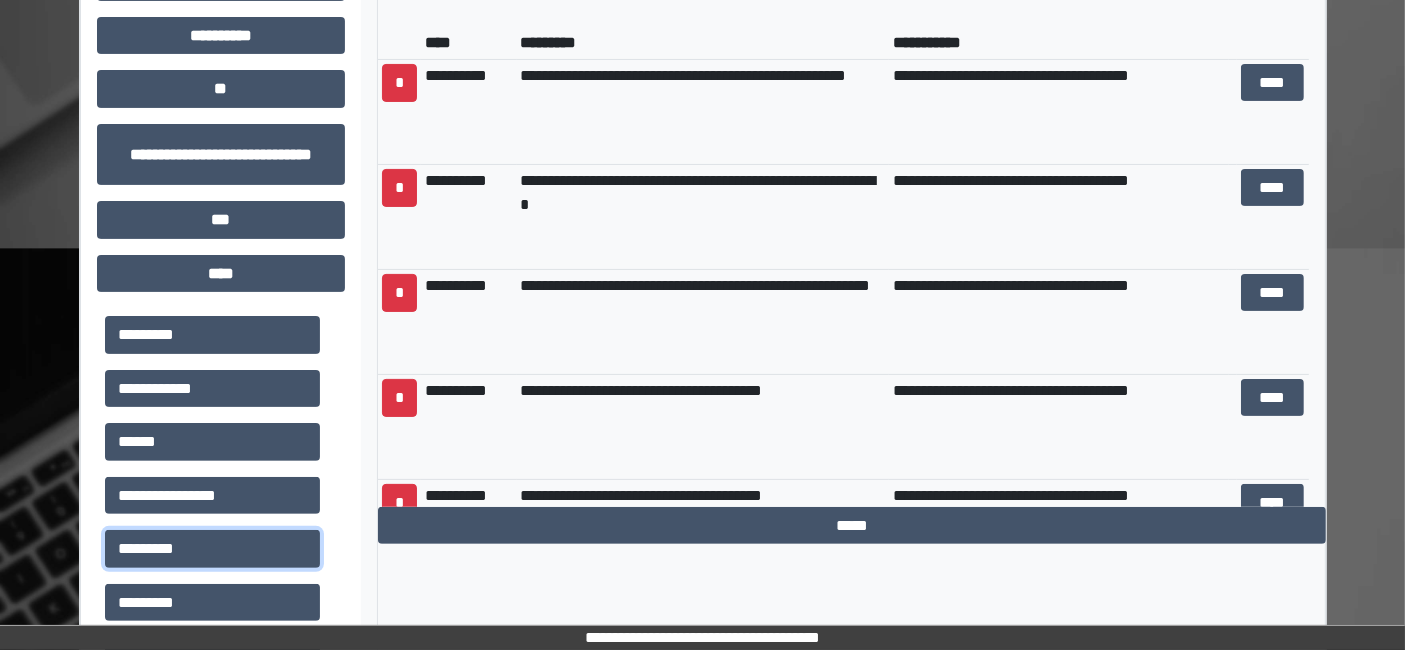 scroll, scrollTop: 491, scrollLeft: 0, axis: vertical 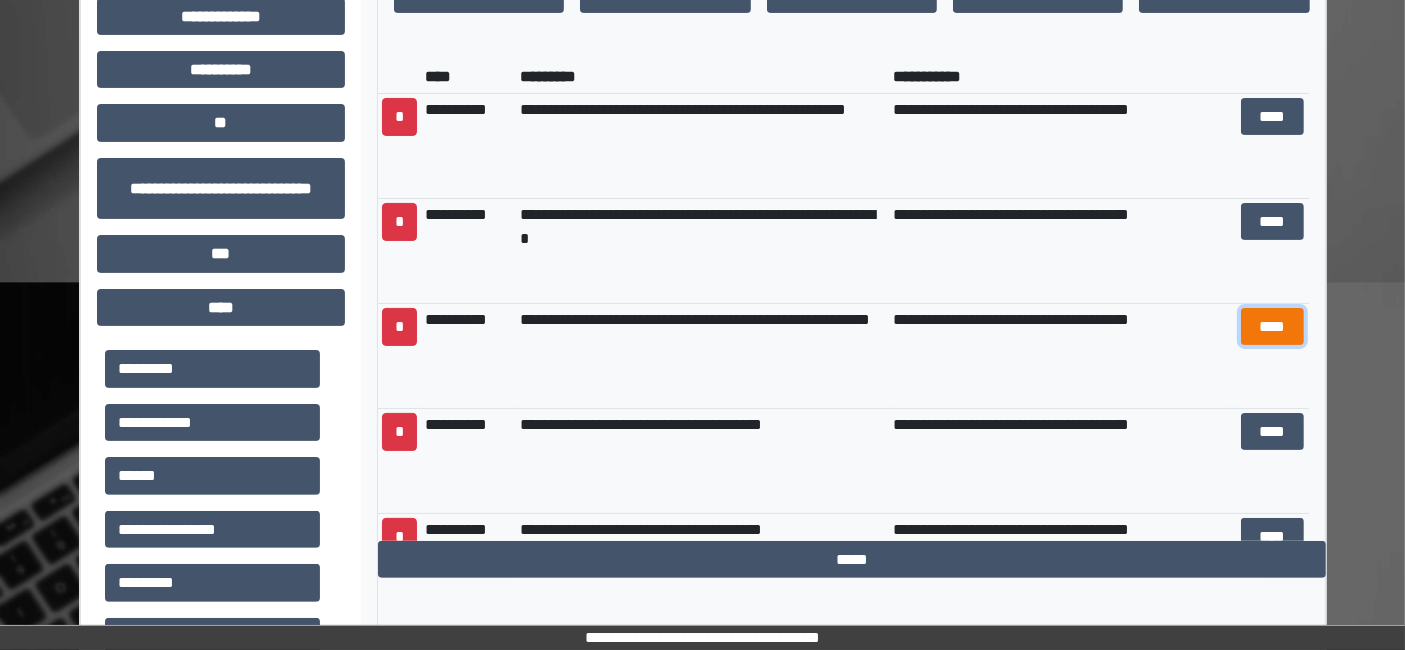 click on "****" at bounding box center [1272, 326] 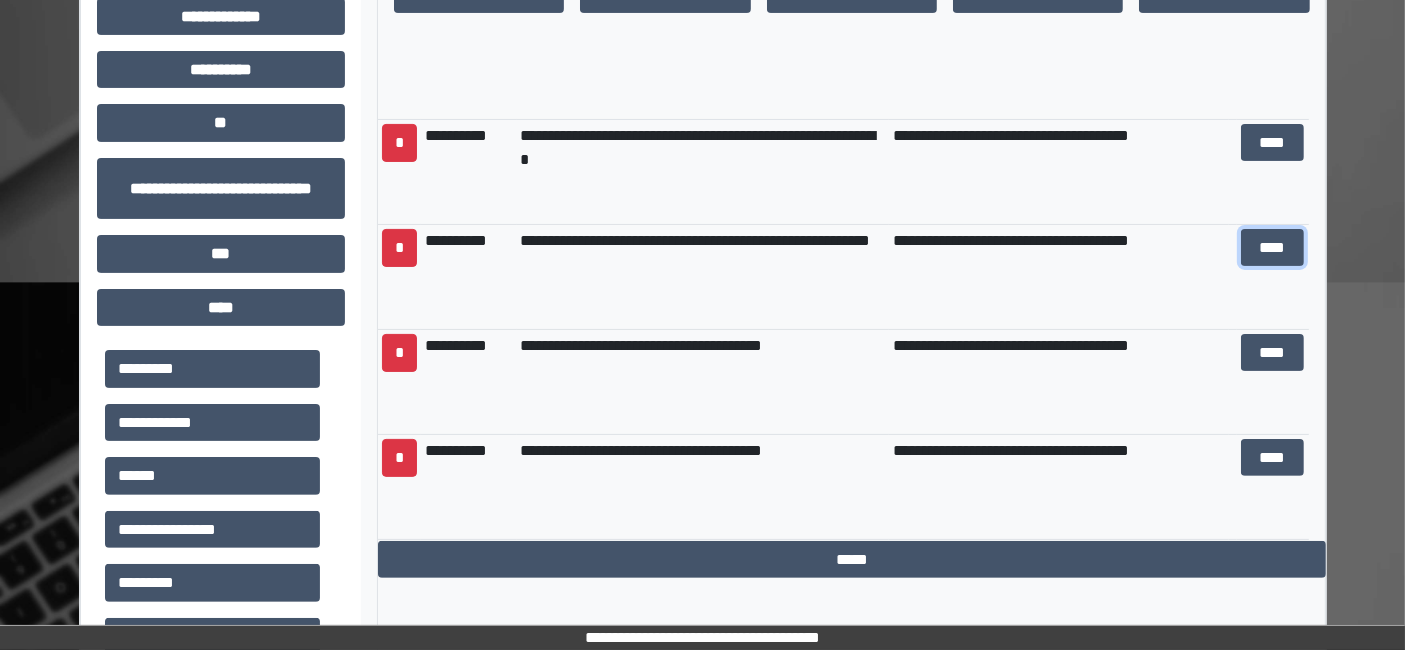scroll, scrollTop: 111, scrollLeft: 0, axis: vertical 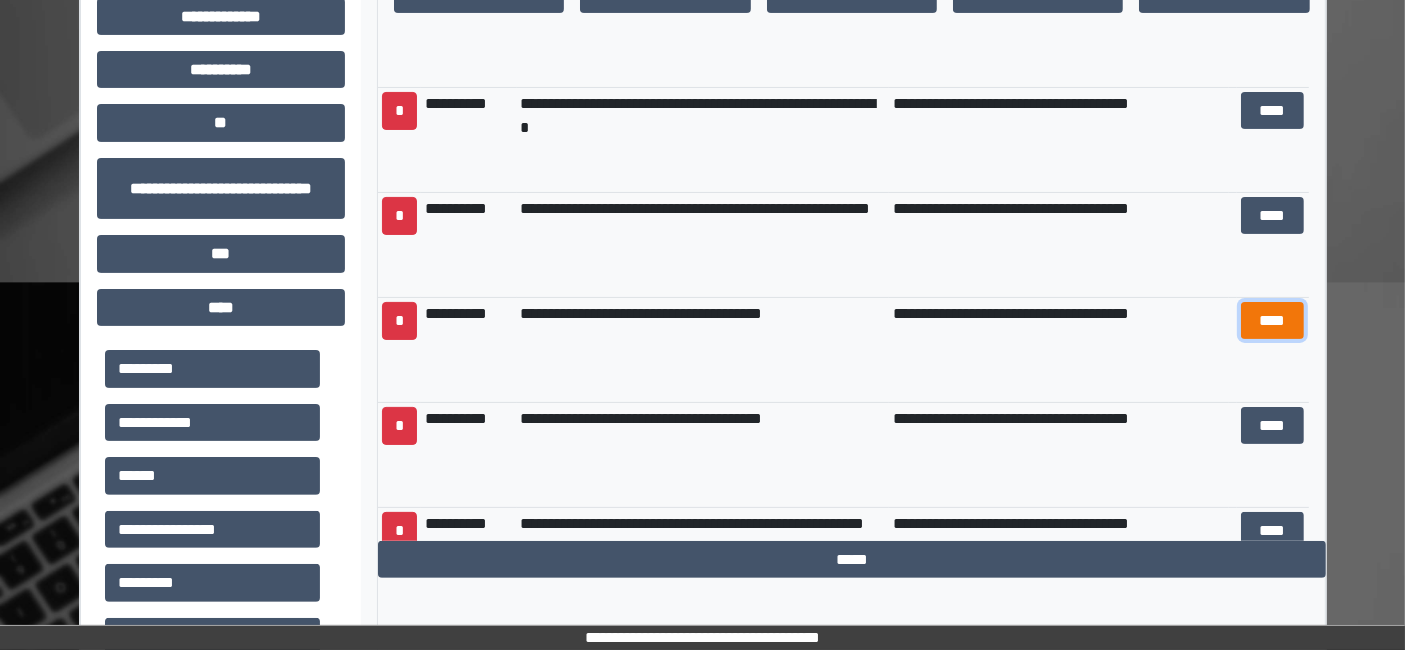 click on "****" at bounding box center (1272, 320) 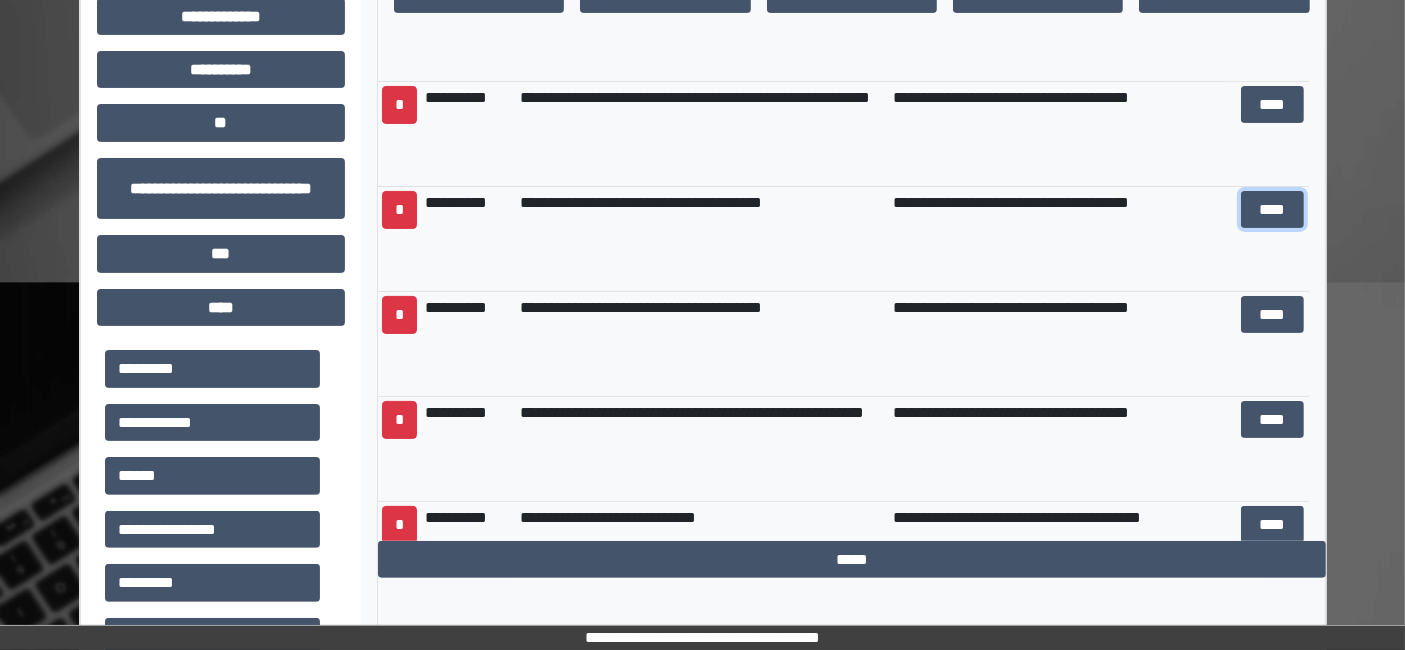 scroll, scrollTop: 301, scrollLeft: 0, axis: vertical 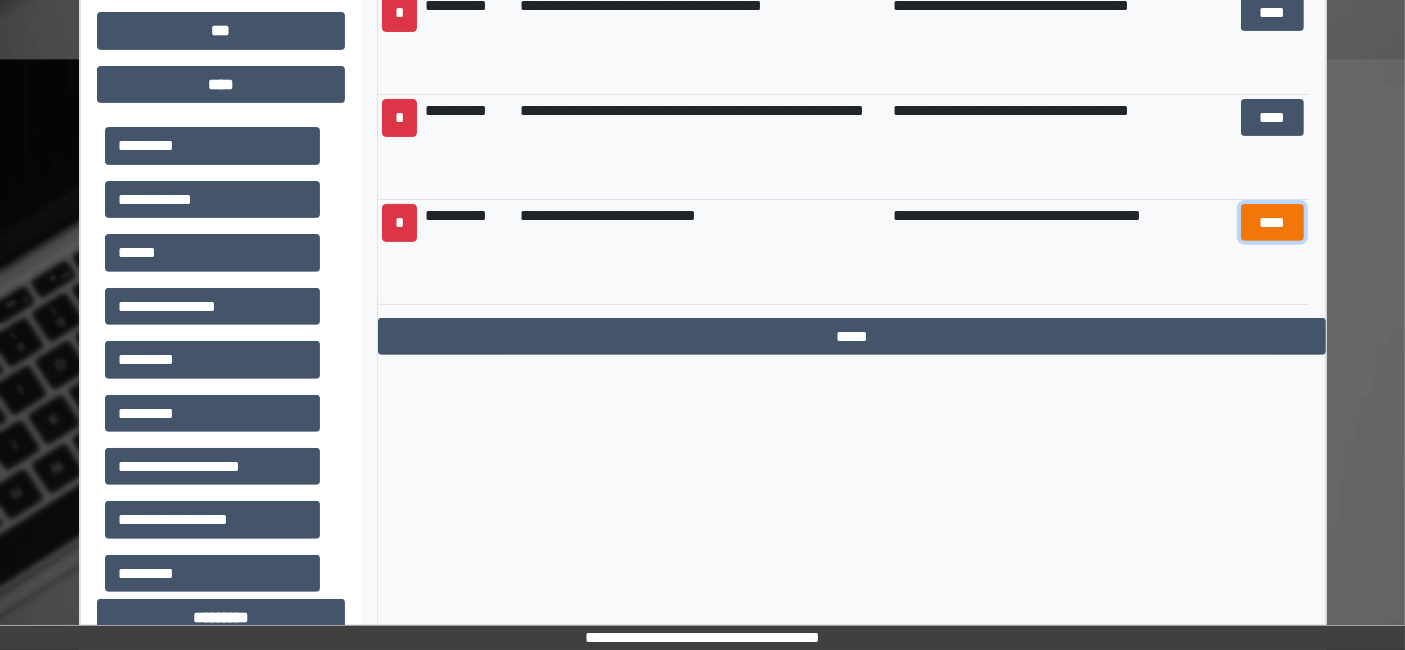 click on "****" at bounding box center (1272, 222) 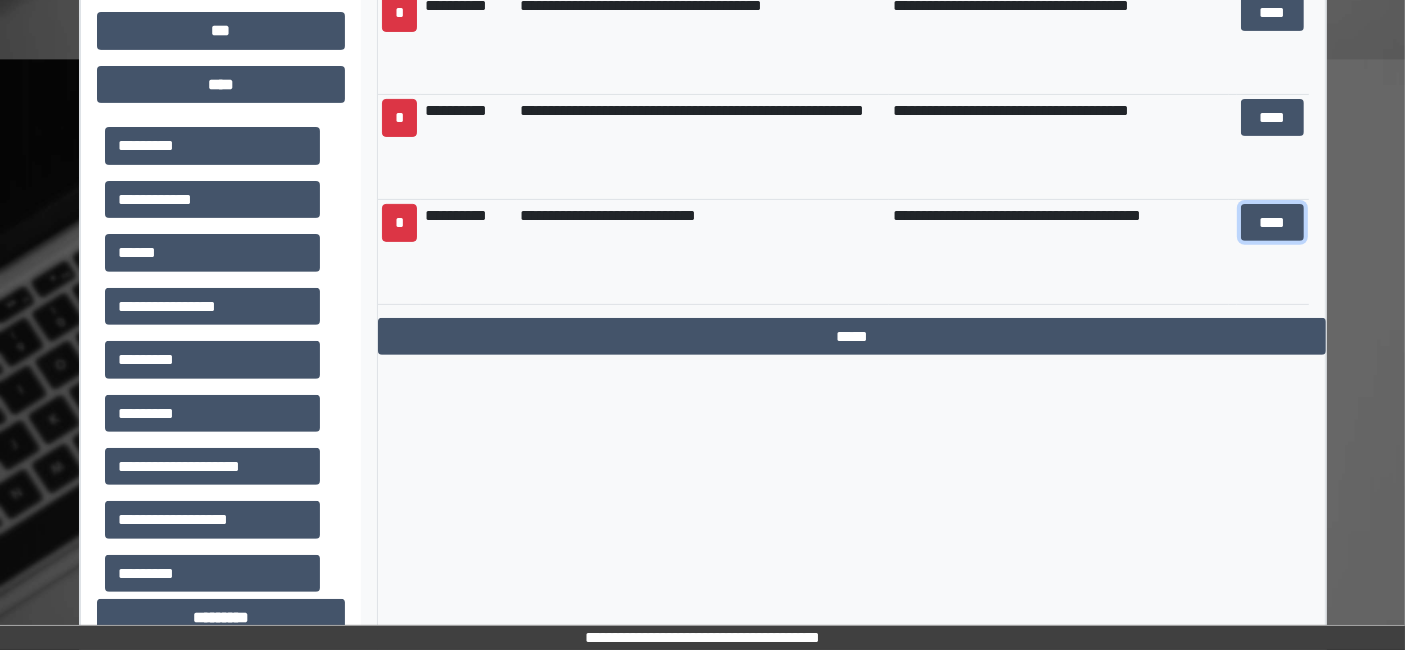 scroll, scrollTop: 0, scrollLeft: 0, axis: both 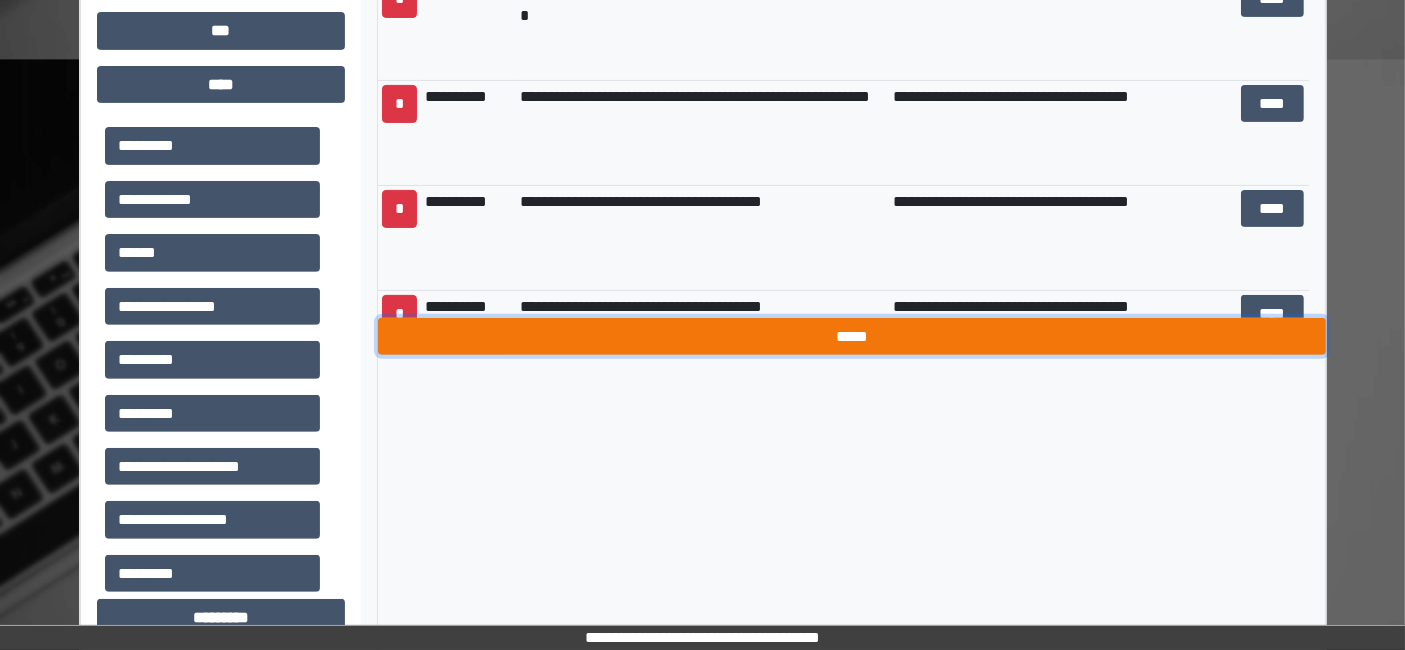 click on "*****" at bounding box center [852, 336] 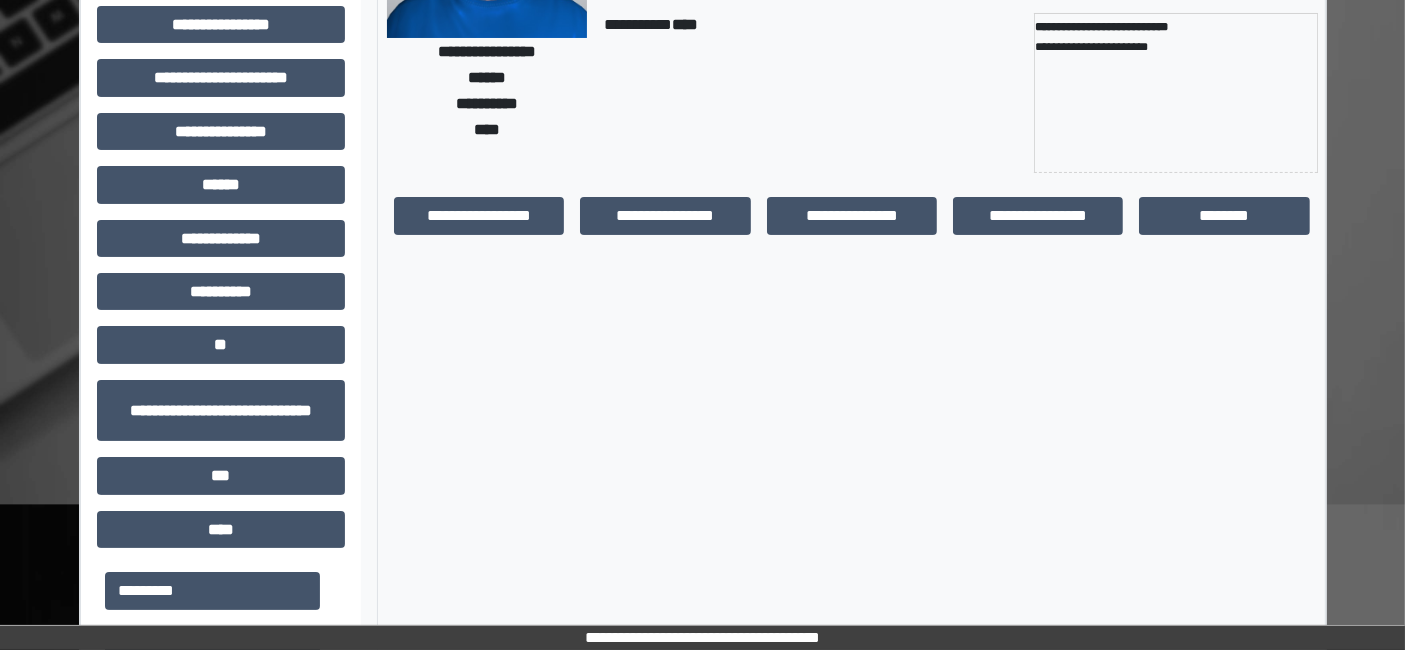 scroll, scrollTop: 0, scrollLeft: 0, axis: both 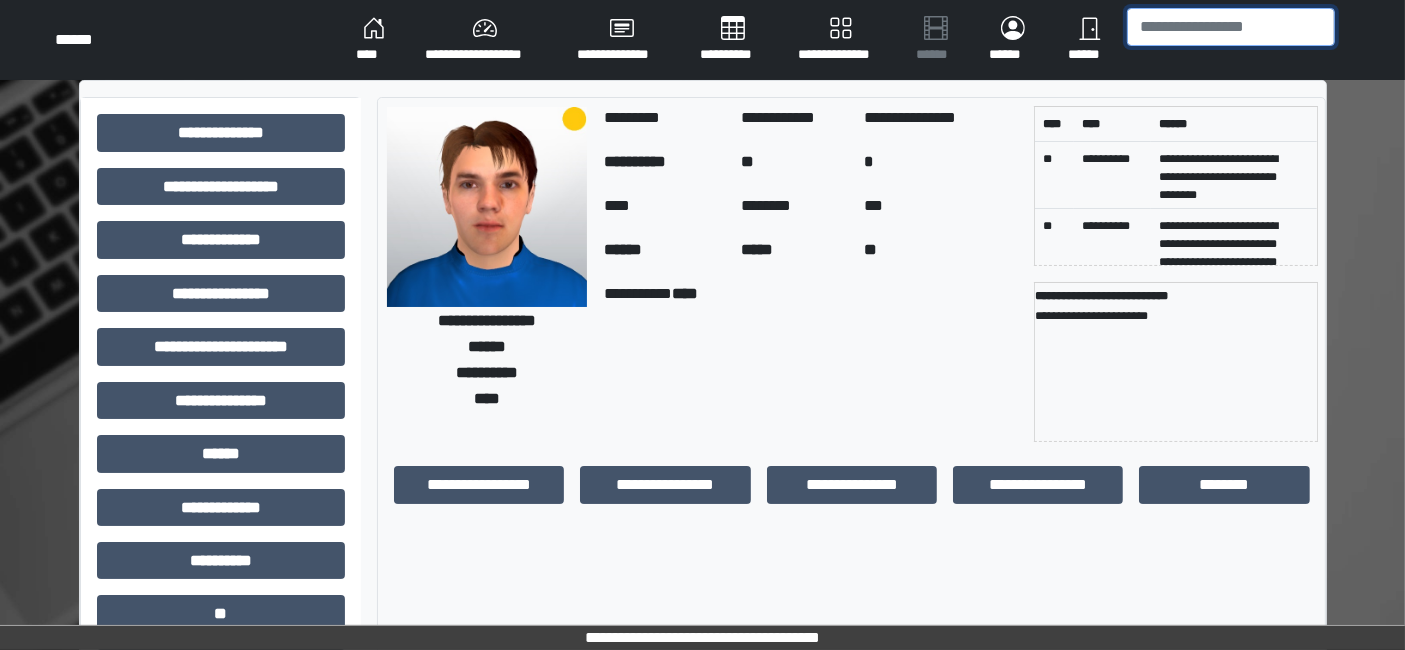 click at bounding box center (1231, 27) 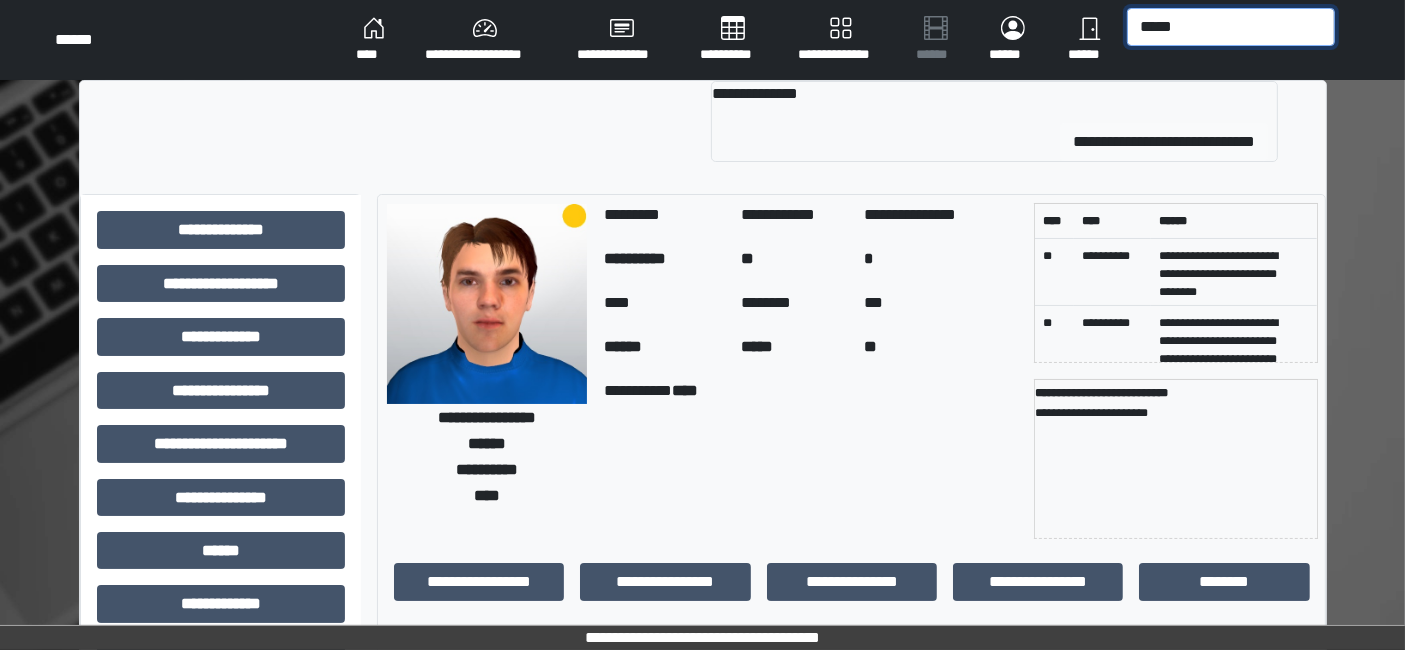 type on "*****" 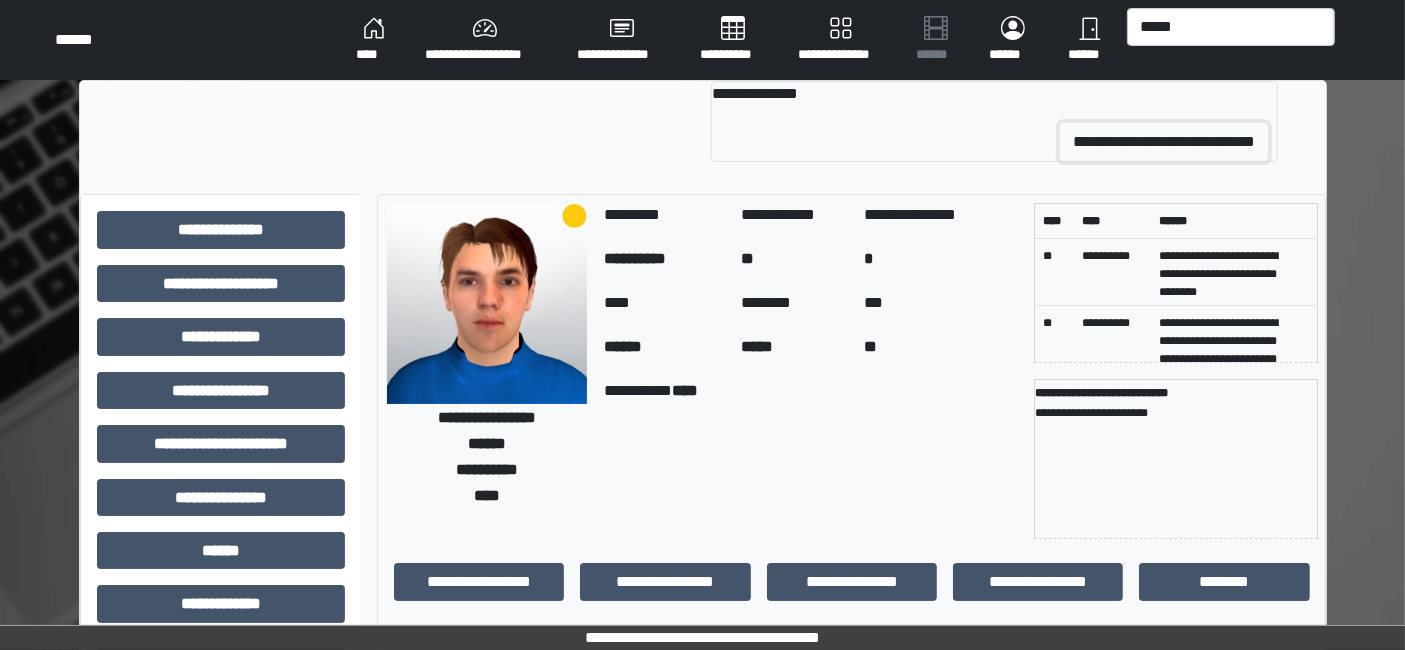 click on "**********" at bounding box center [1164, 142] 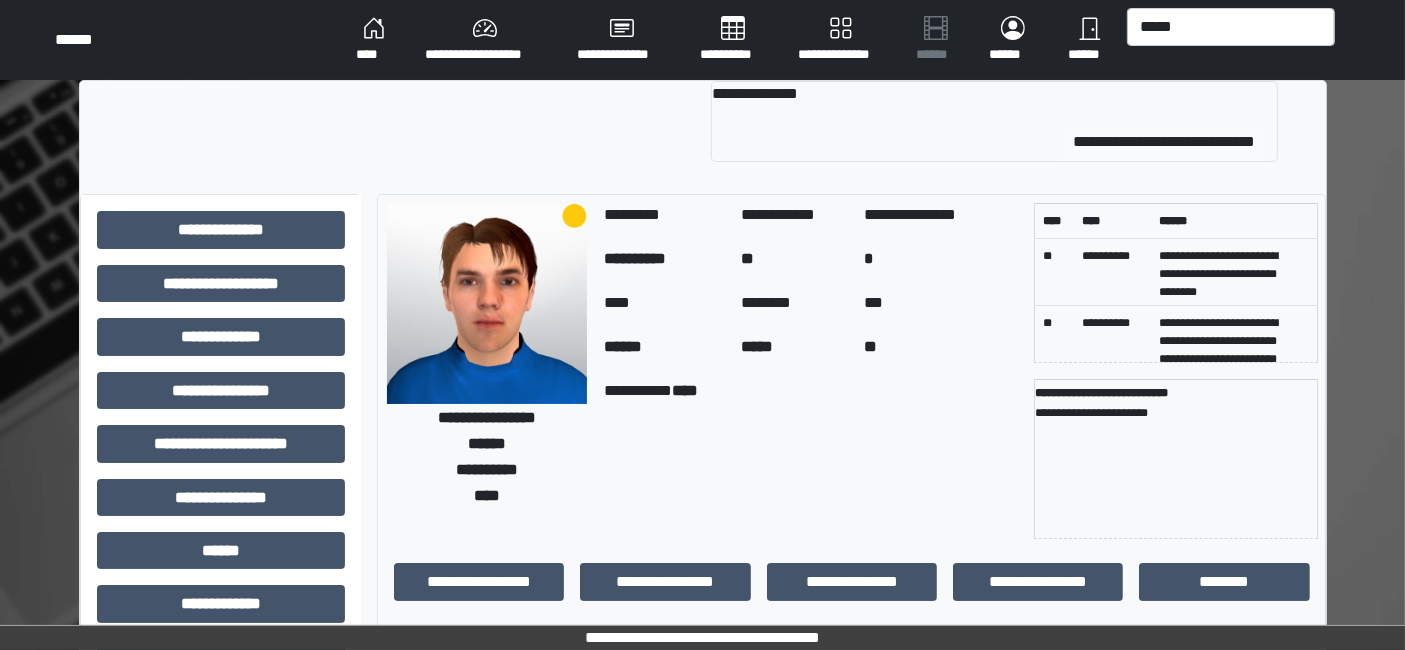 type 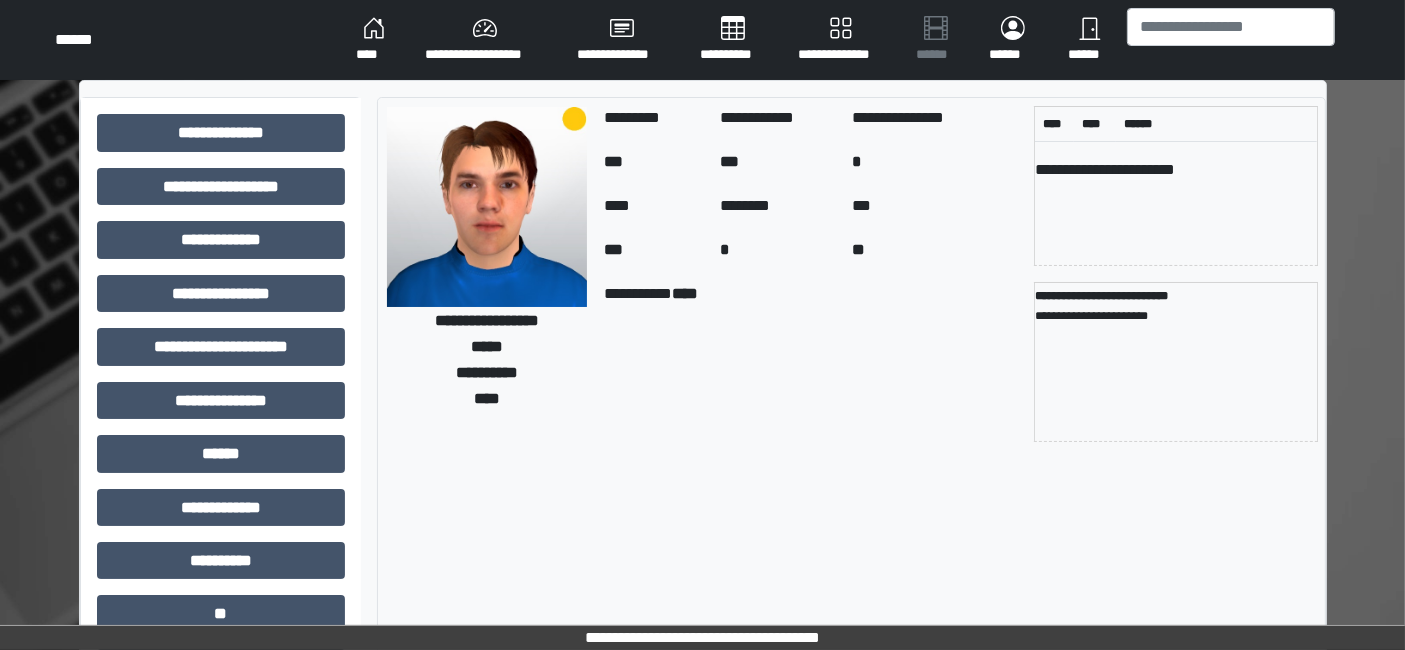 click on "**********" at bounding box center (485, 40) 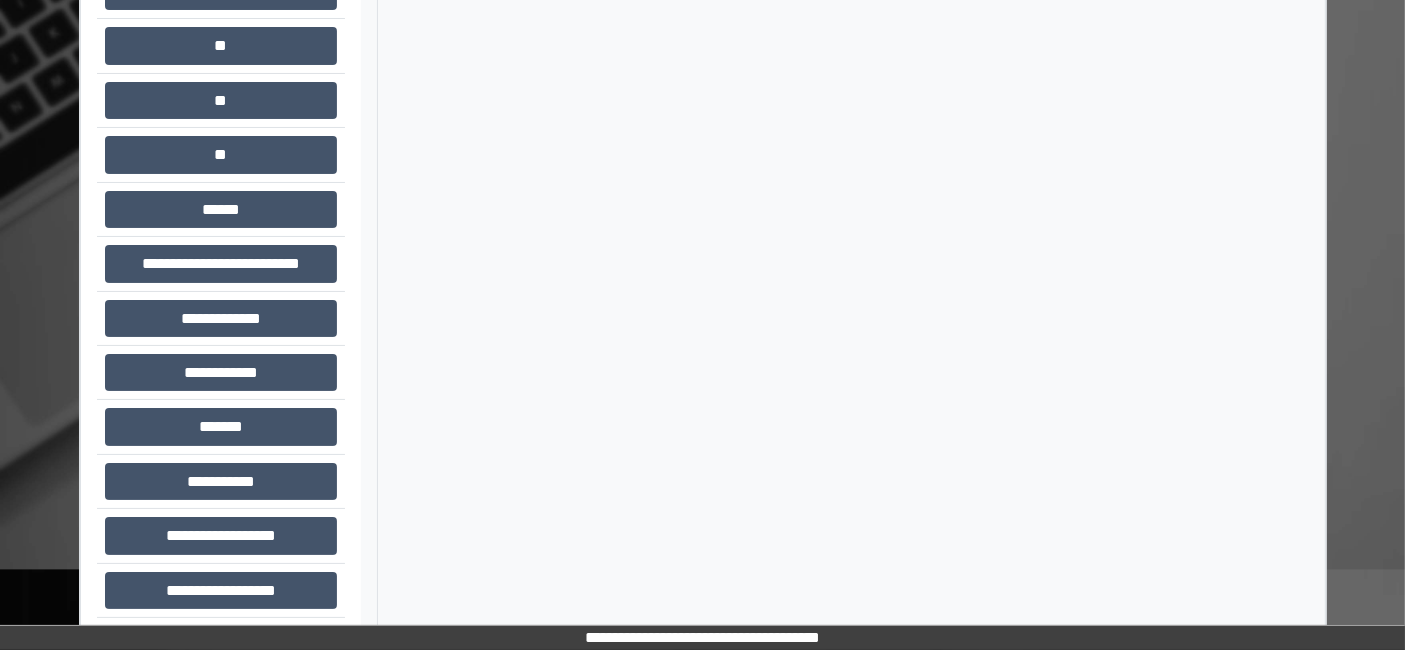 scroll, scrollTop: 217, scrollLeft: 0, axis: vertical 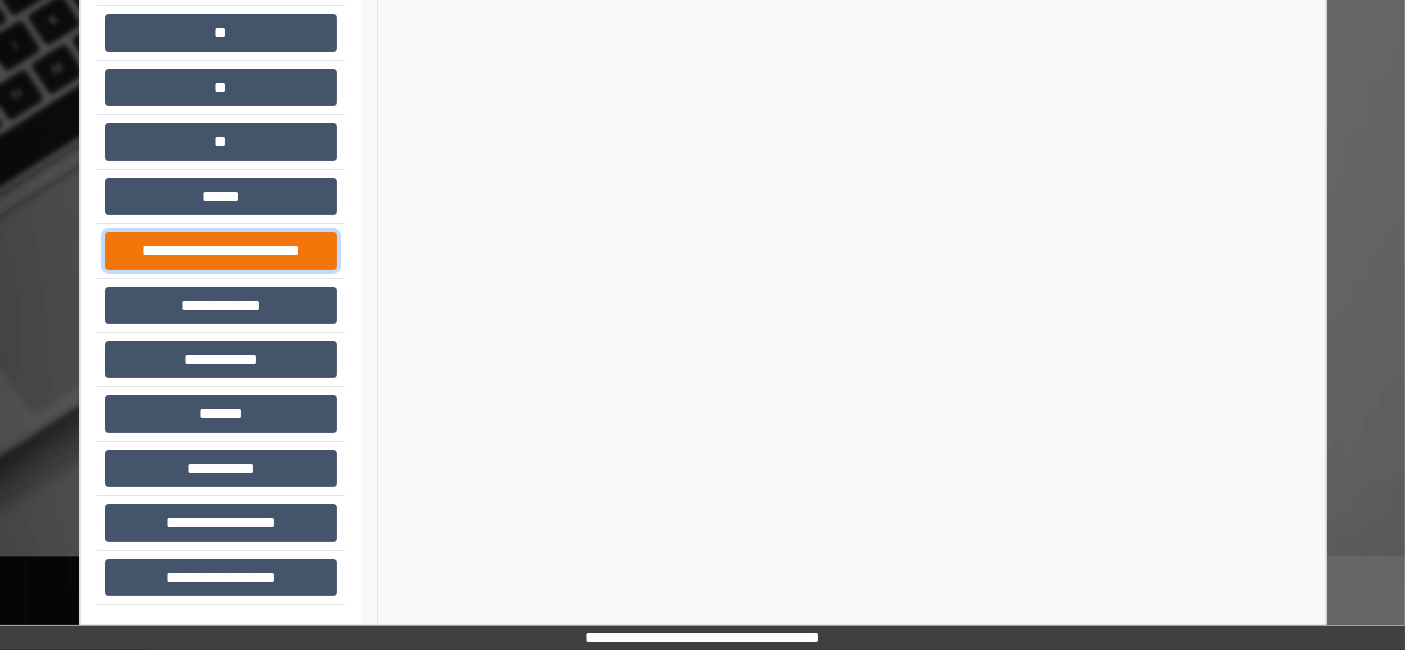 click on "**********" at bounding box center (221, 250) 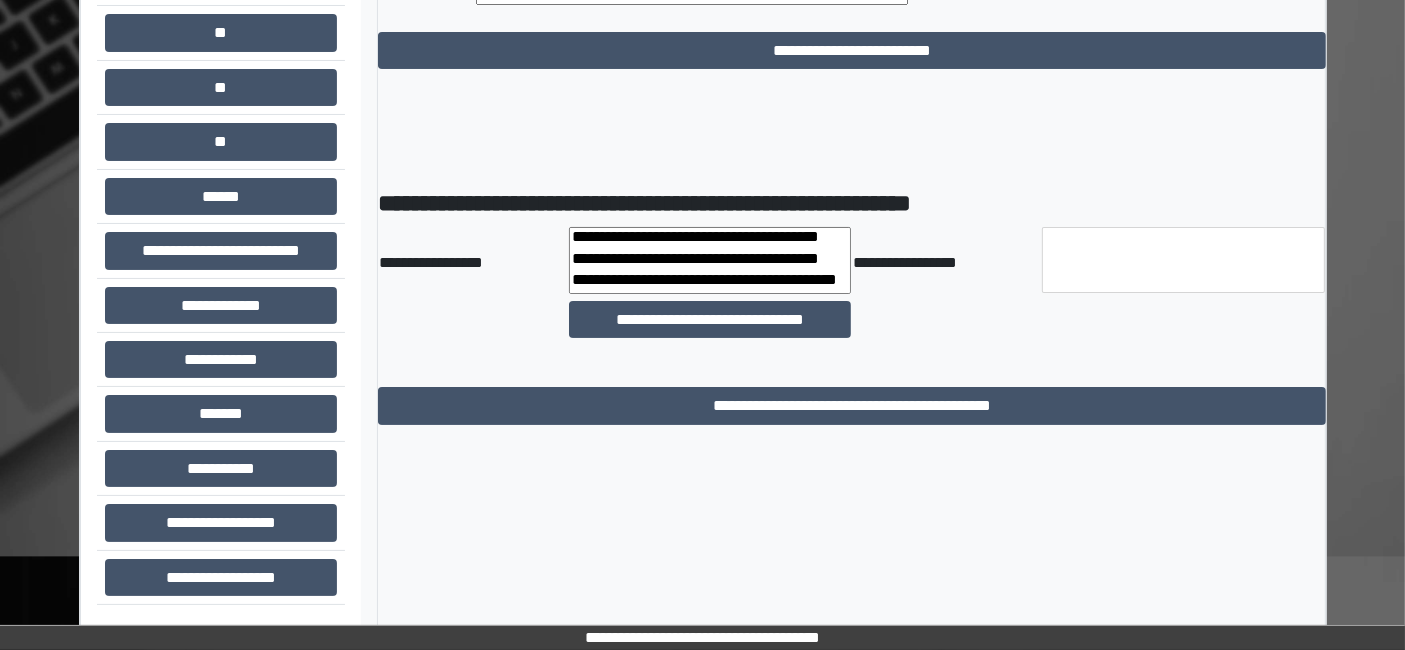 click on "**********" at bounding box center (702, 261) 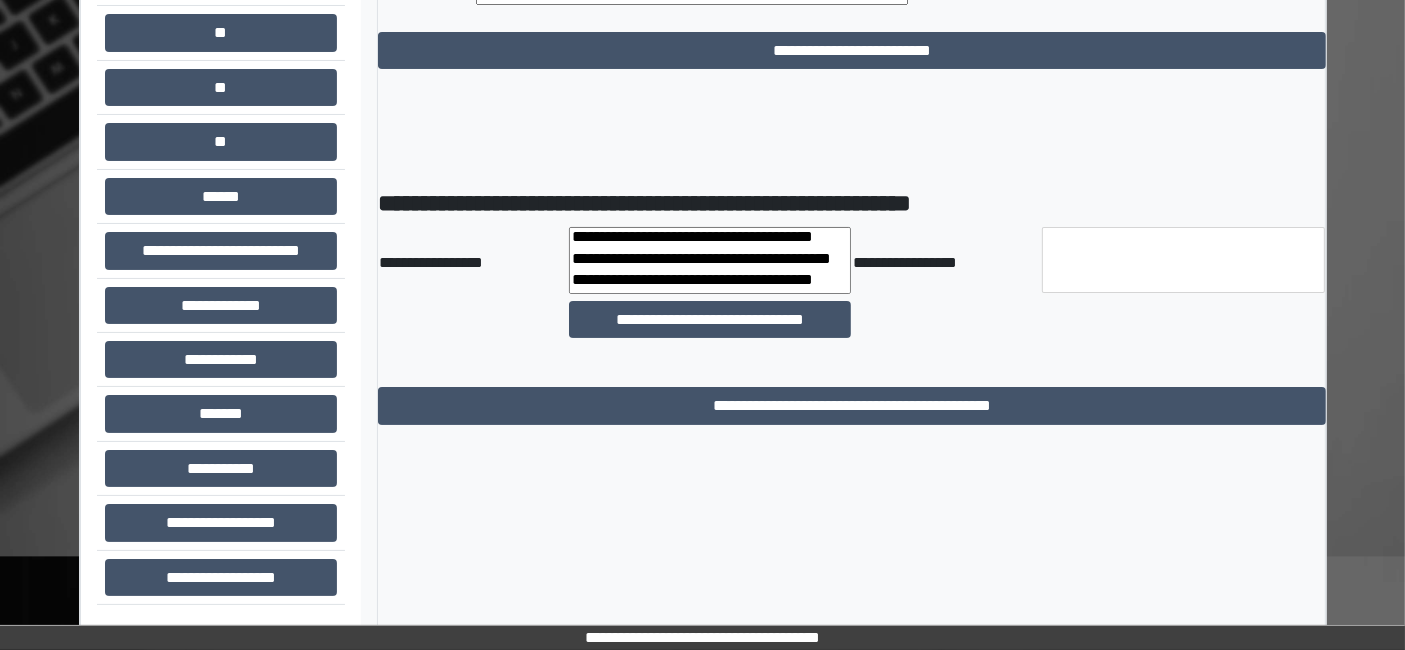 select on "***" 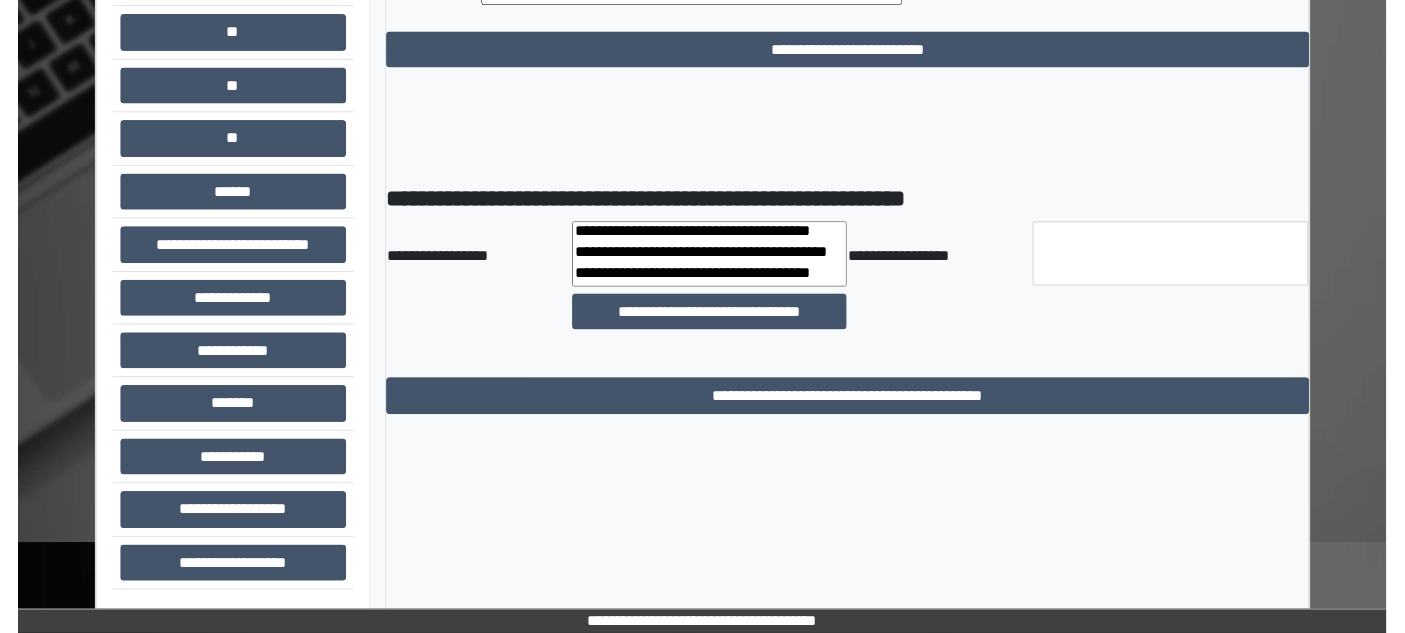 scroll, scrollTop: 5520, scrollLeft: 0, axis: vertical 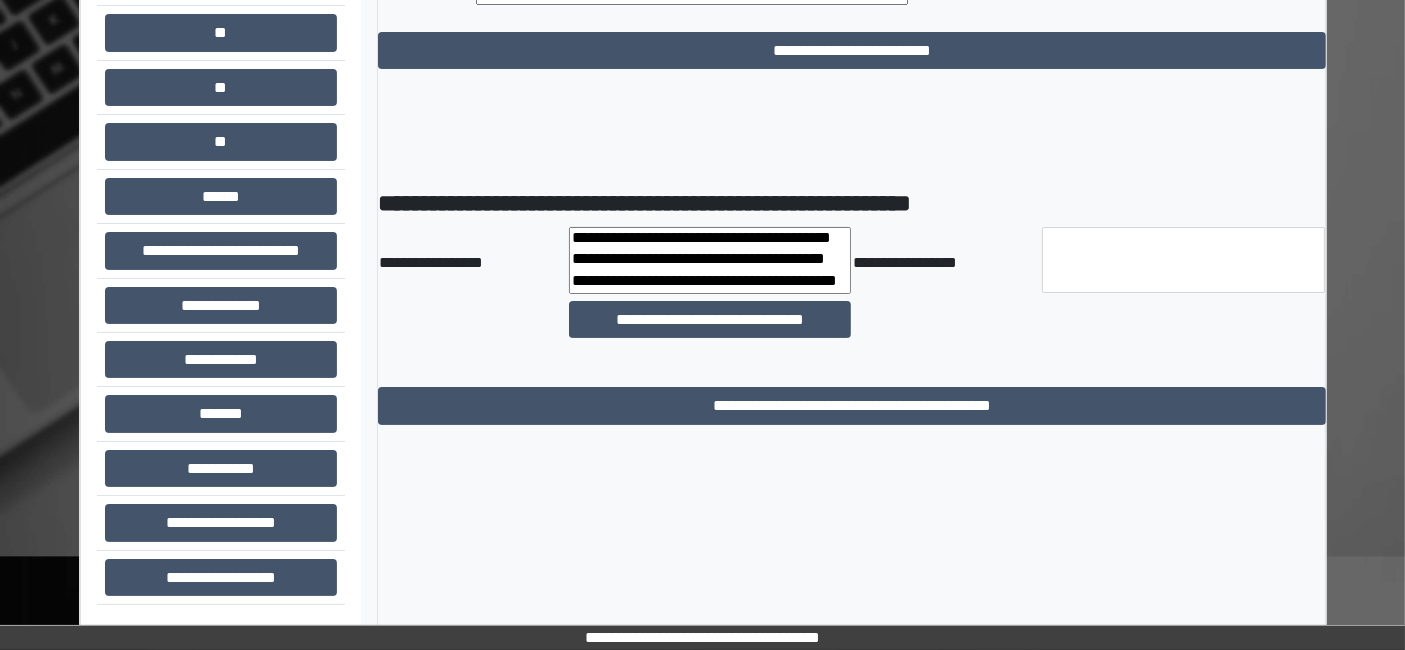 click on "**********" at bounding box center (702, 283) 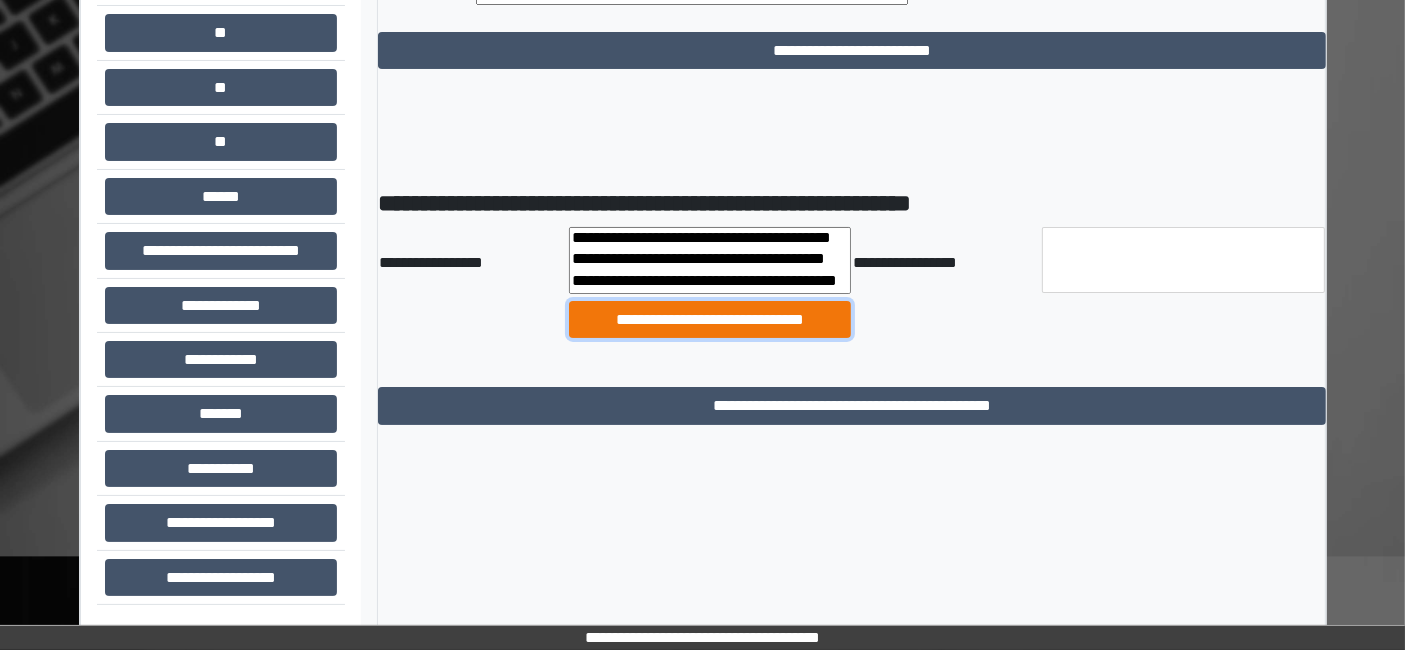 click on "**********" at bounding box center [710, 319] 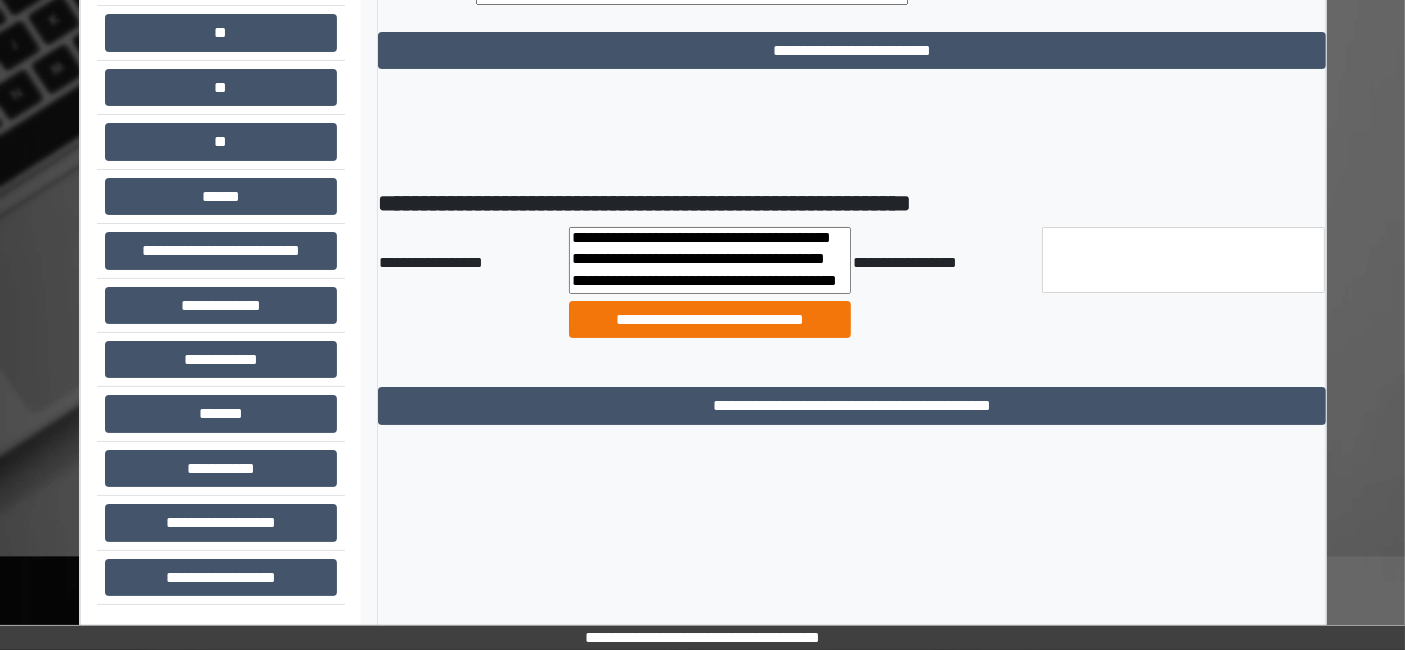 select 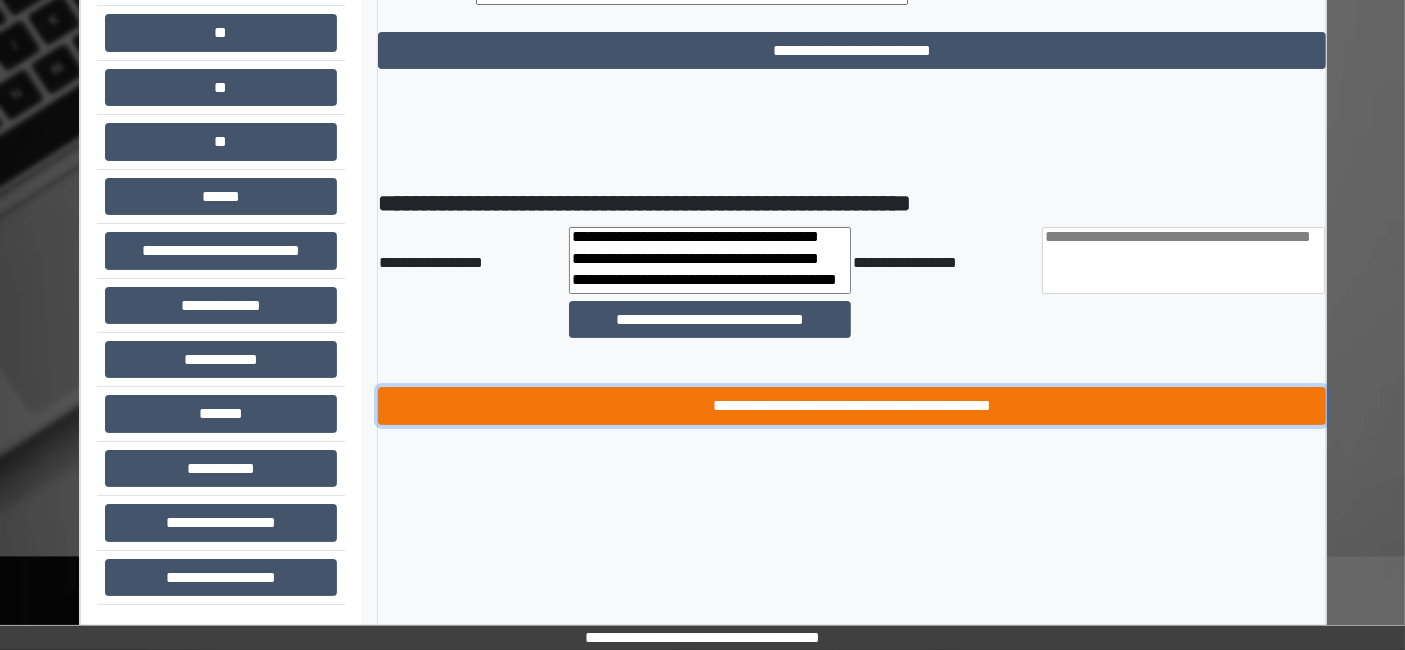 click on "**********" at bounding box center (852, 405) 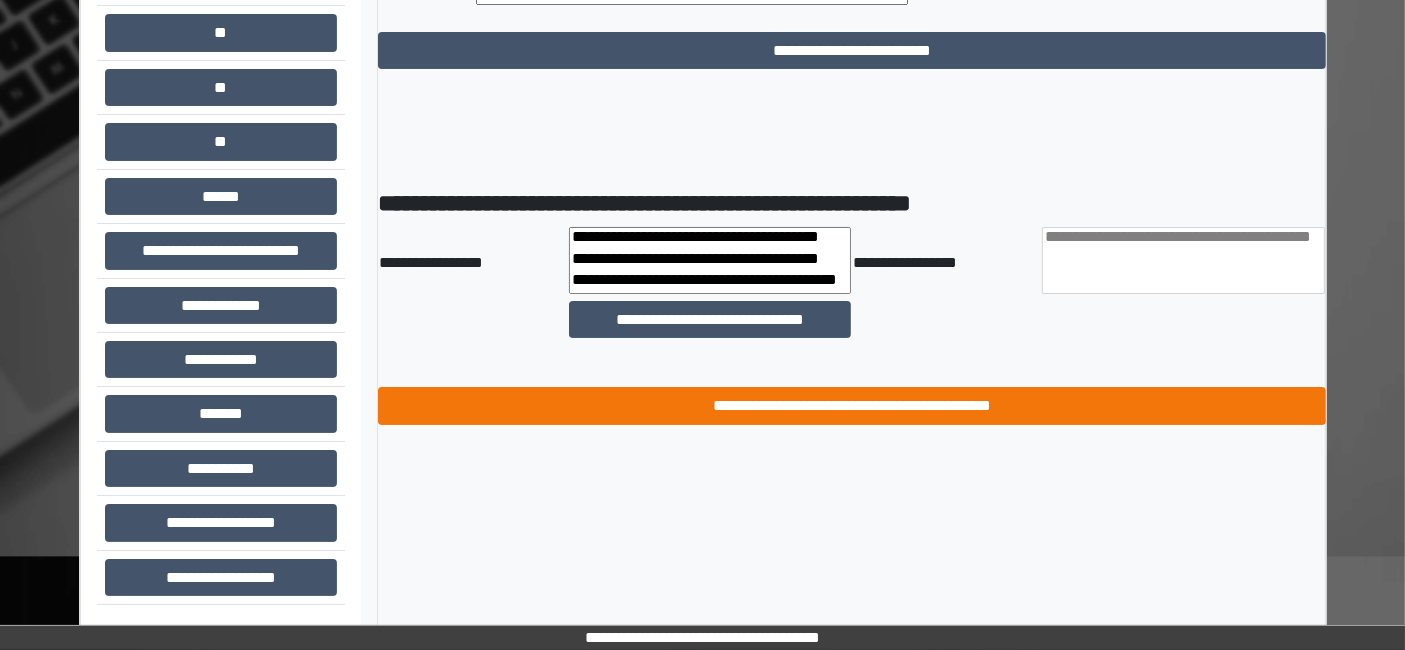 select 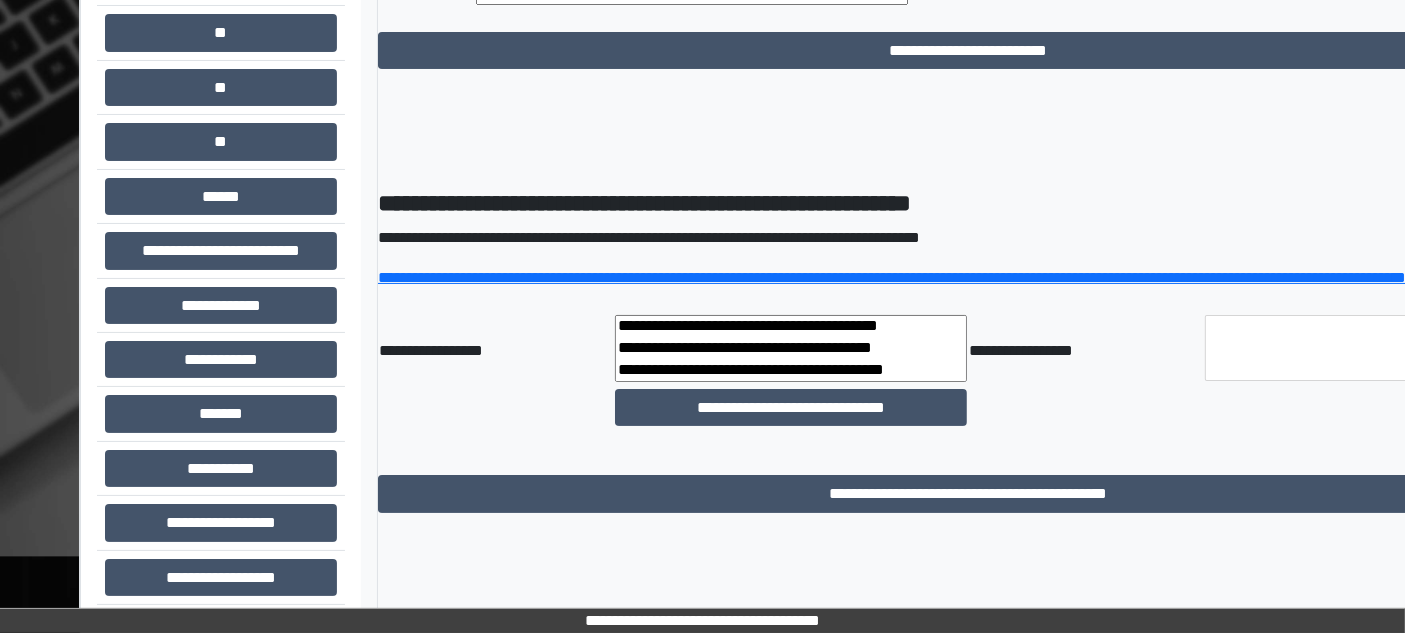 scroll, scrollTop: 111, scrollLeft: 0, axis: vertical 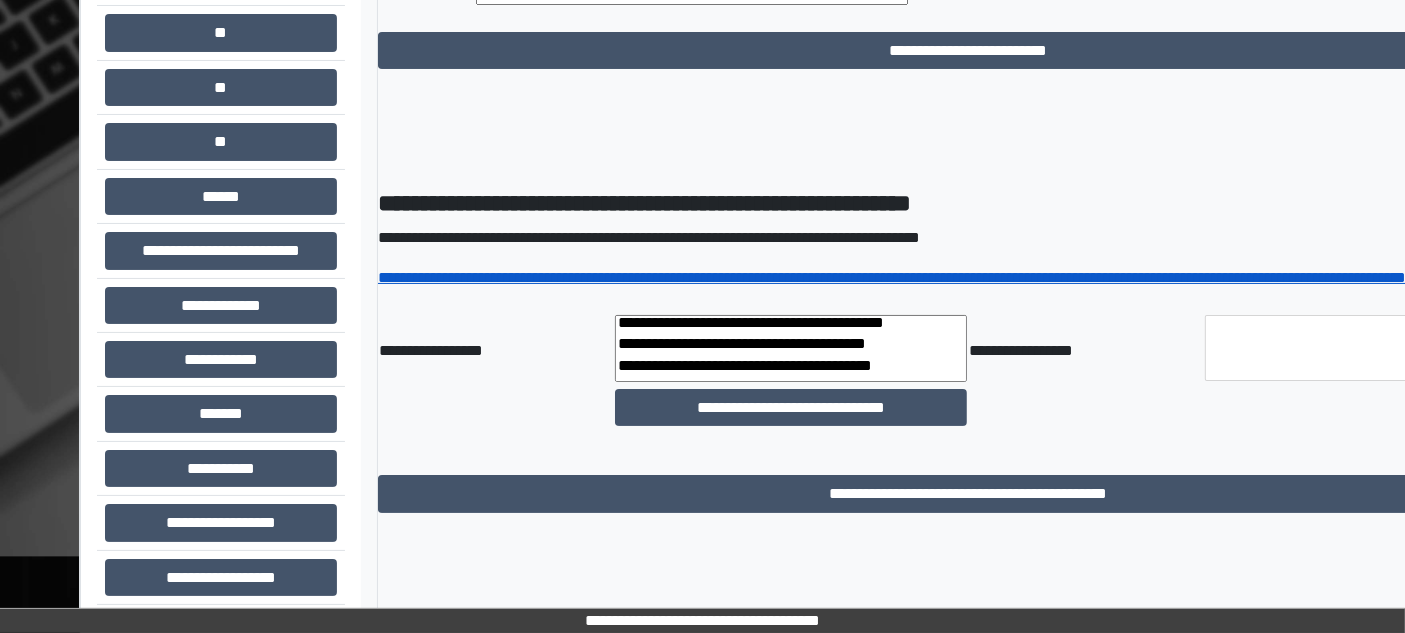 click on "**********" at bounding box center (892, 277) 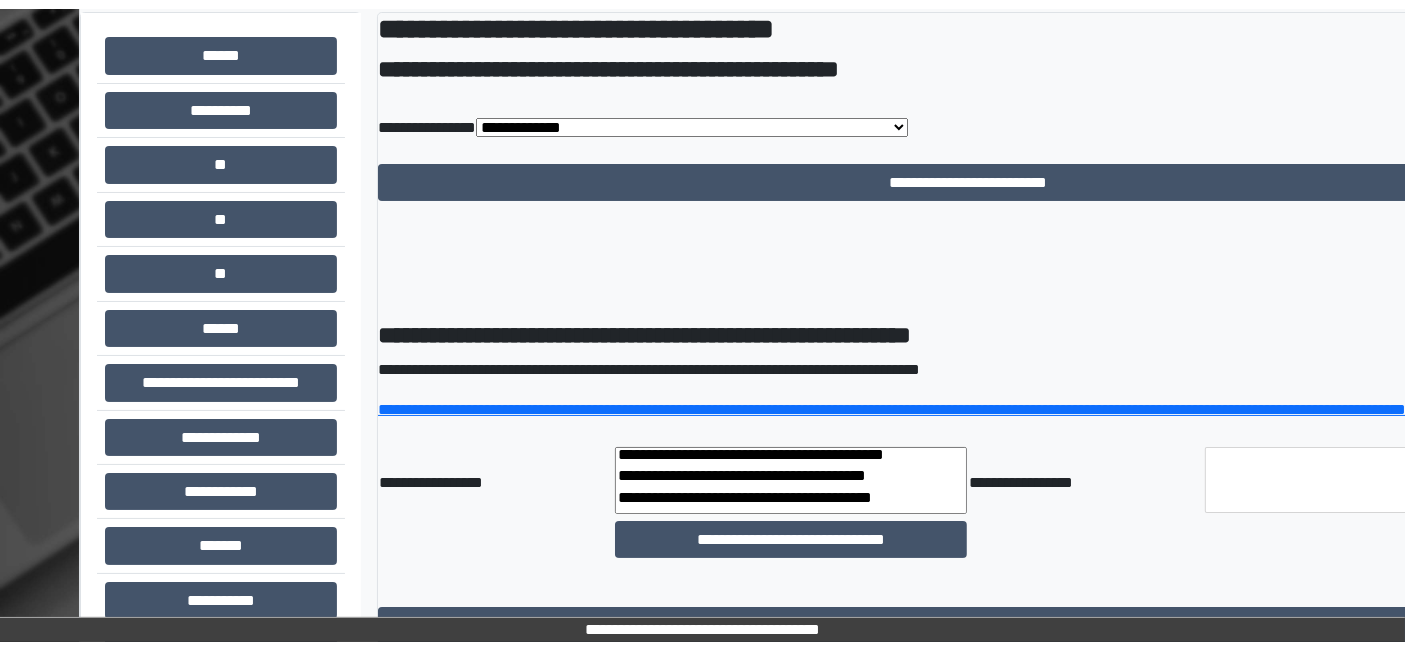 scroll, scrollTop: 0, scrollLeft: 0, axis: both 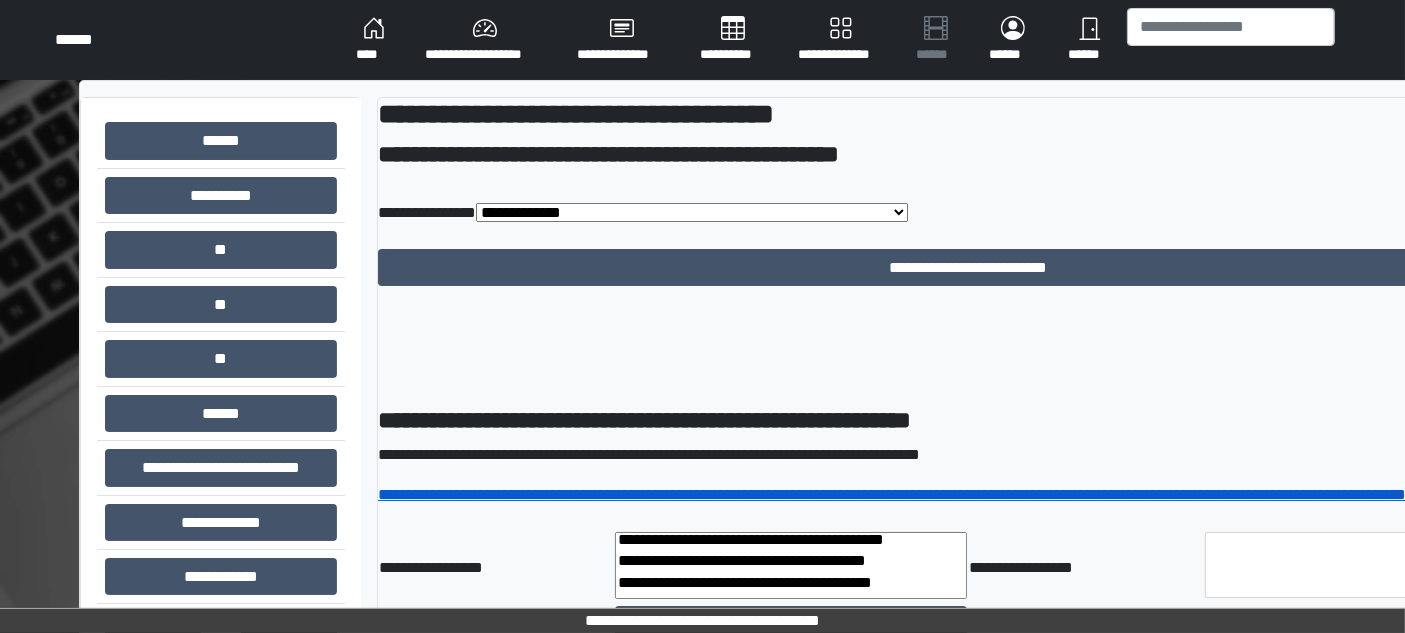 click on "**********" at bounding box center [892, 494] 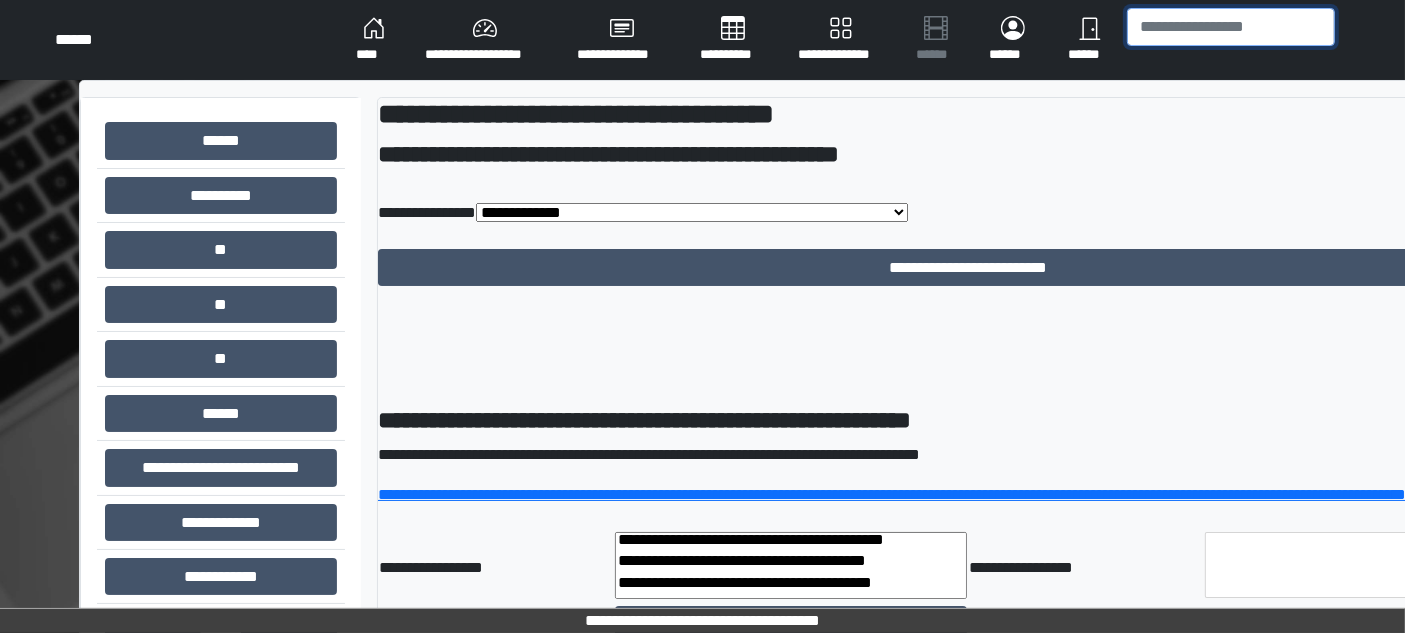 click at bounding box center (1231, 27) 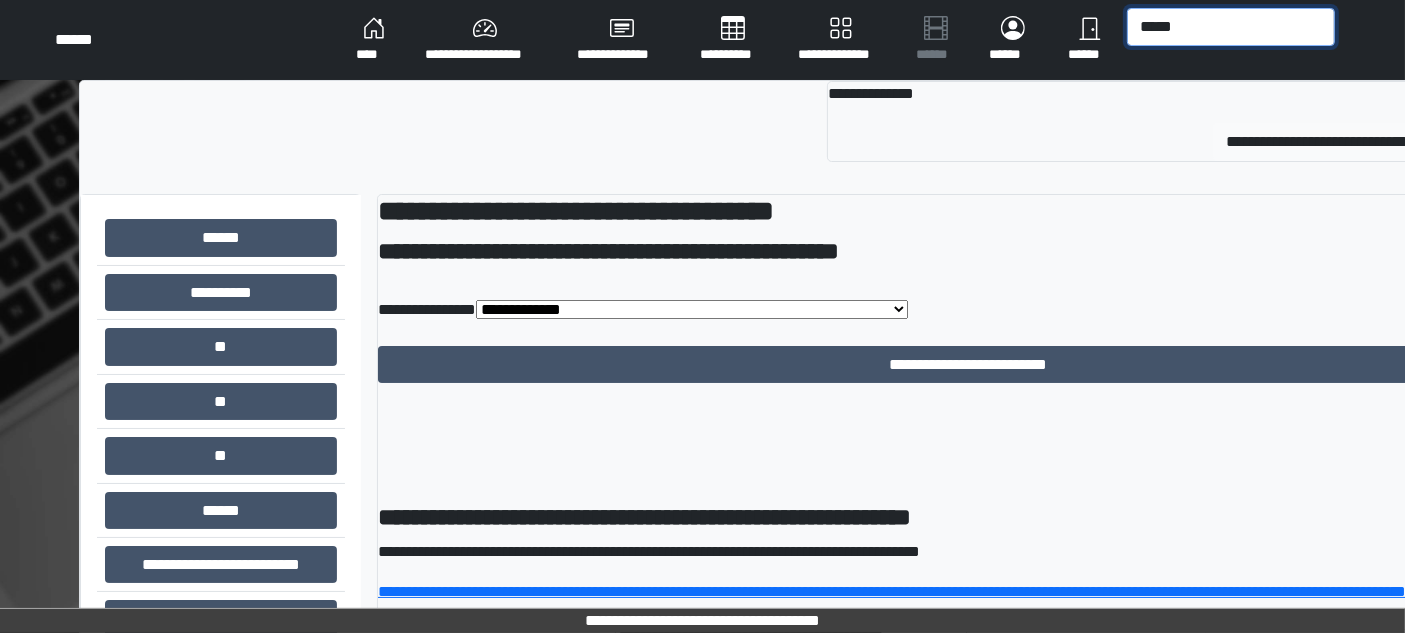 type on "*****" 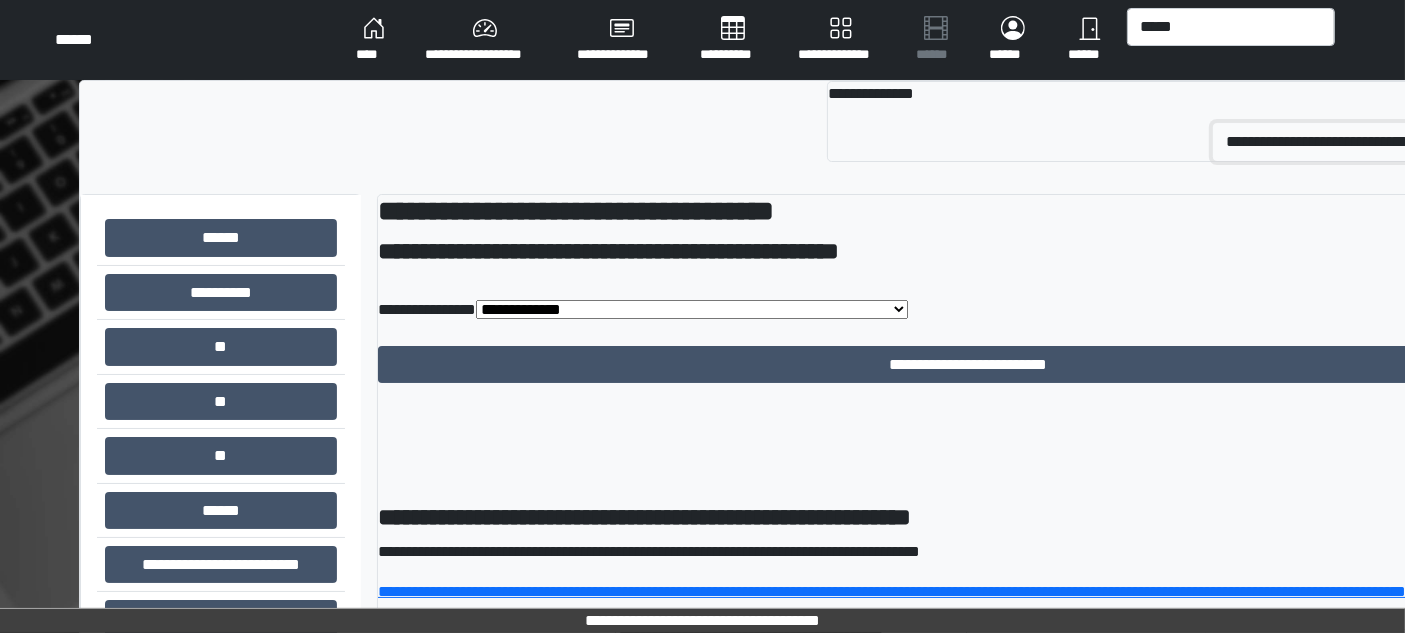 click on "**********" at bounding box center [1317, 142] 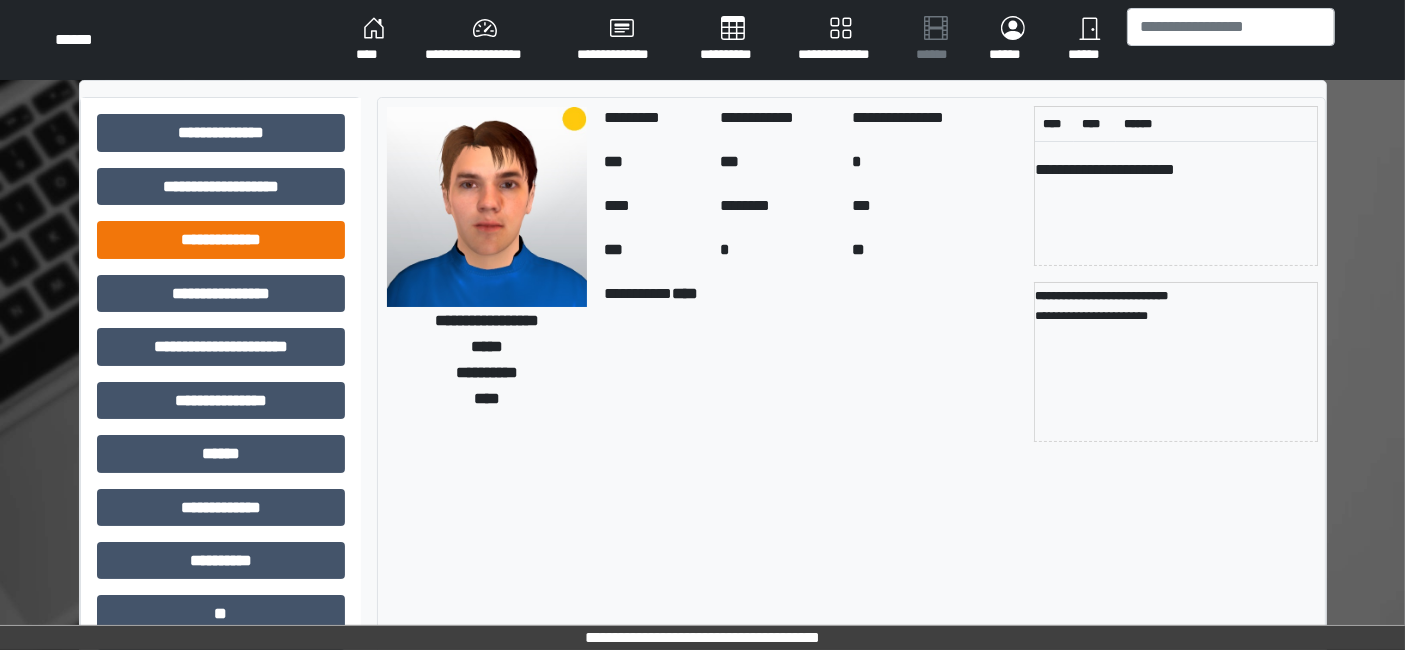 scroll, scrollTop: 269, scrollLeft: 0, axis: vertical 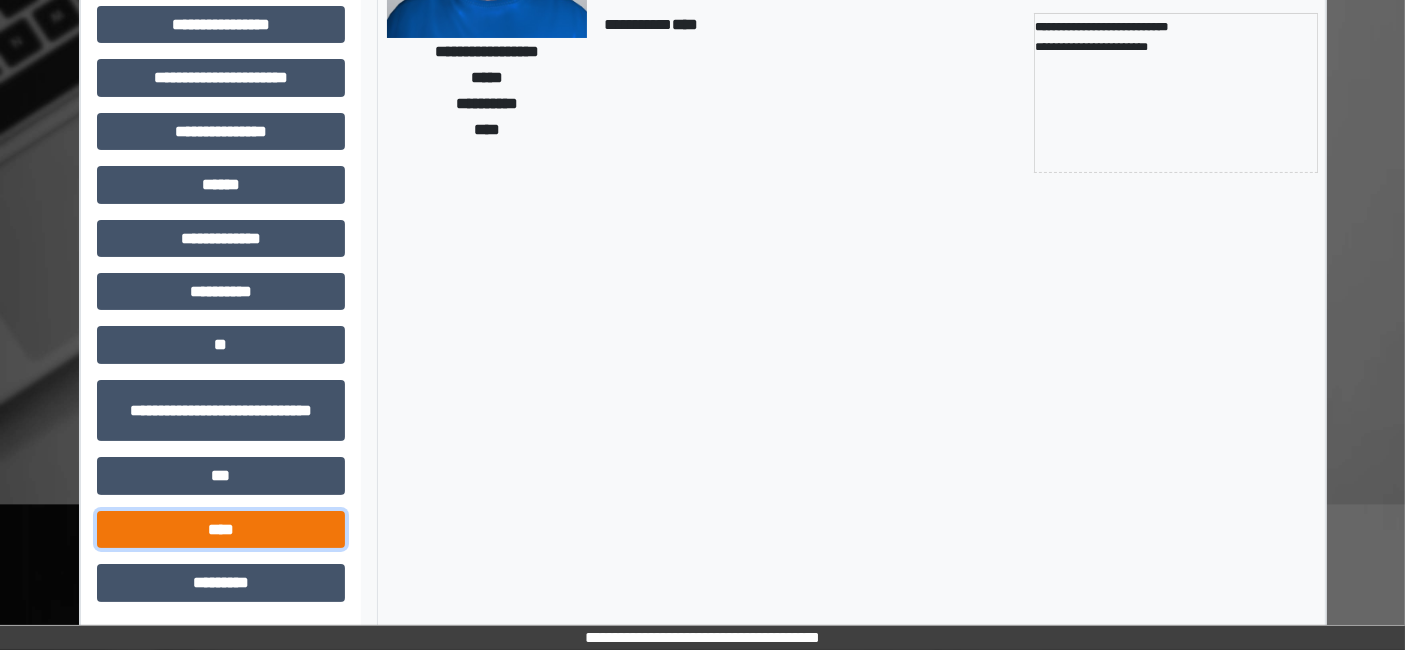 click on "****" at bounding box center (221, 529) 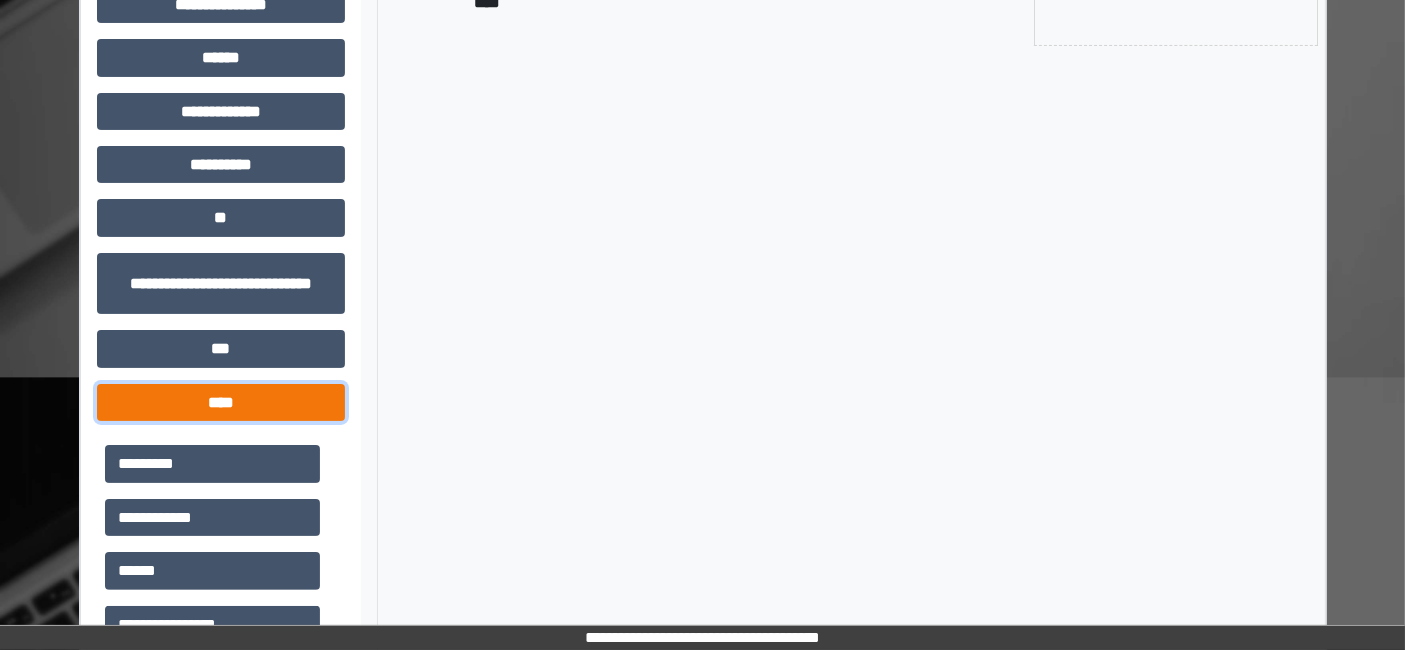 scroll, scrollTop: 491, scrollLeft: 0, axis: vertical 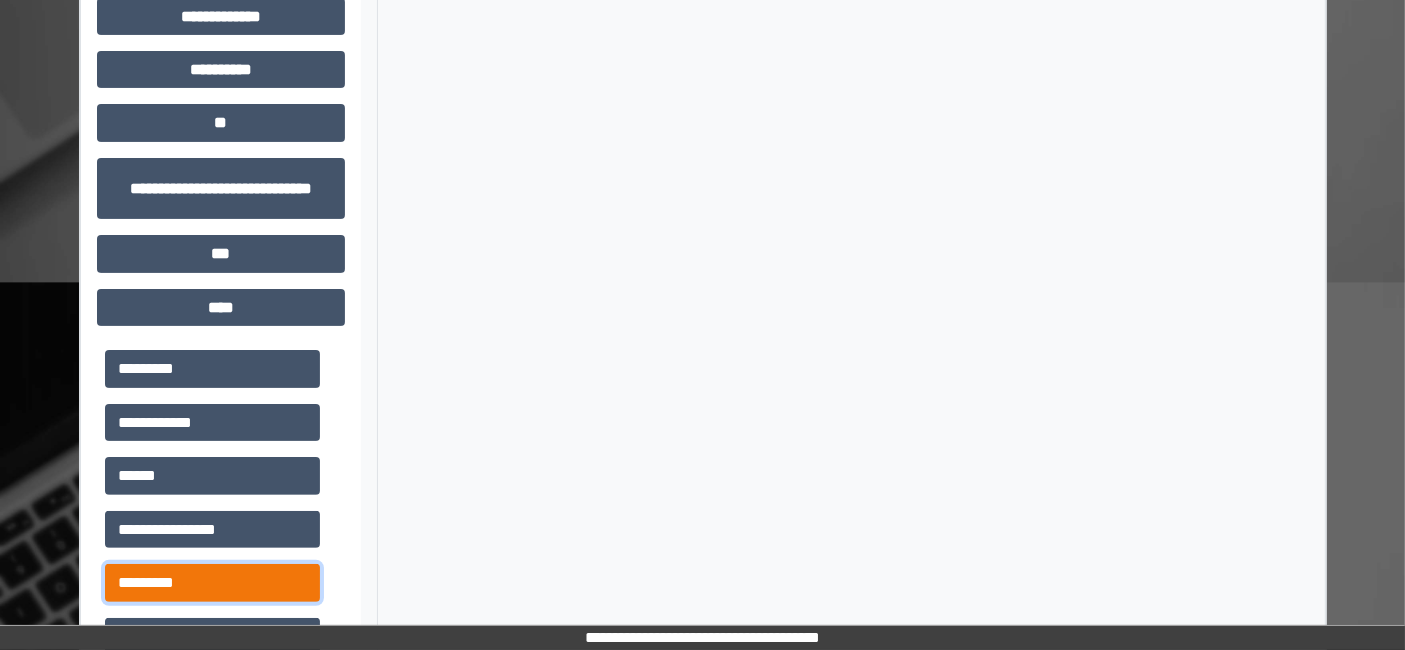 click on "*********" at bounding box center [212, 582] 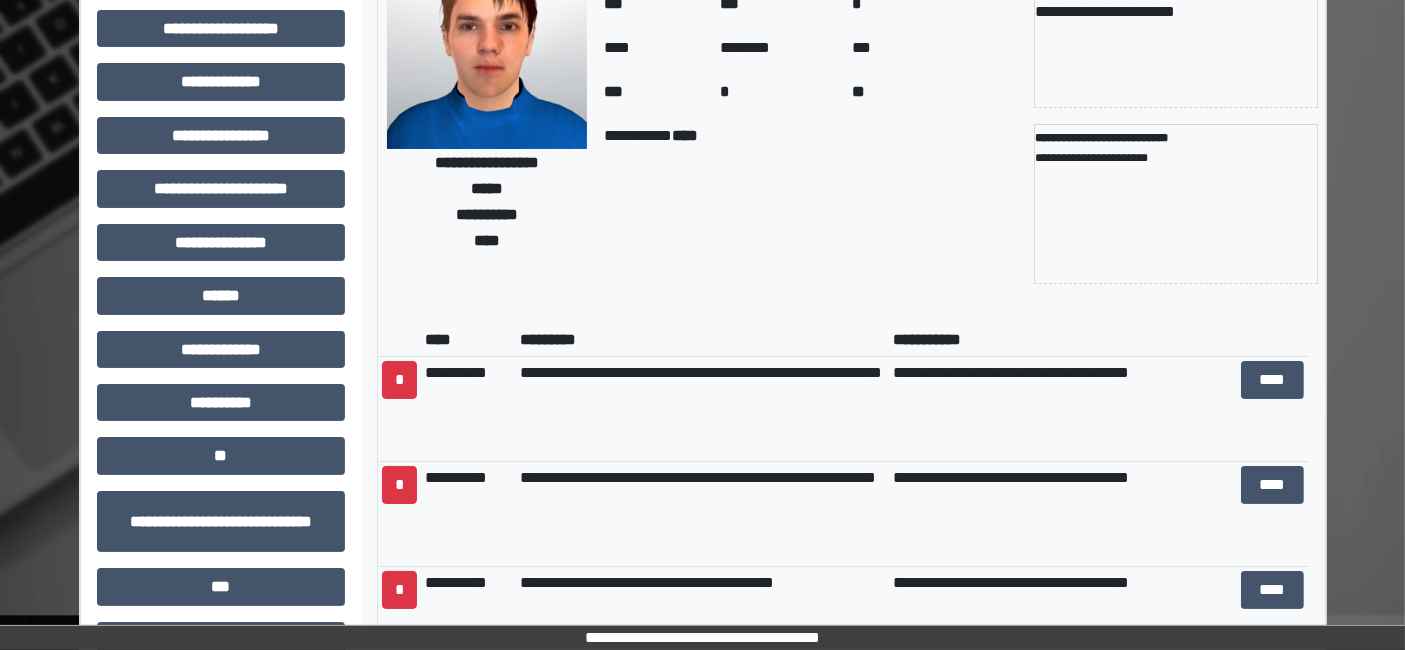 scroll, scrollTop: 269, scrollLeft: 0, axis: vertical 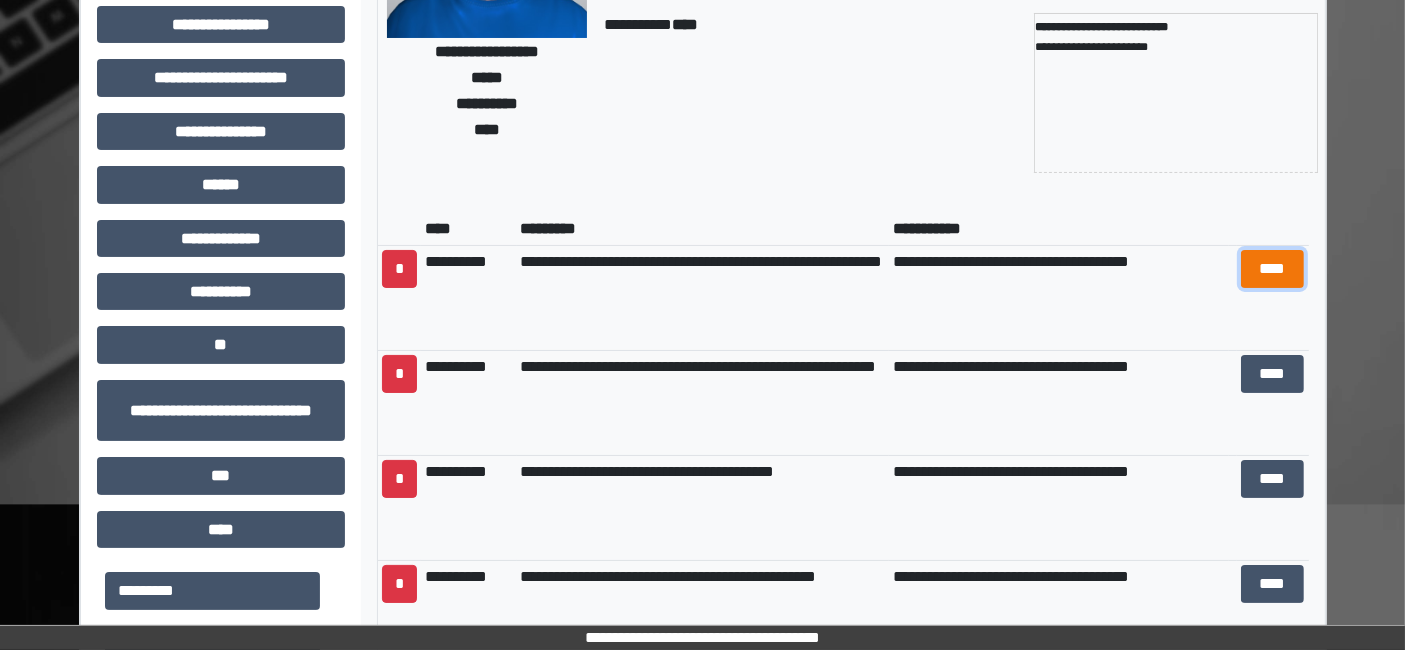click on "****" at bounding box center (1272, 268) 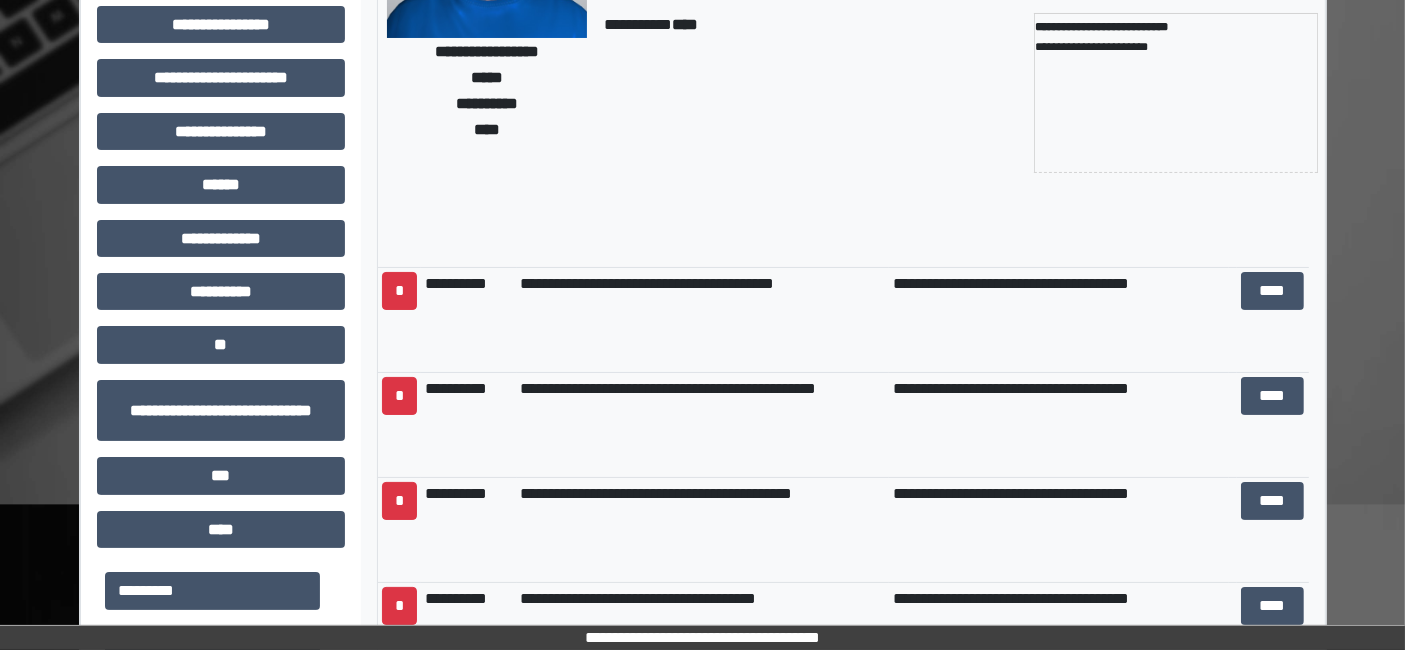 scroll, scrollTop: 222, scrollLeft: 0, axis: vertical 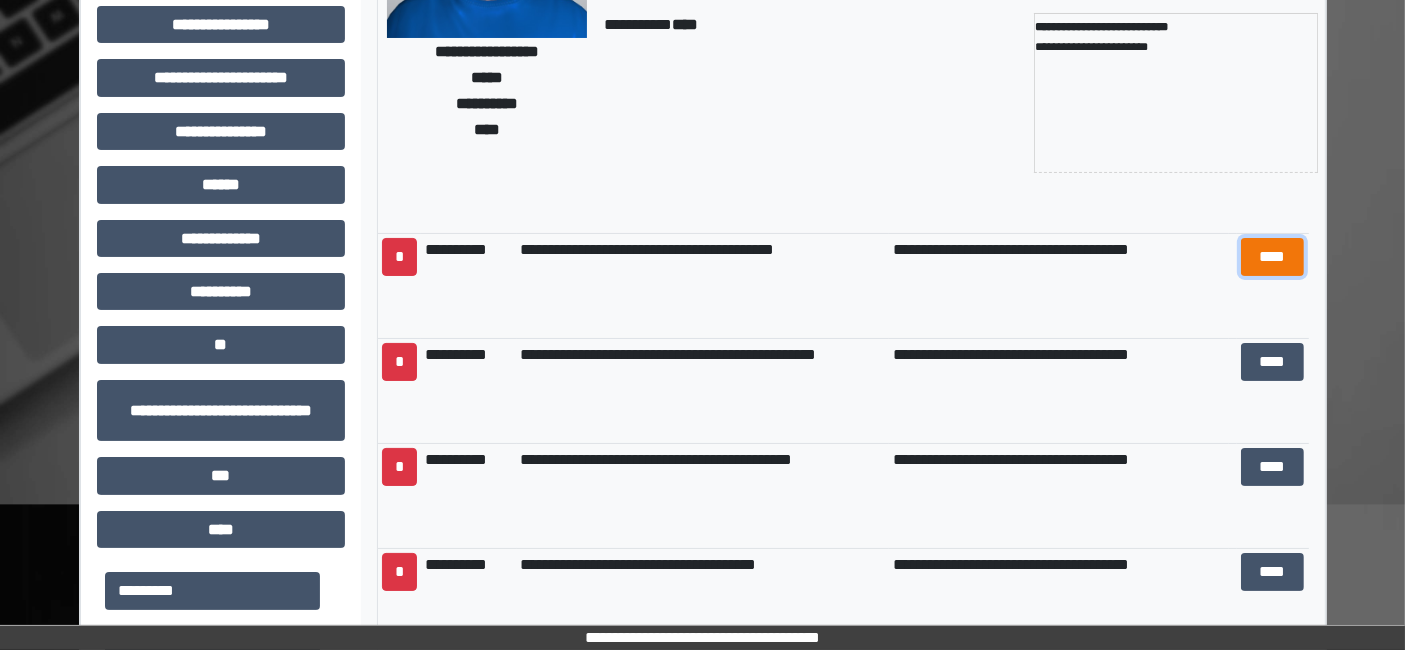 click on "****" at bounding box center (1272, 256) 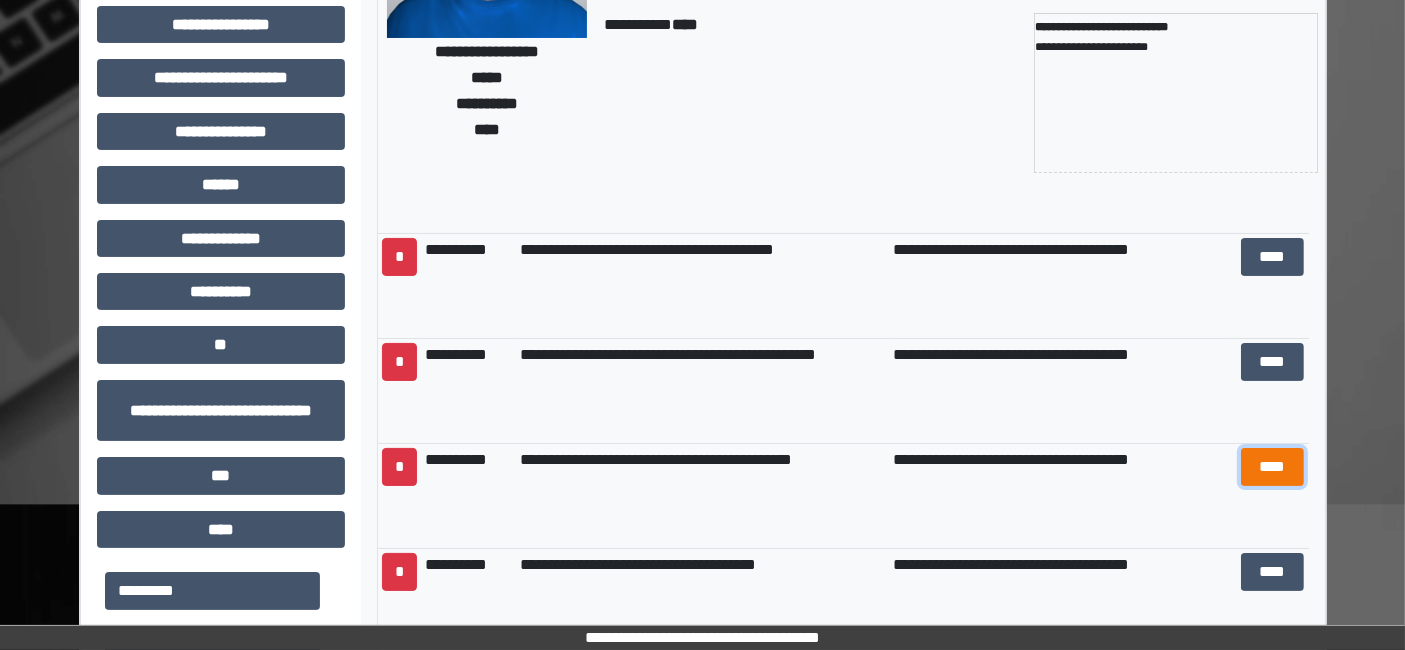 click on "****" at bounding box center [1272, 466] 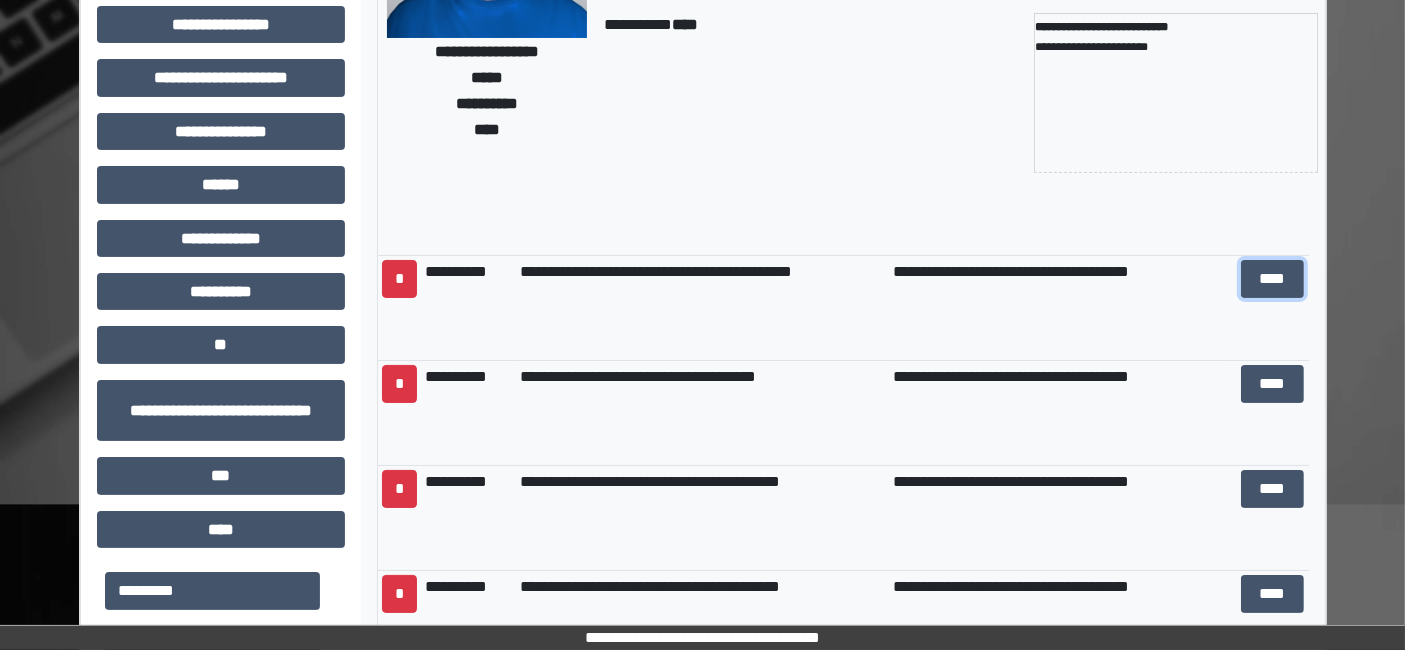 scroll, scrollTop: 444, scrollLeft: 0, axis: vertical 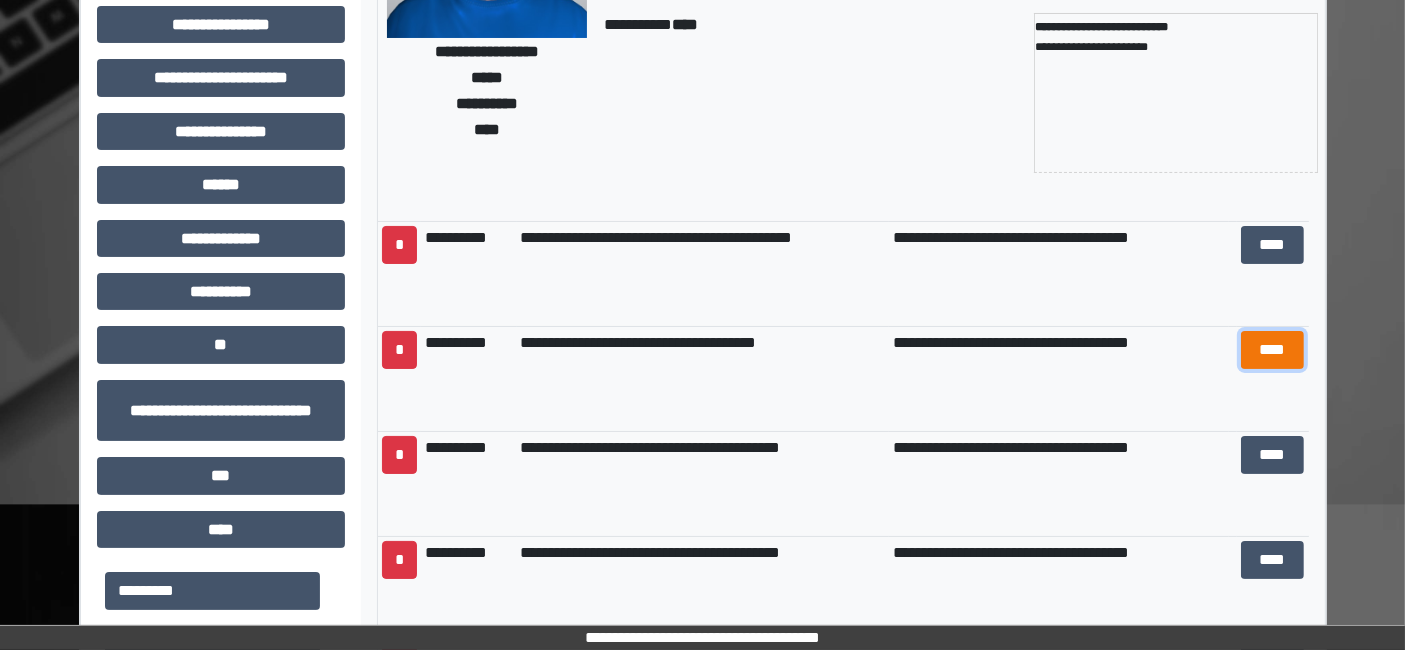 click on "****" at bounding box center [1272, 349] 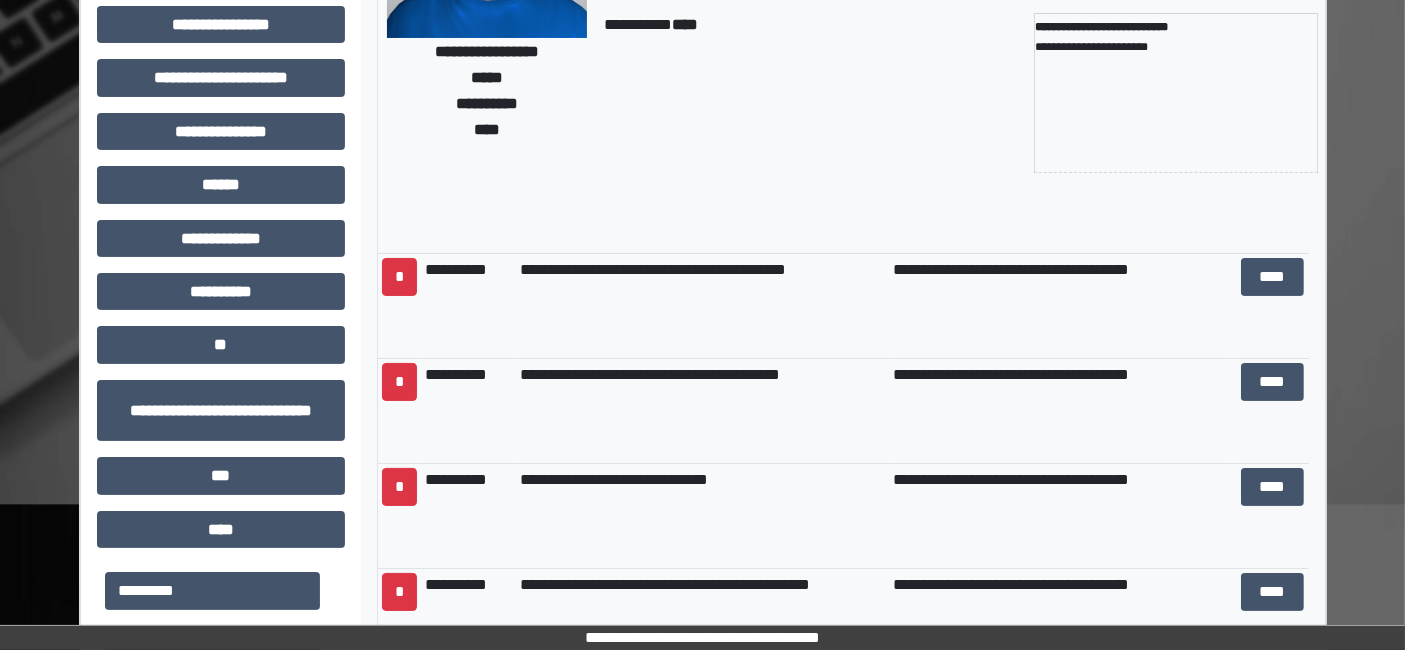 scroll, scrollTop: 1882, scrollLeft: 0, axis: vertical 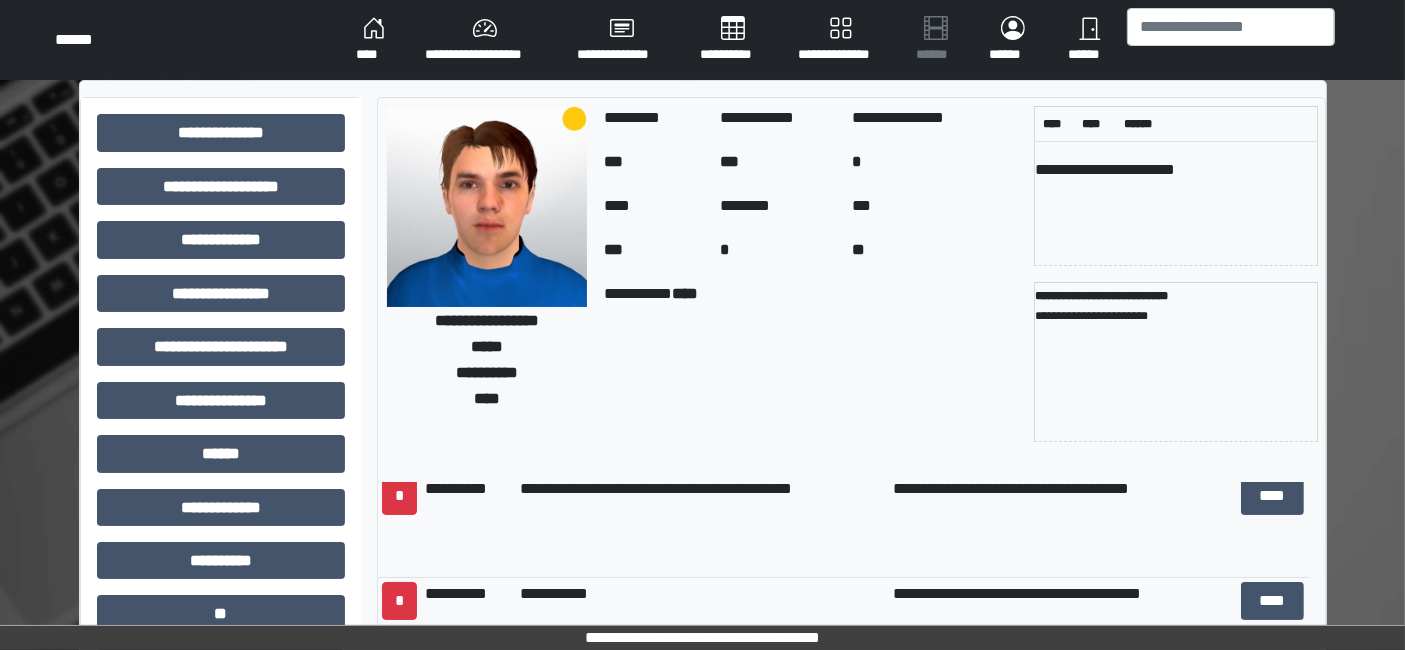 click at bounding box center [1231, 40] 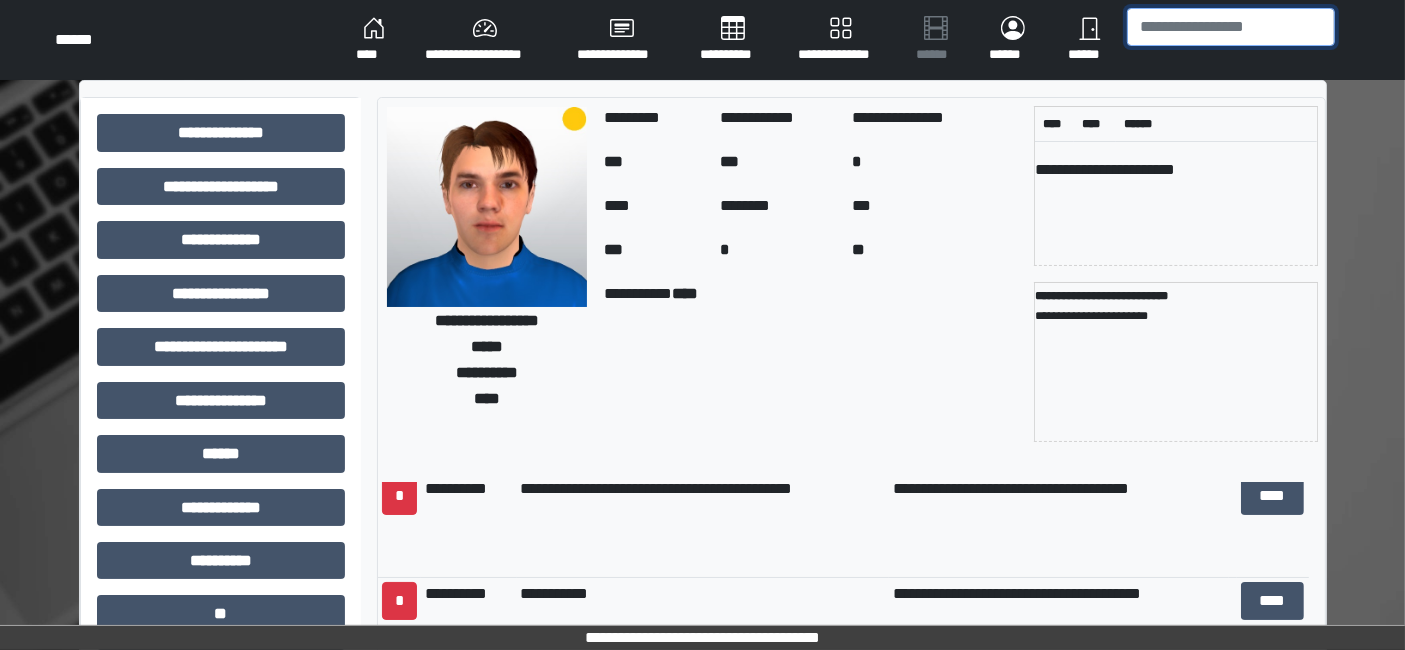 click at bounding box center [1231, 27] 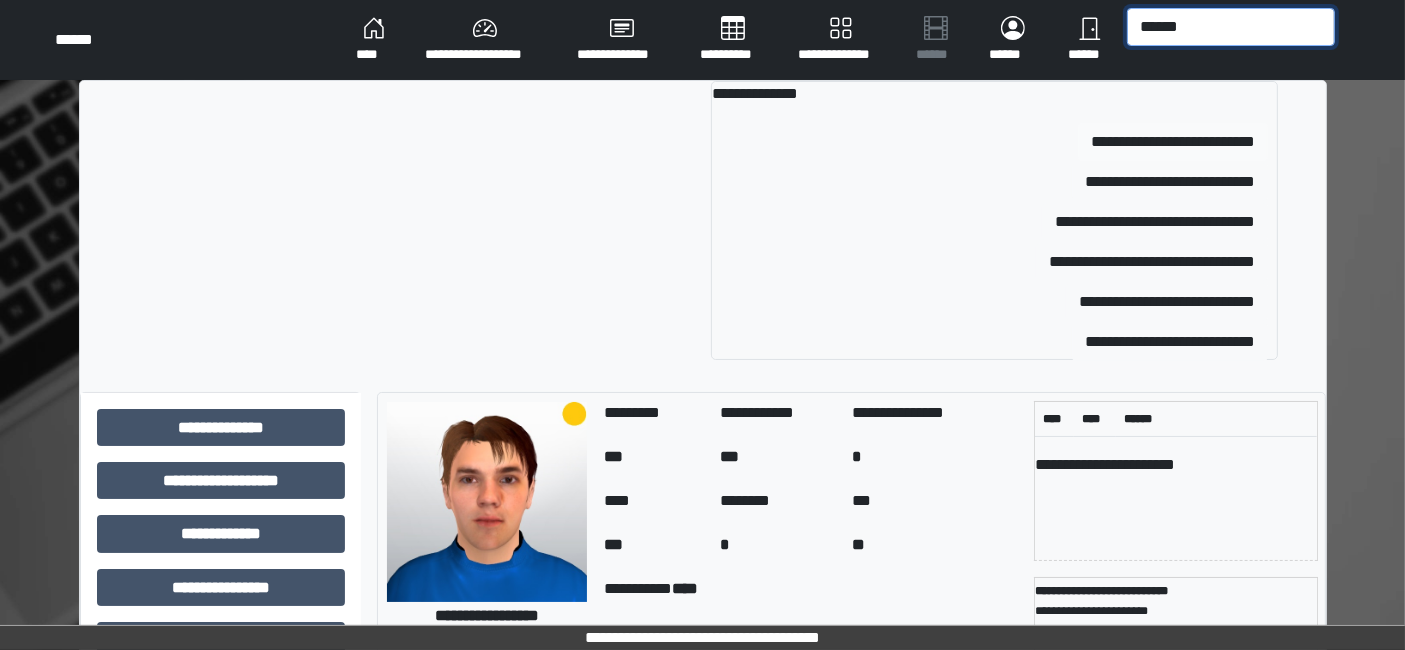 type on "******" 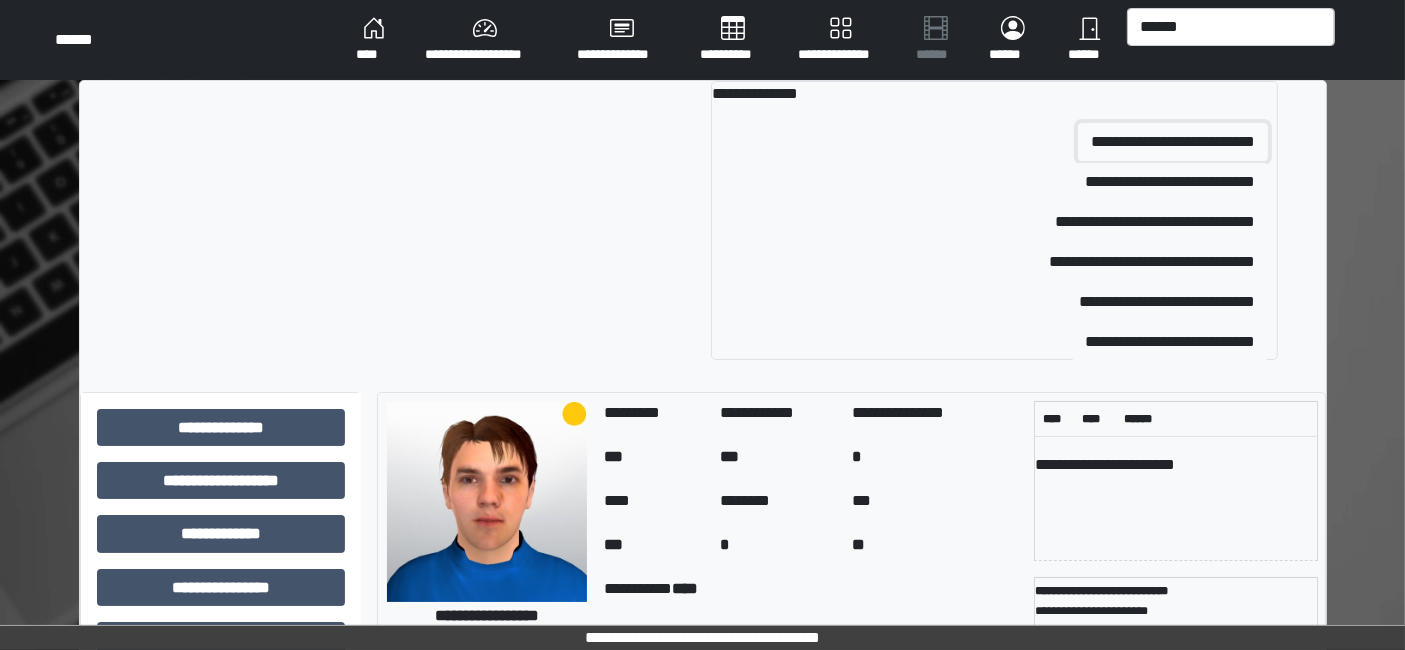 click on "**********" at bounding box center (1173, 142) 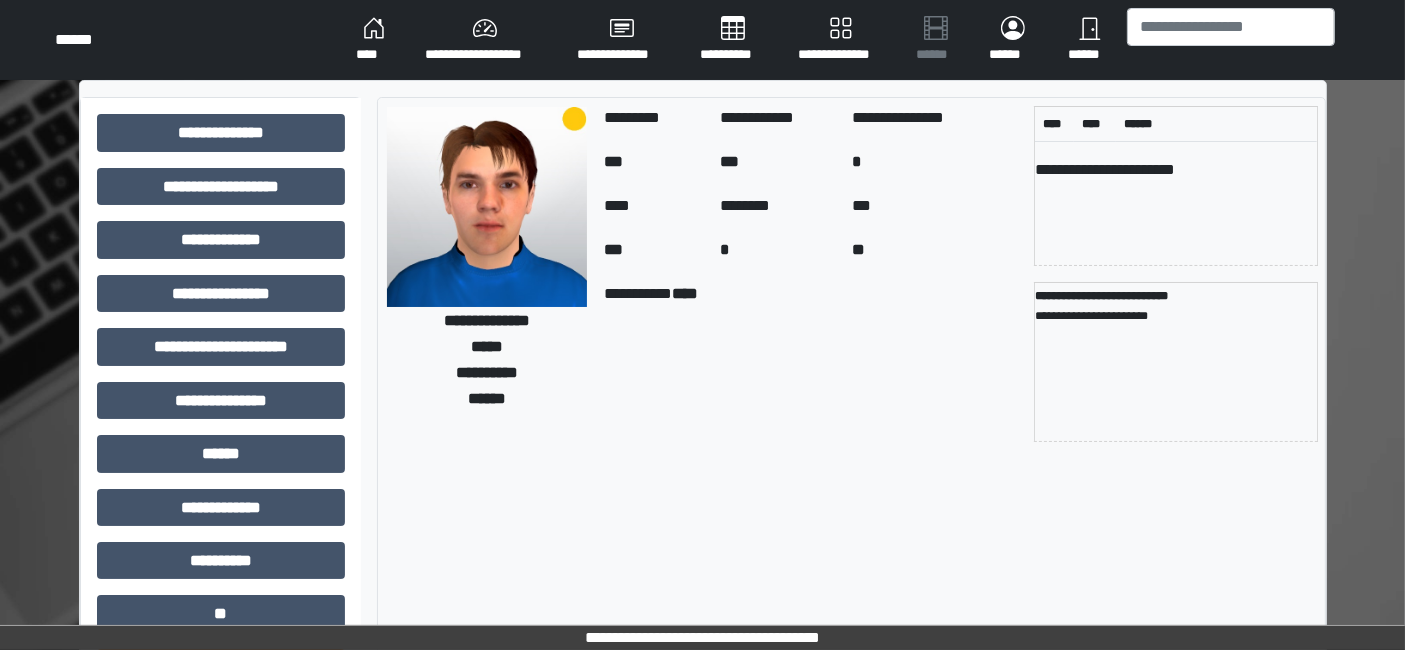 scroll, scrollTop: 269, scrollLeft: 0, axis: vertical 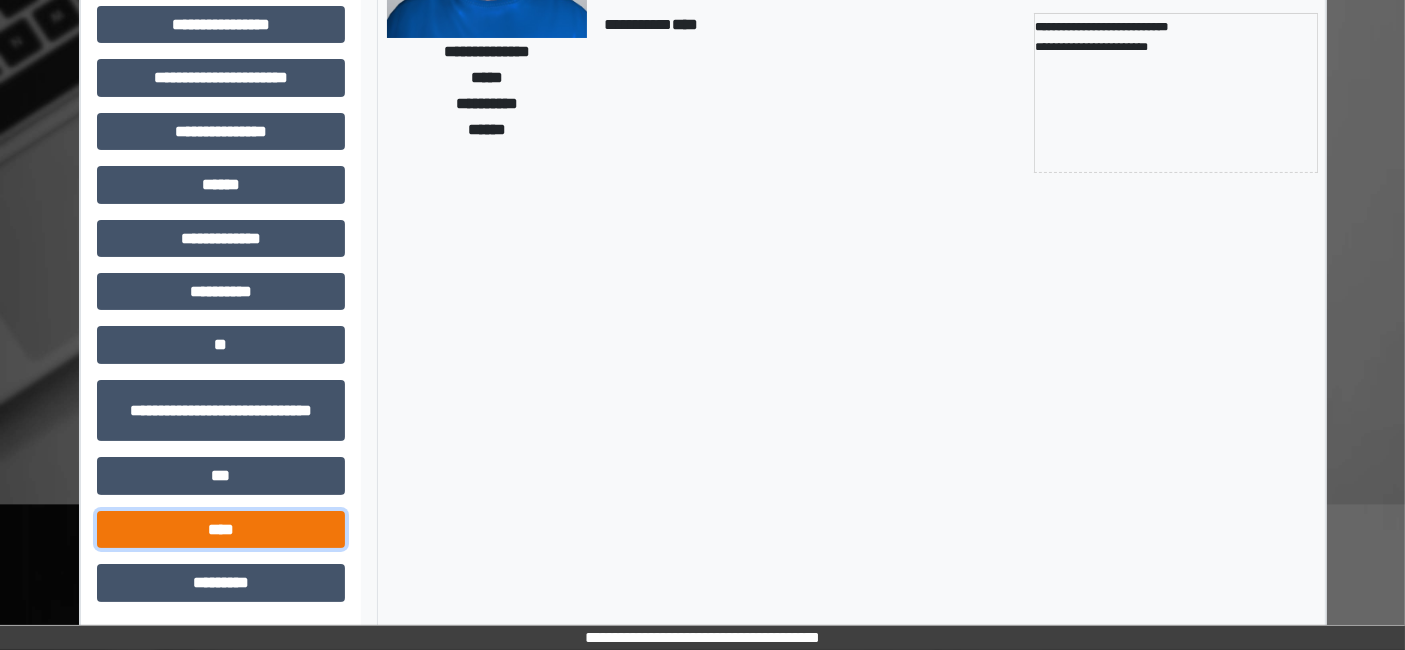 click on "****" at bounding box center (221, 529) 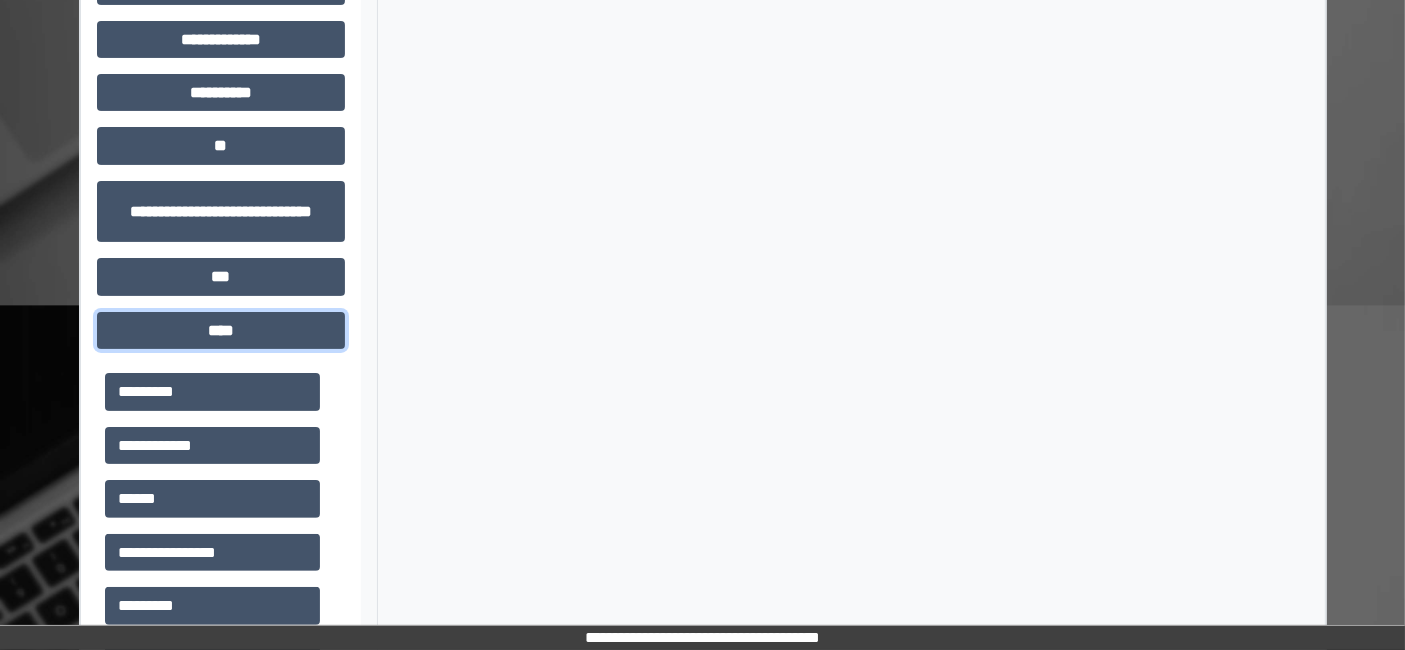 scroll, scrollTop: 749, scrollLeft: 0, axis: vertical 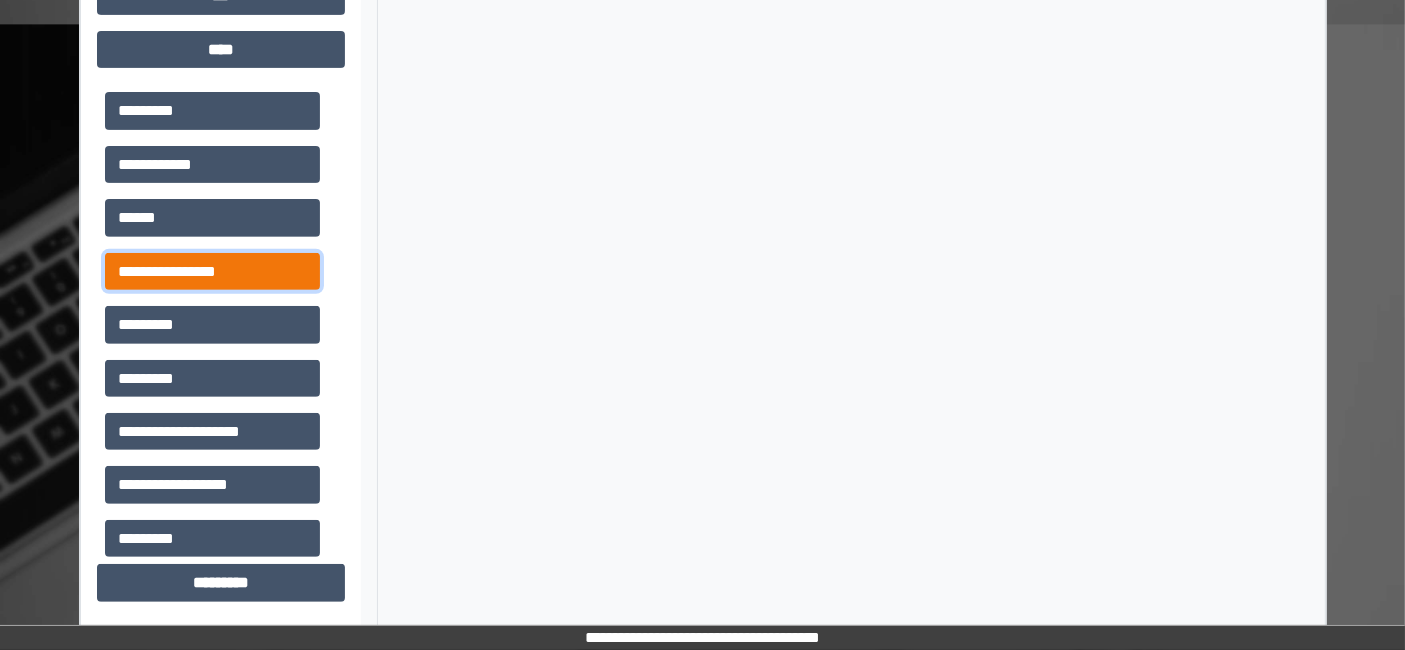 click on "**********" at bounding box center (212, 271) 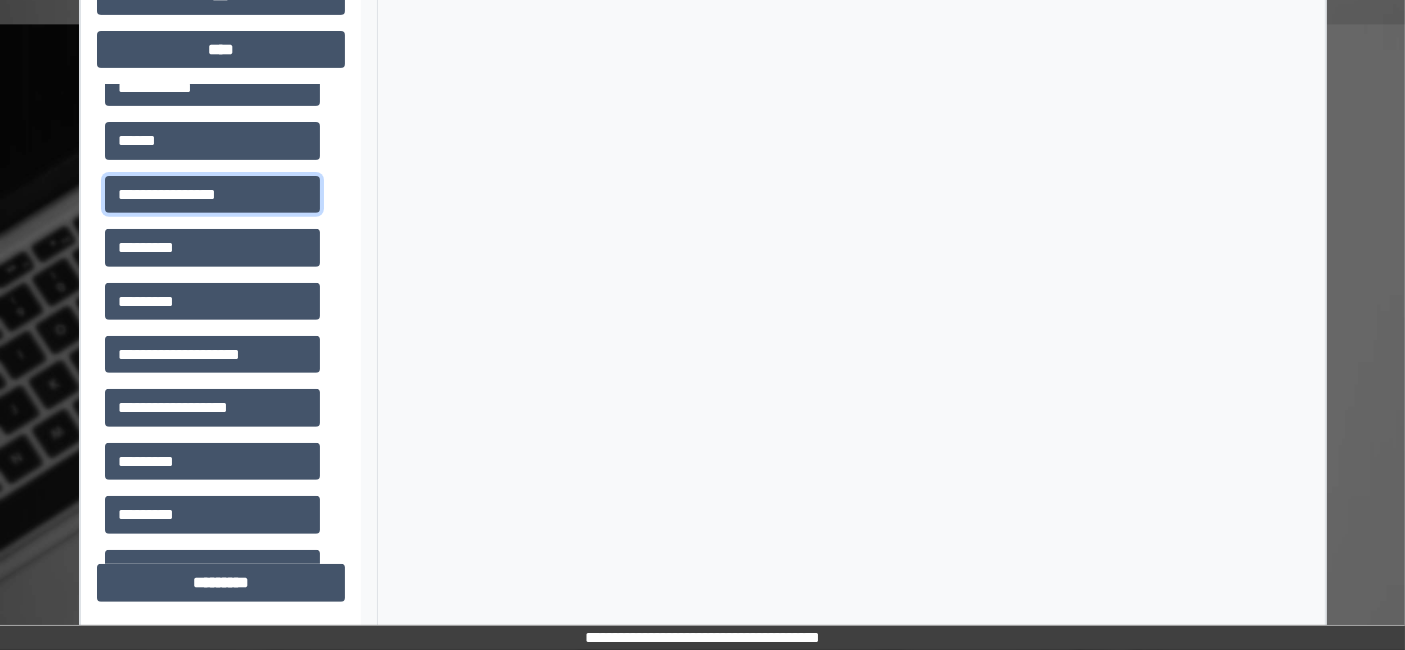 scroll, scrollTop: 111, scrollLeft: 0, axis: vertical 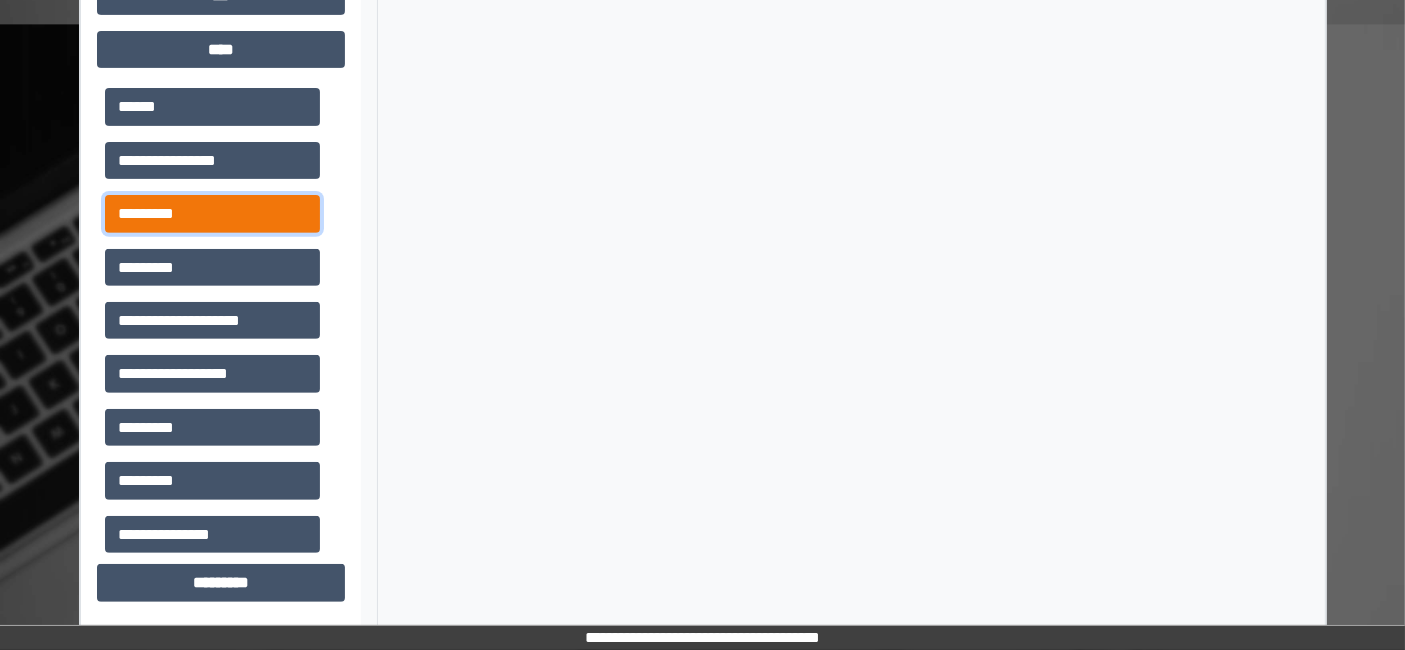 click on "*********" at bounding box center [212, 213] 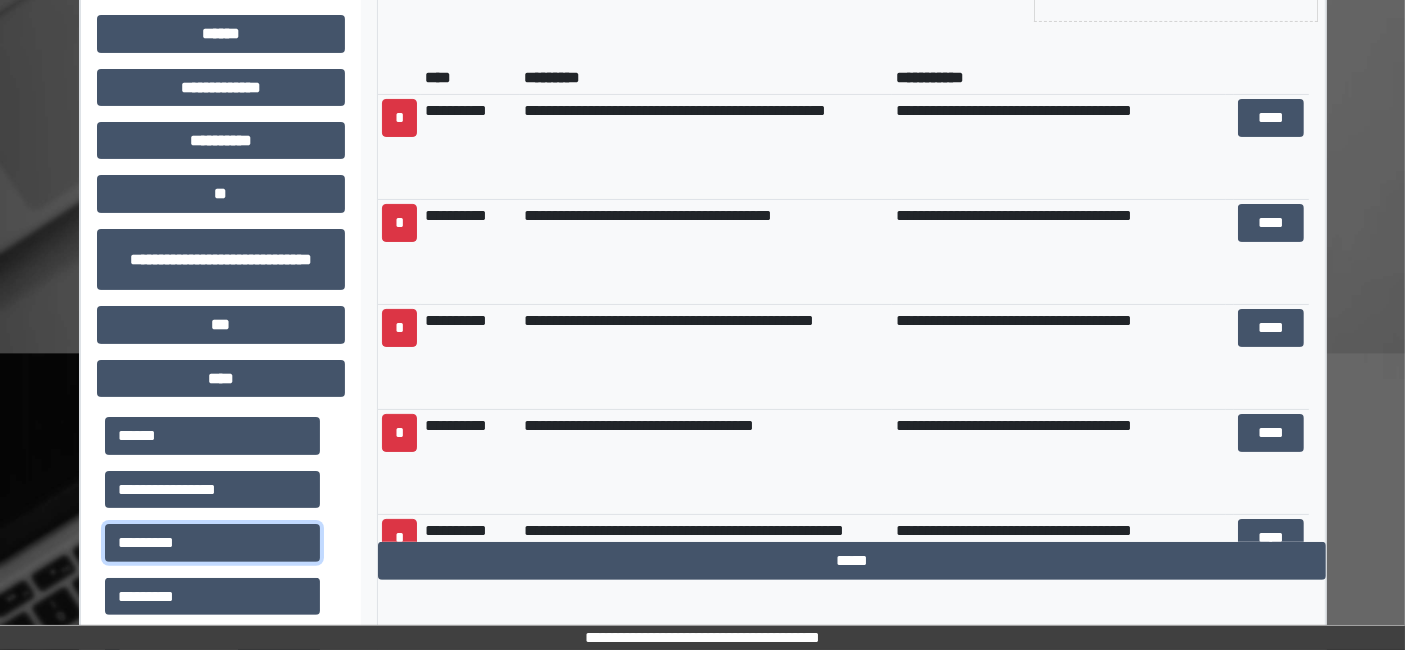 scroll, scrollTop: 416, scrollLeft: 0, axis: vertical 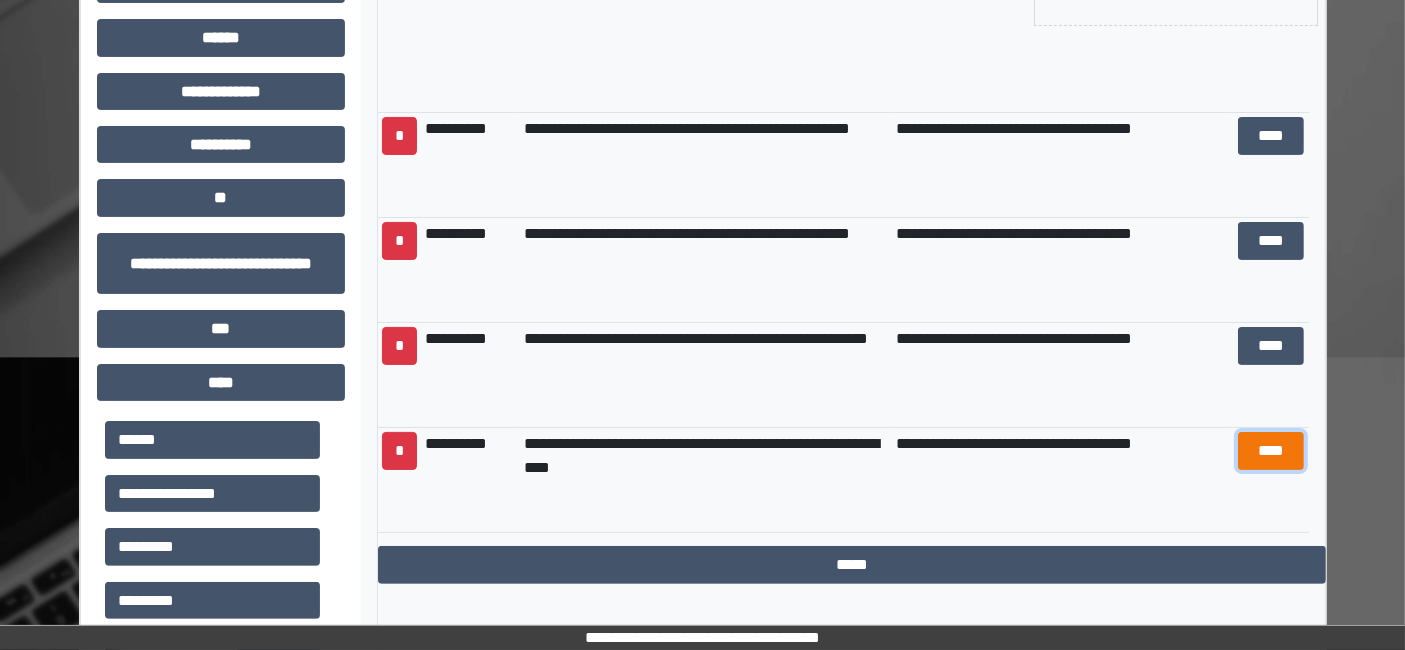 click on "****" at bounding box center (1271, 450) 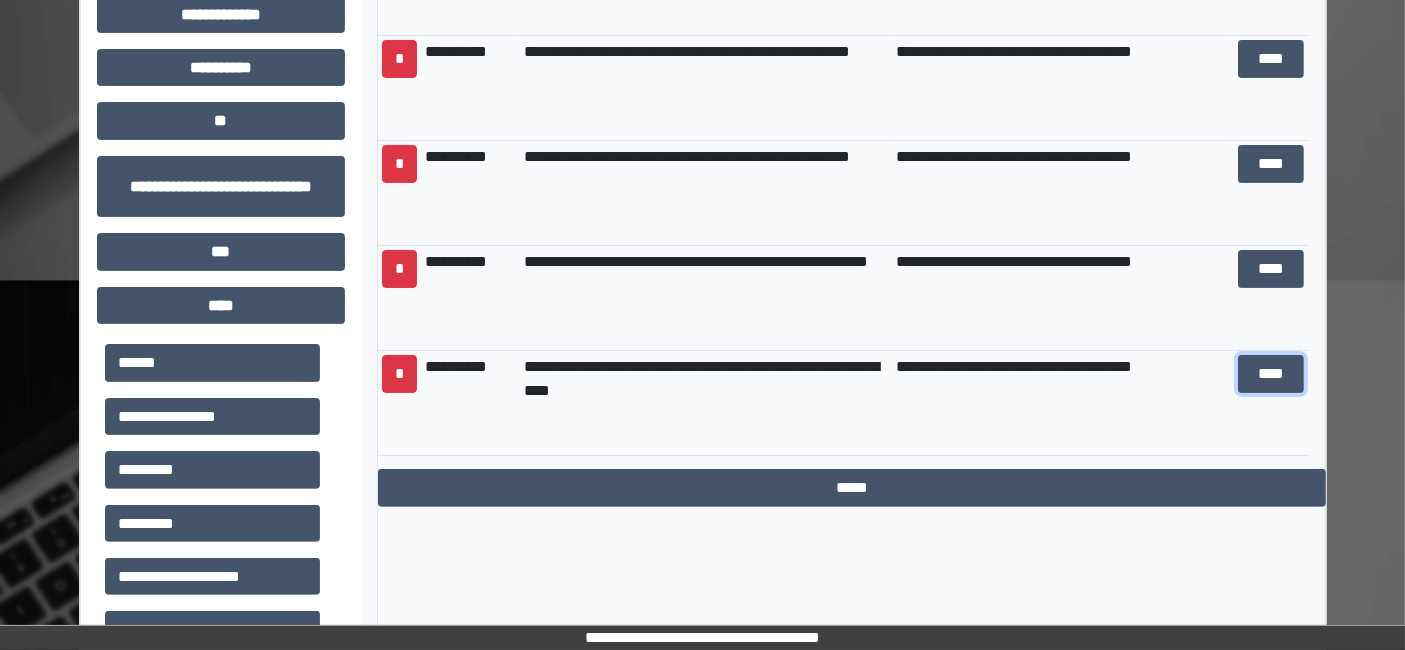 scroll, scrollTop: 527, scrollLeft: 0, axis: vertical 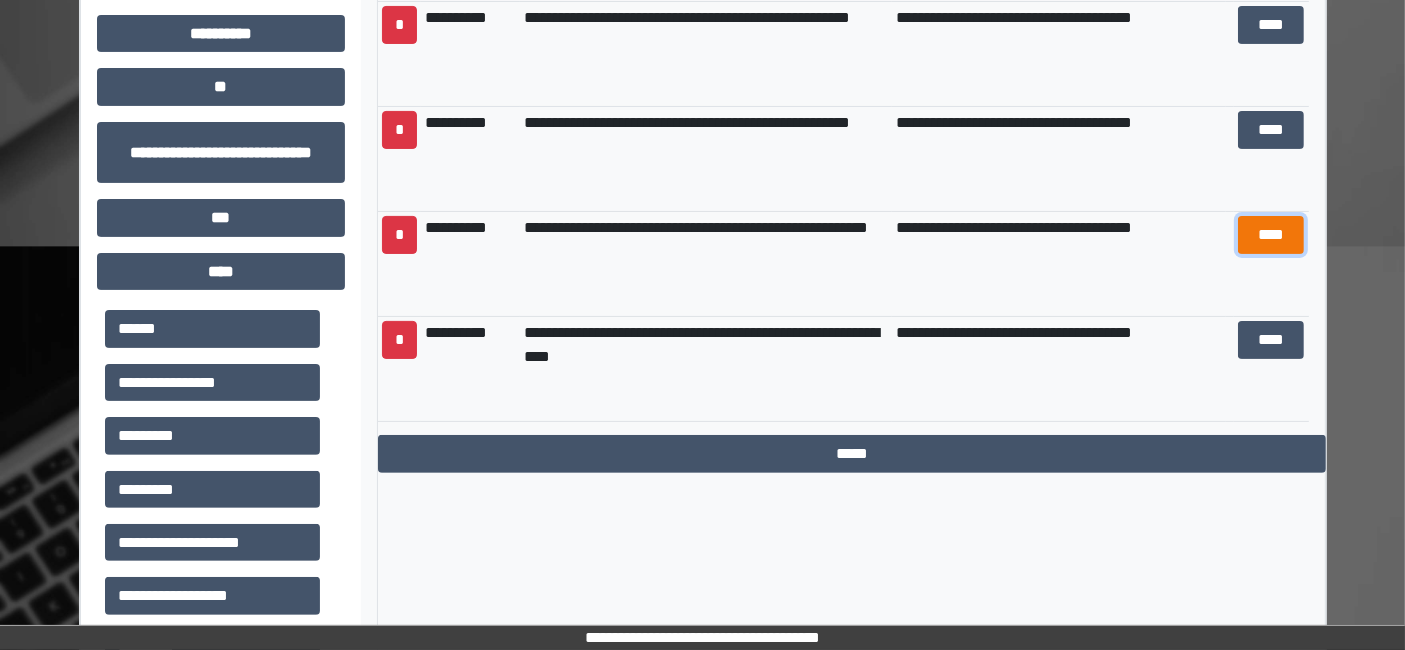 click on "****" at bounding box center (1271, 234) 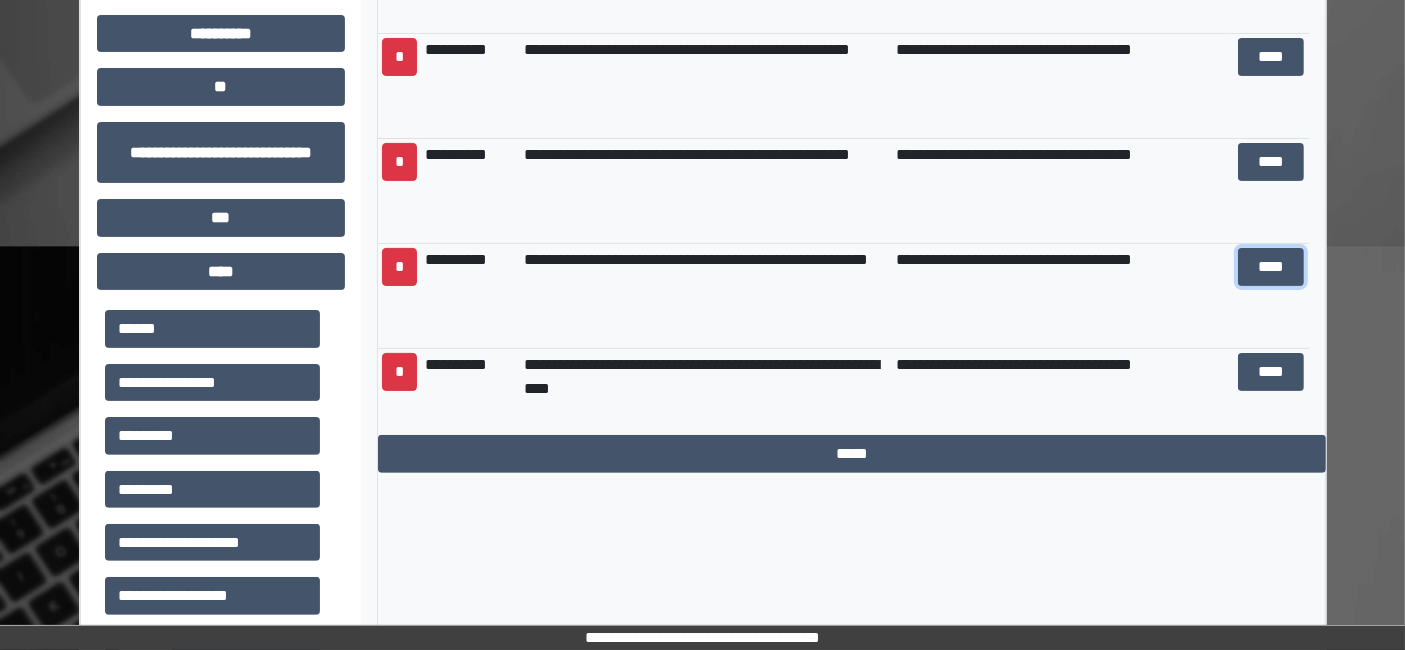 scroll, scrollTop: 616, scrollLeft: 0, axis: vertical 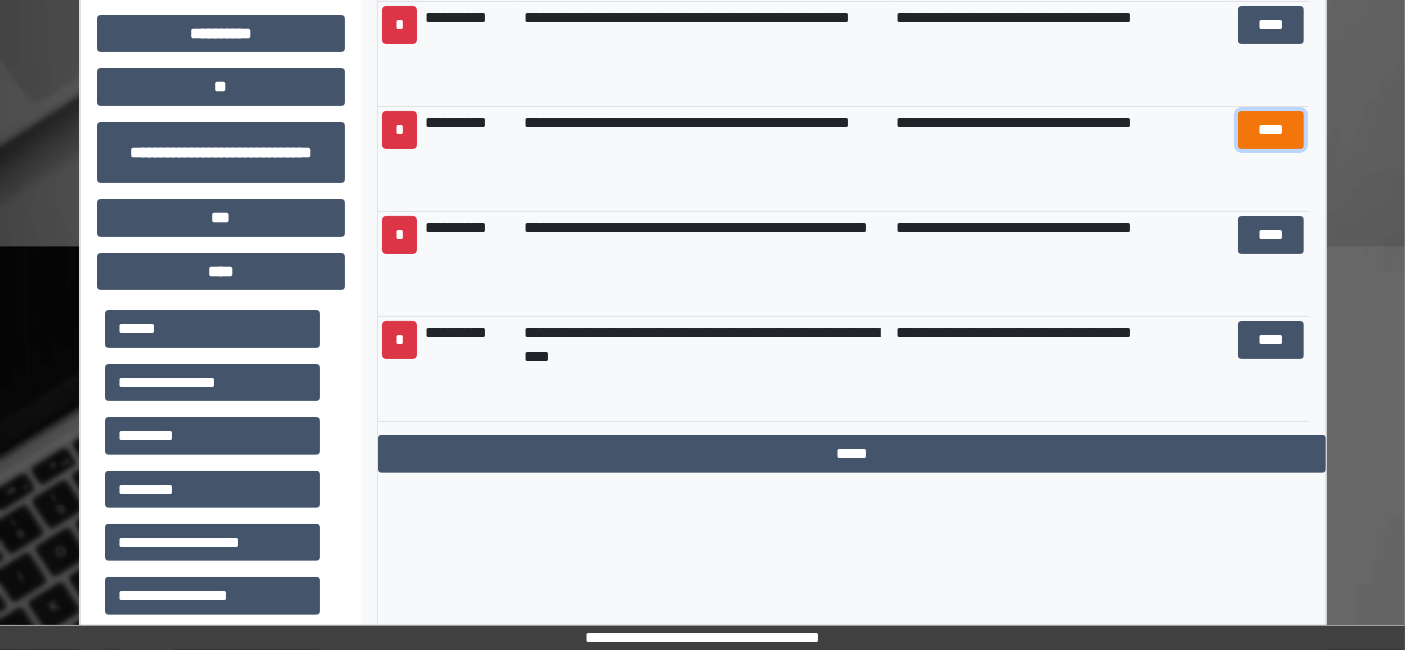 click on "****" at bounding box center [1271, 129] 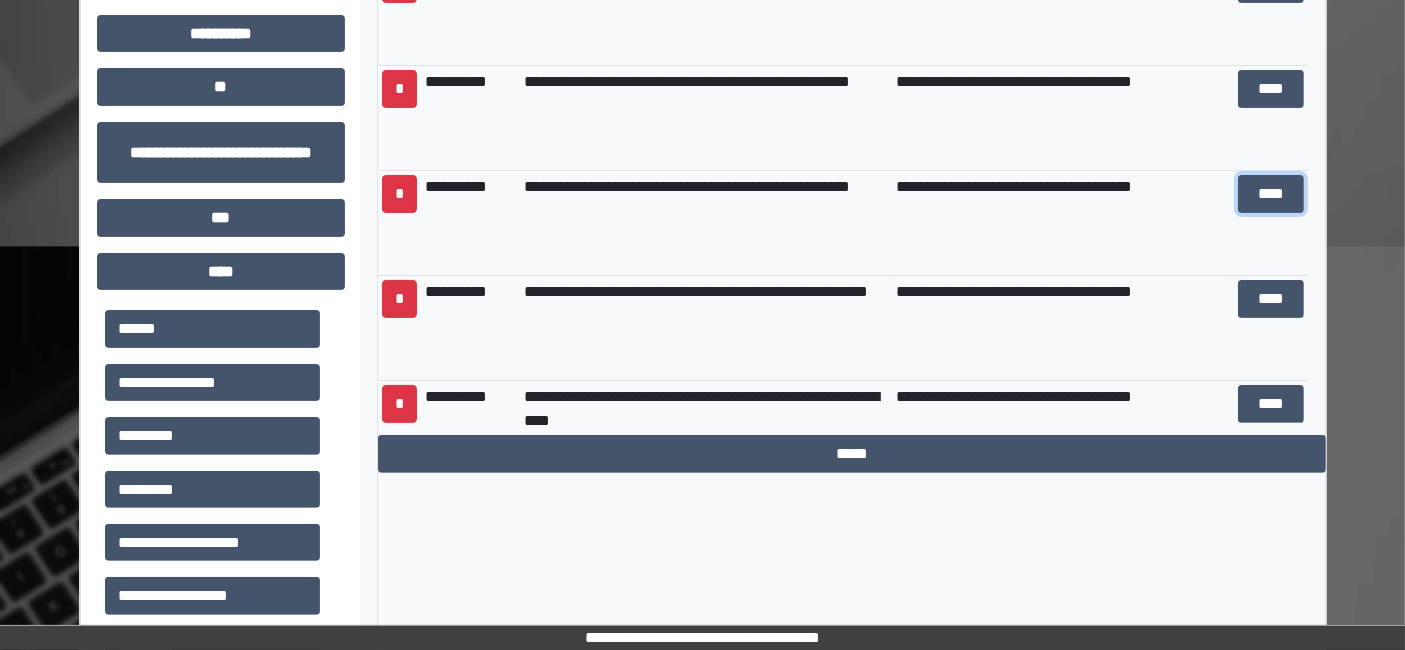 scroll, scrollTop: 505, scrollLeft: 0, axis: vertical 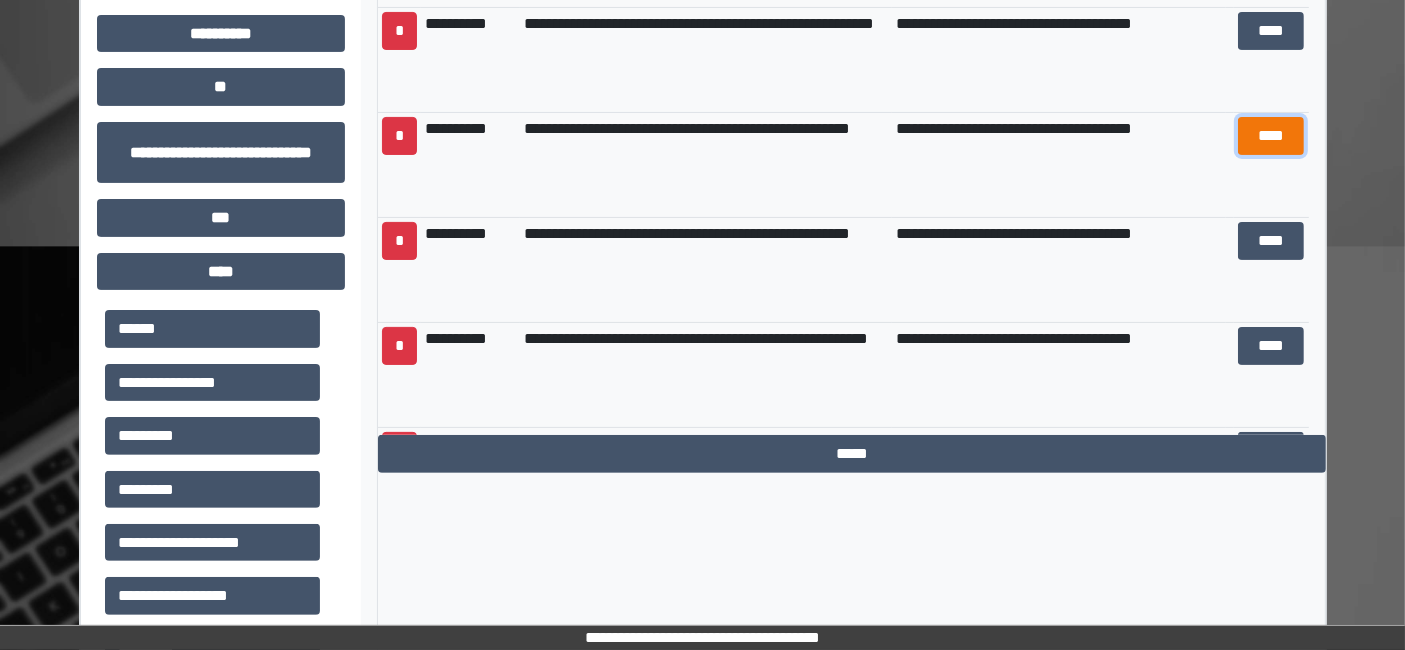click on "****" at bounding box center (1271, 135) 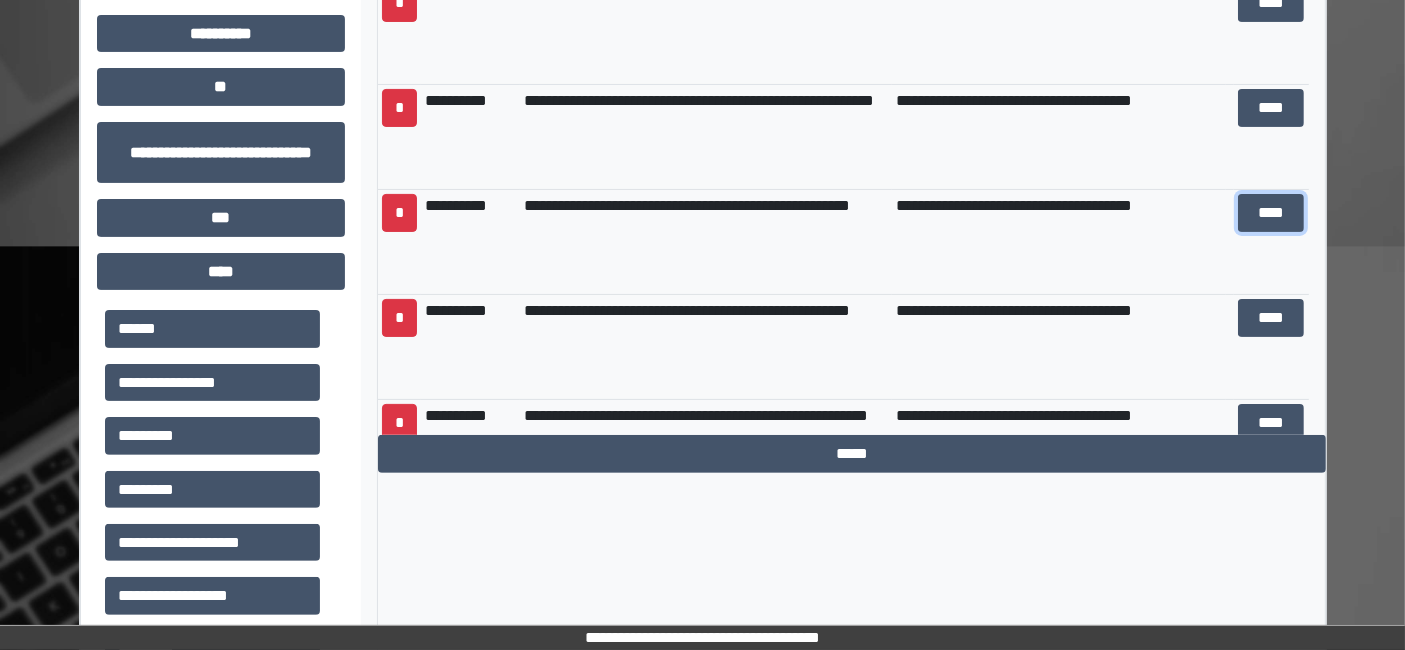 scroll, scrollTop: 394, scrollLeft: 0, axis: vertical 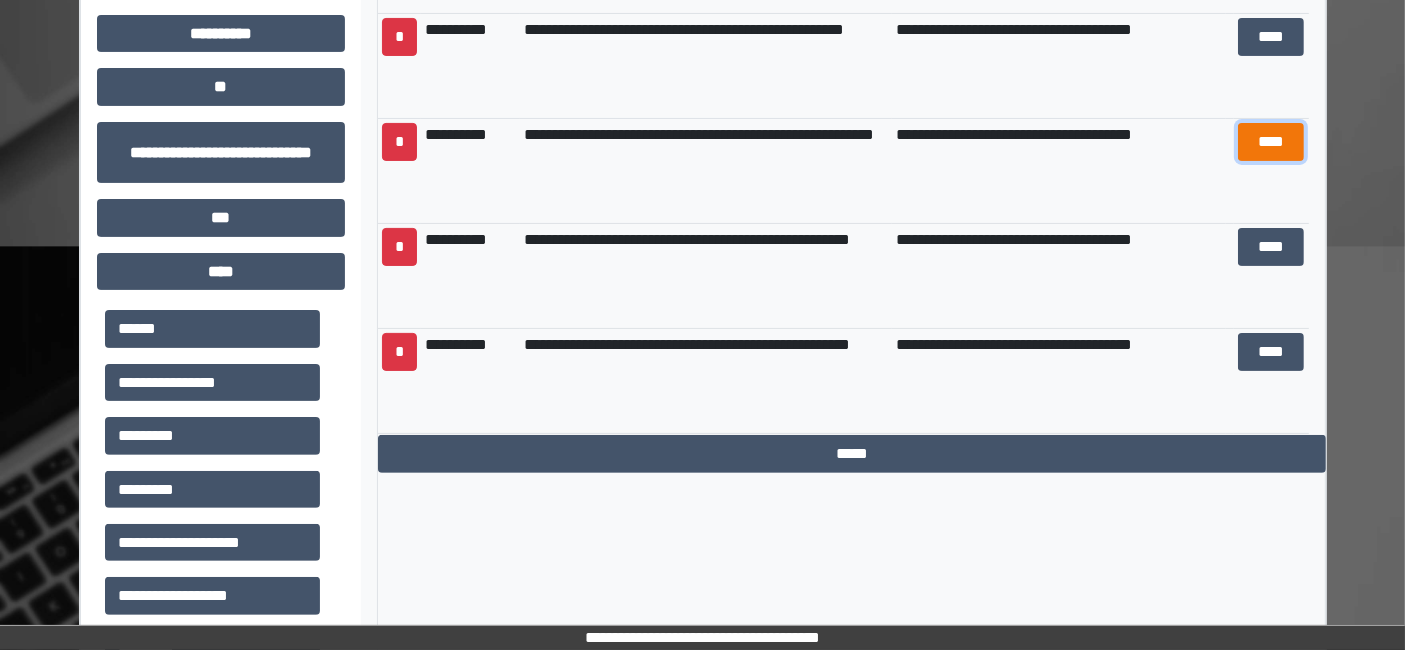 click on "****" at bounding box center [1271, 141] 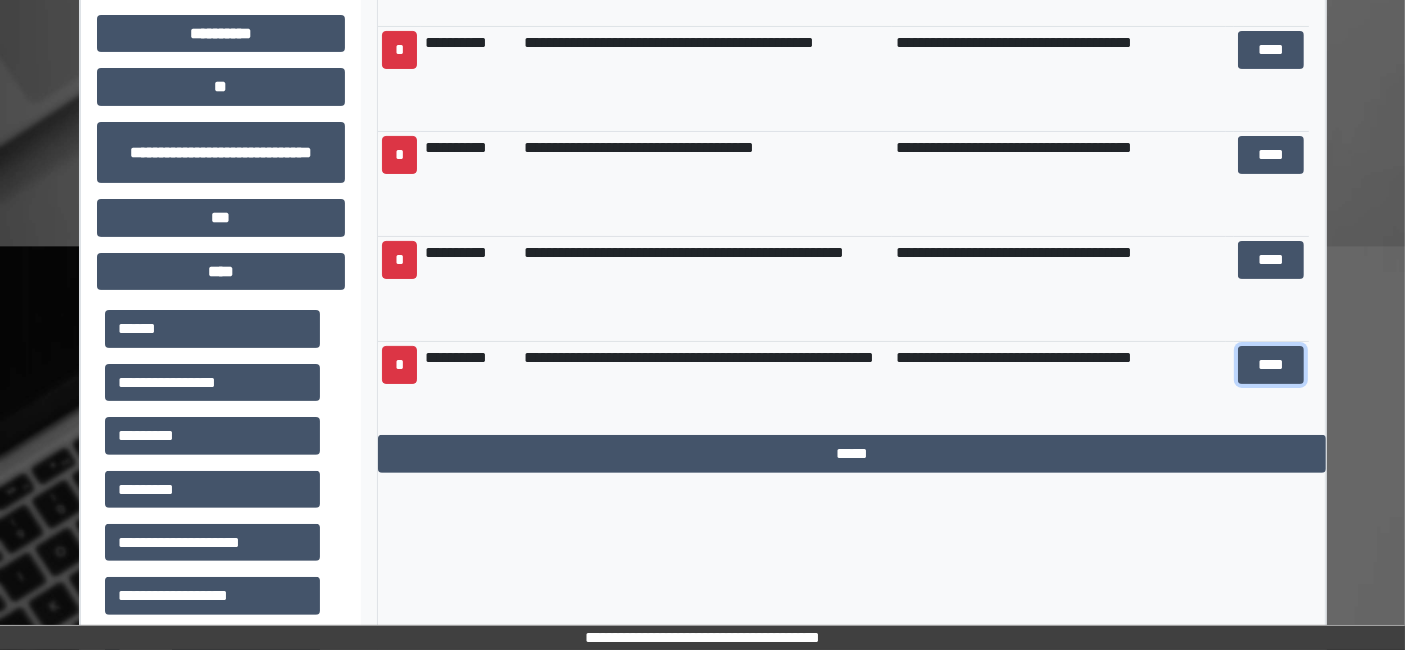scroll, scrollTop: 60, scrollLeft: 0, axis: vertical 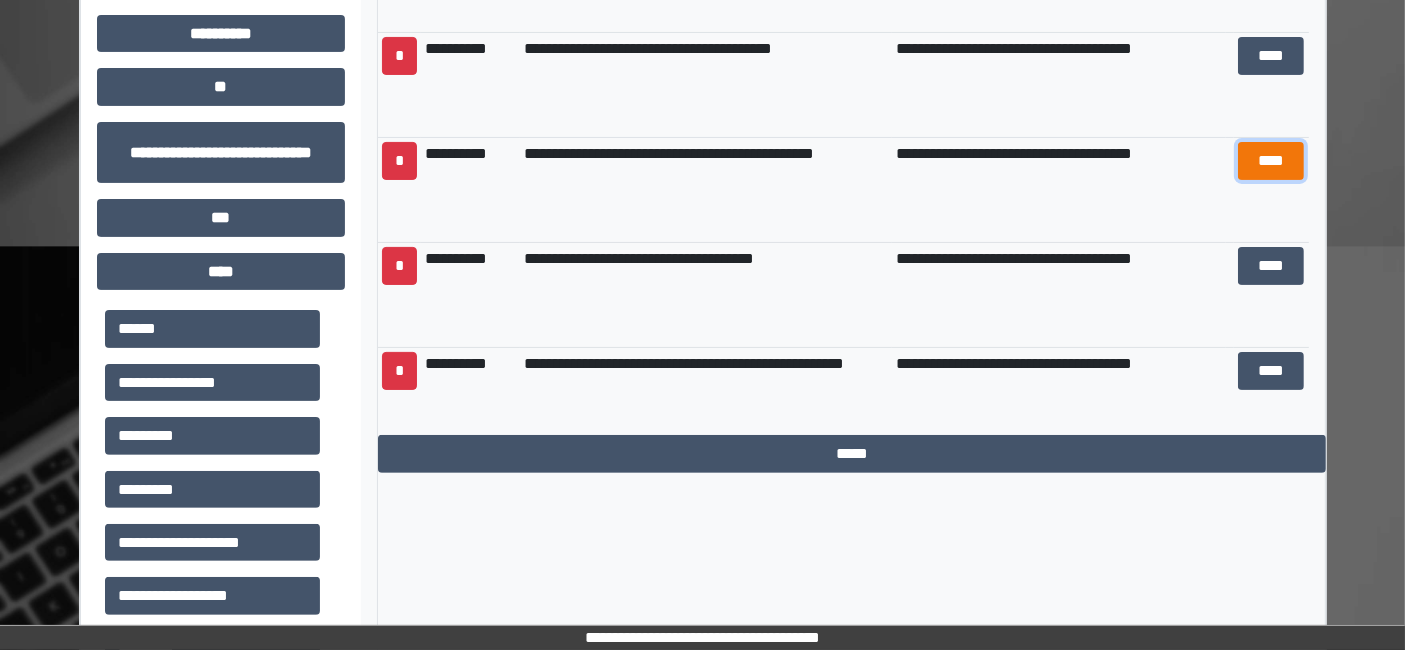 click on "****" at bounding box center (1271, 160) 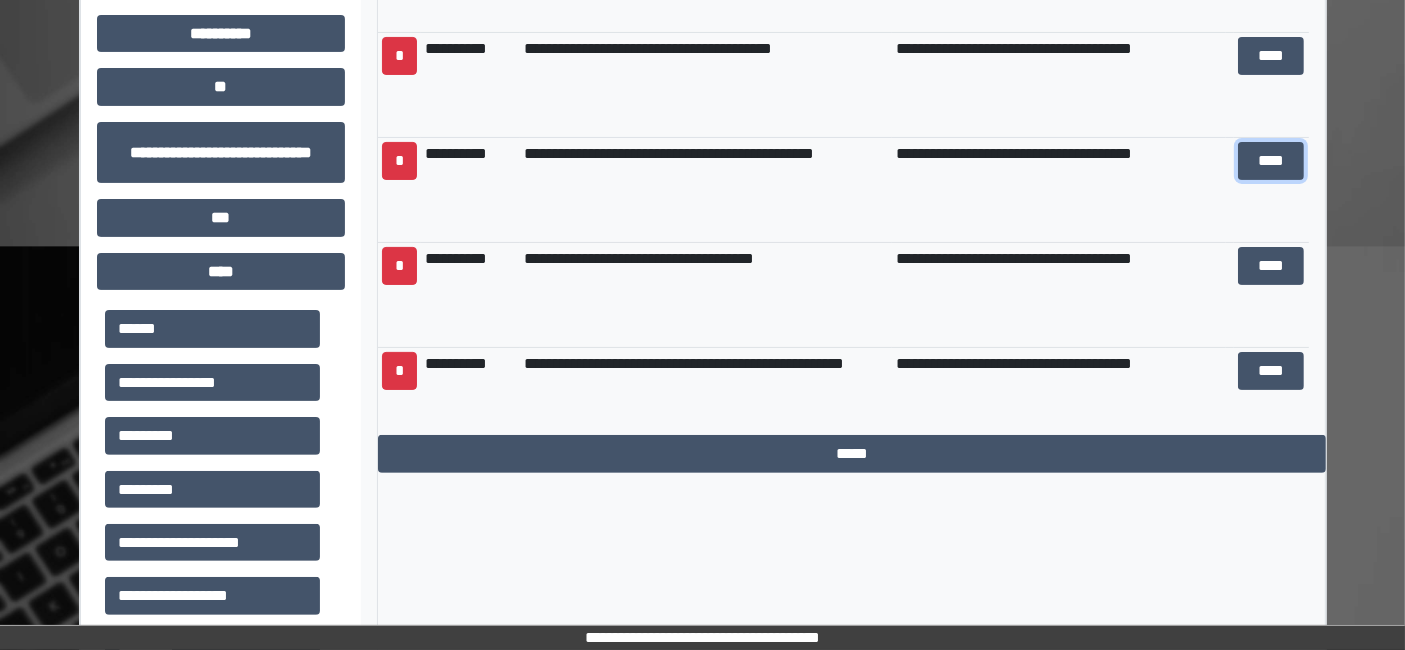 scroll, scrollTop: 0, scrollLeft: 0, axis: both 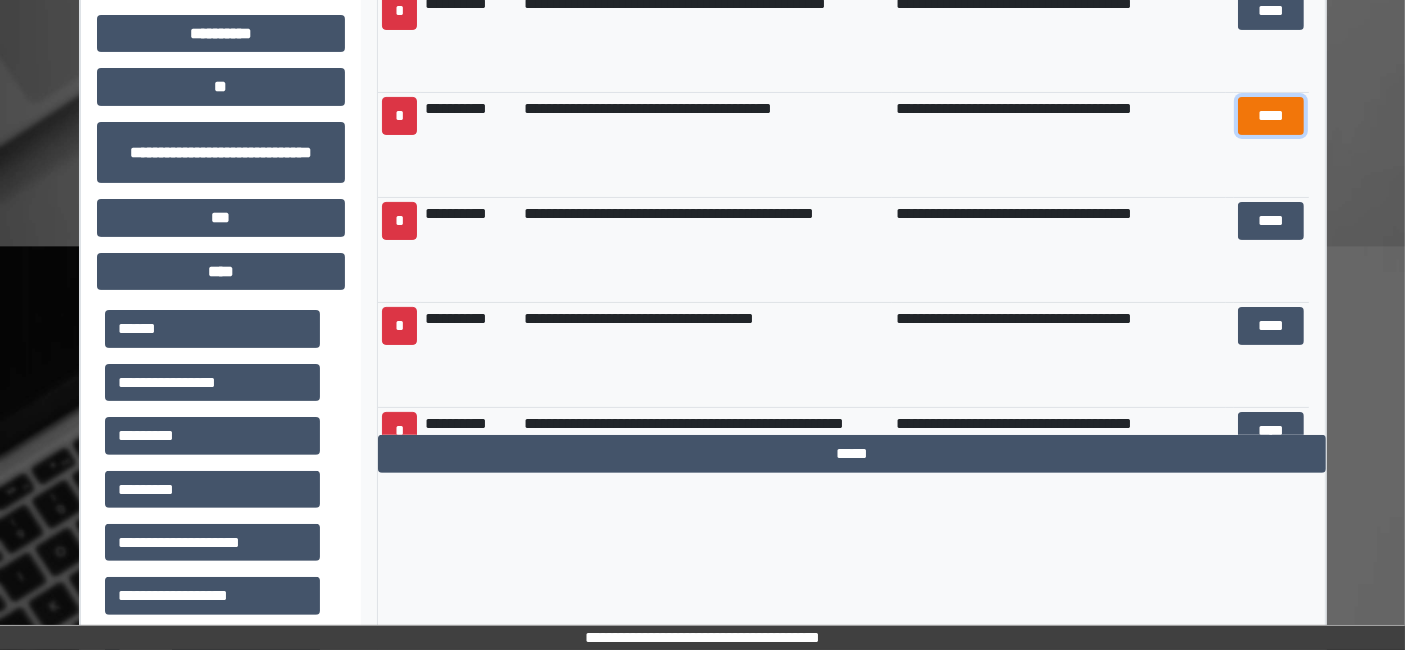 click on "****" at bounding box center (1271, 115) 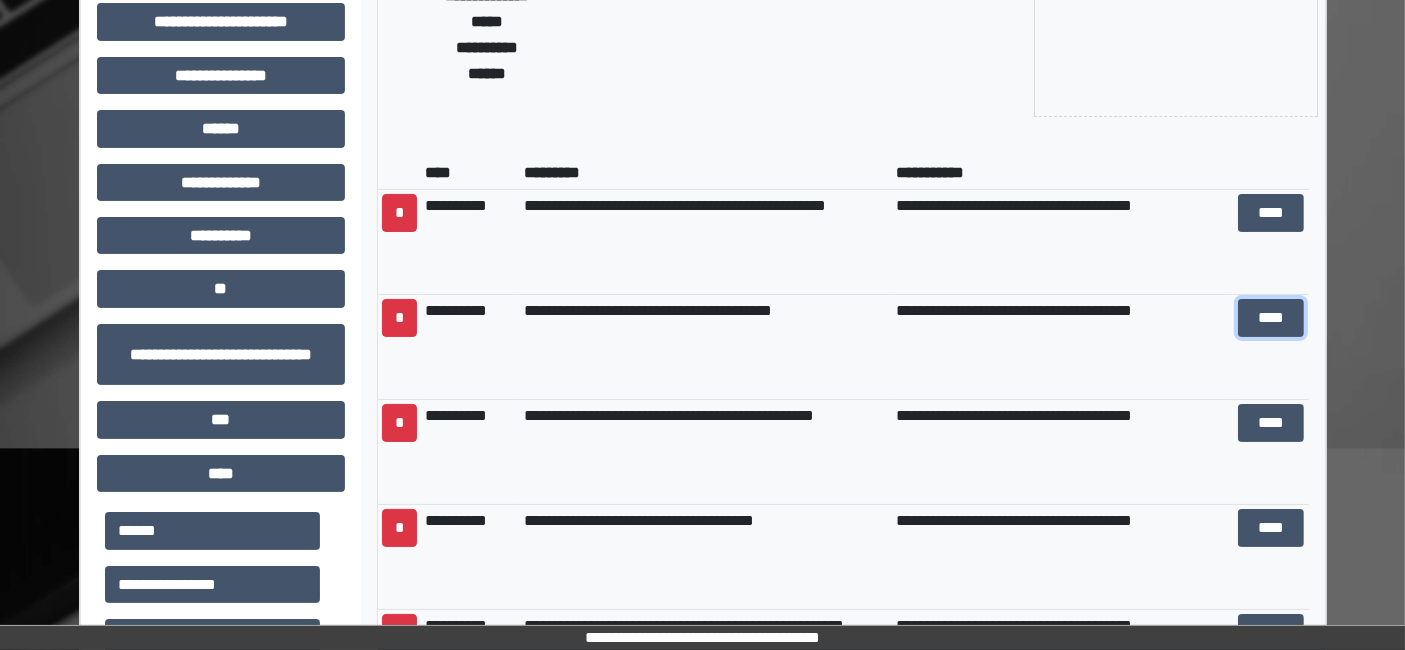 scroll, scrollTop: 305, scrollLeft: 0, axis: vertical 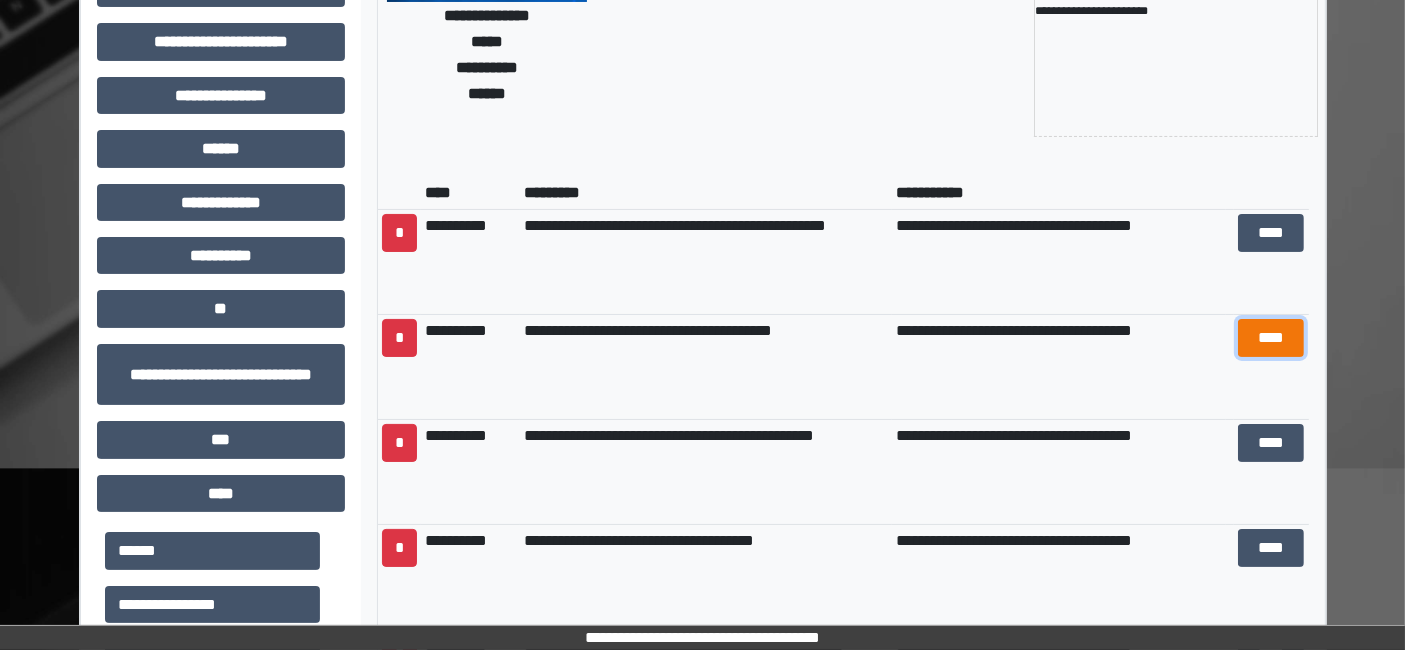 click on "****" at bounding box center [1271, 337] 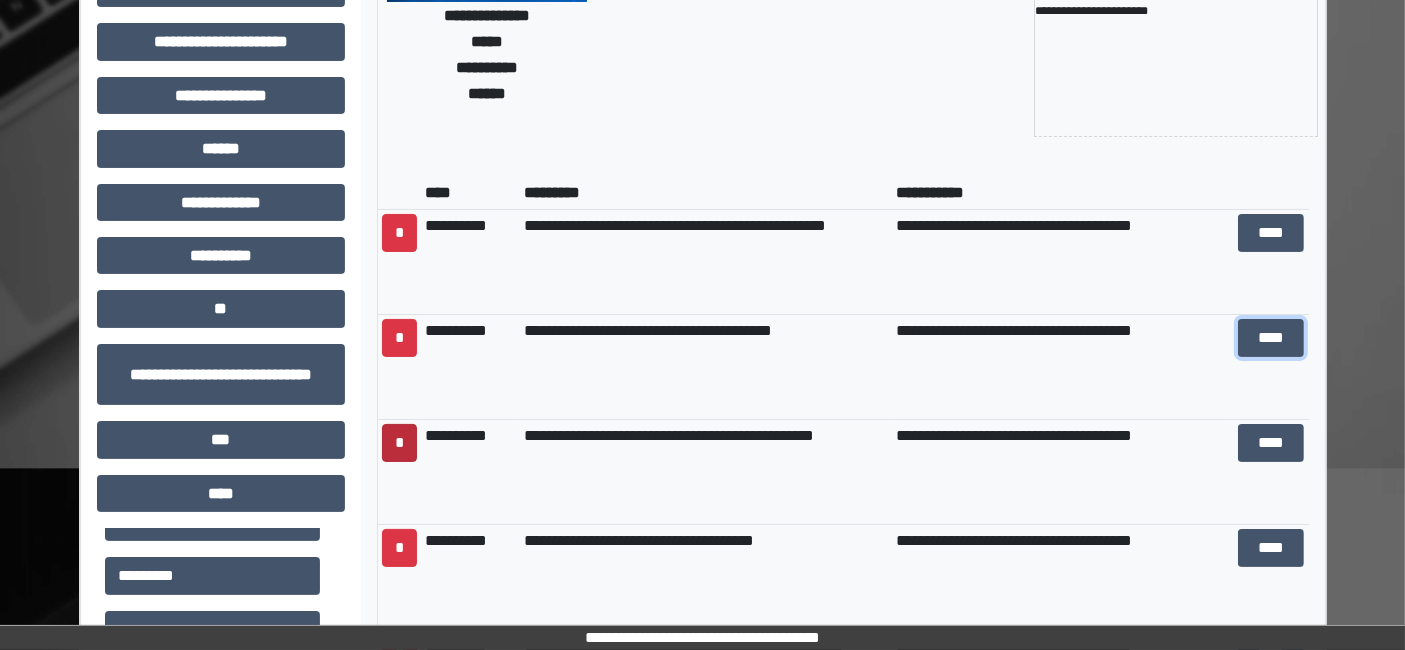 scroll, scrollTop: 444, scrollLeft: 0, axis: vertical 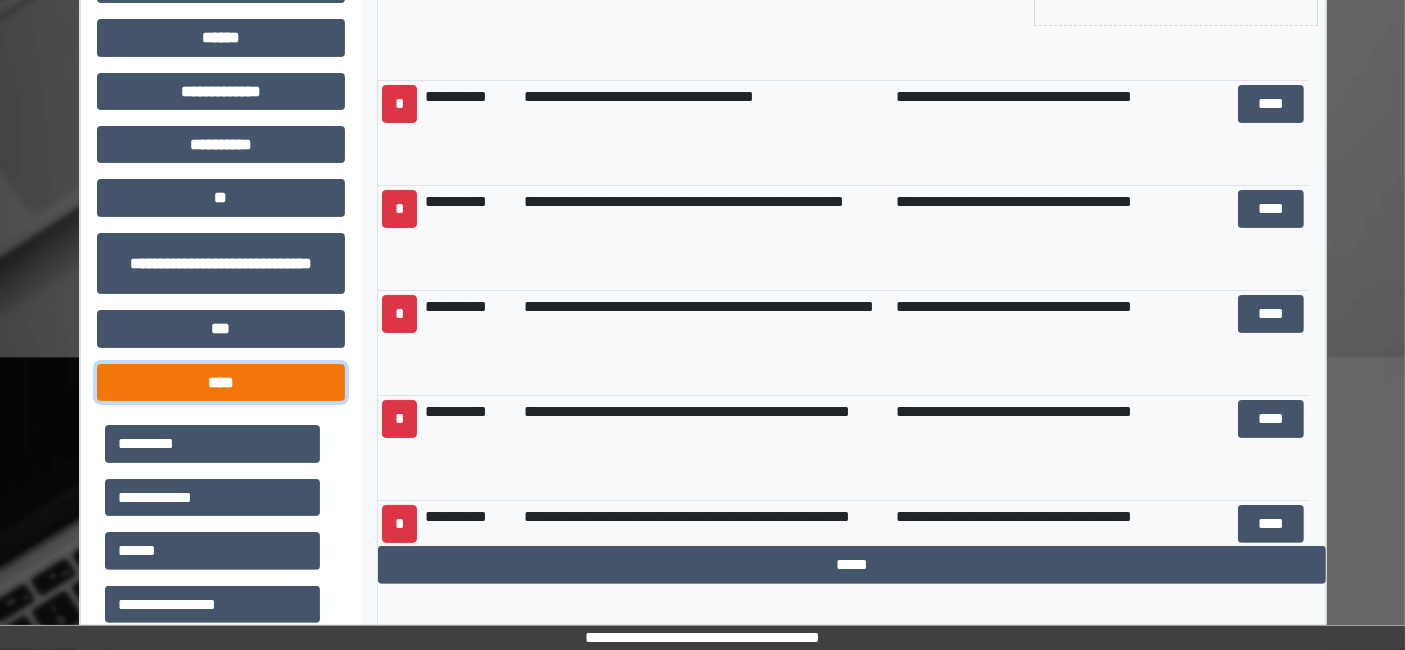 click on "****" at bounding box center (221, 382) 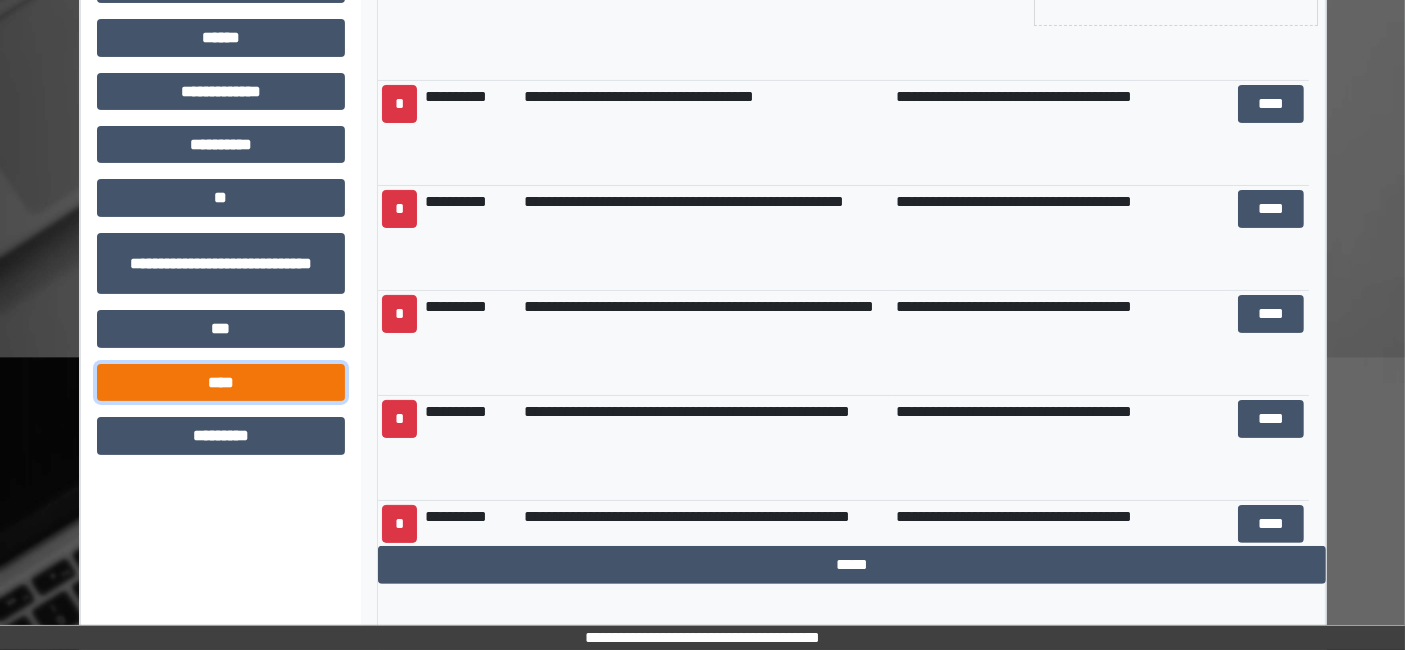 scroll, scrollTop: 366, scrollLeft: 0, axis: vertical 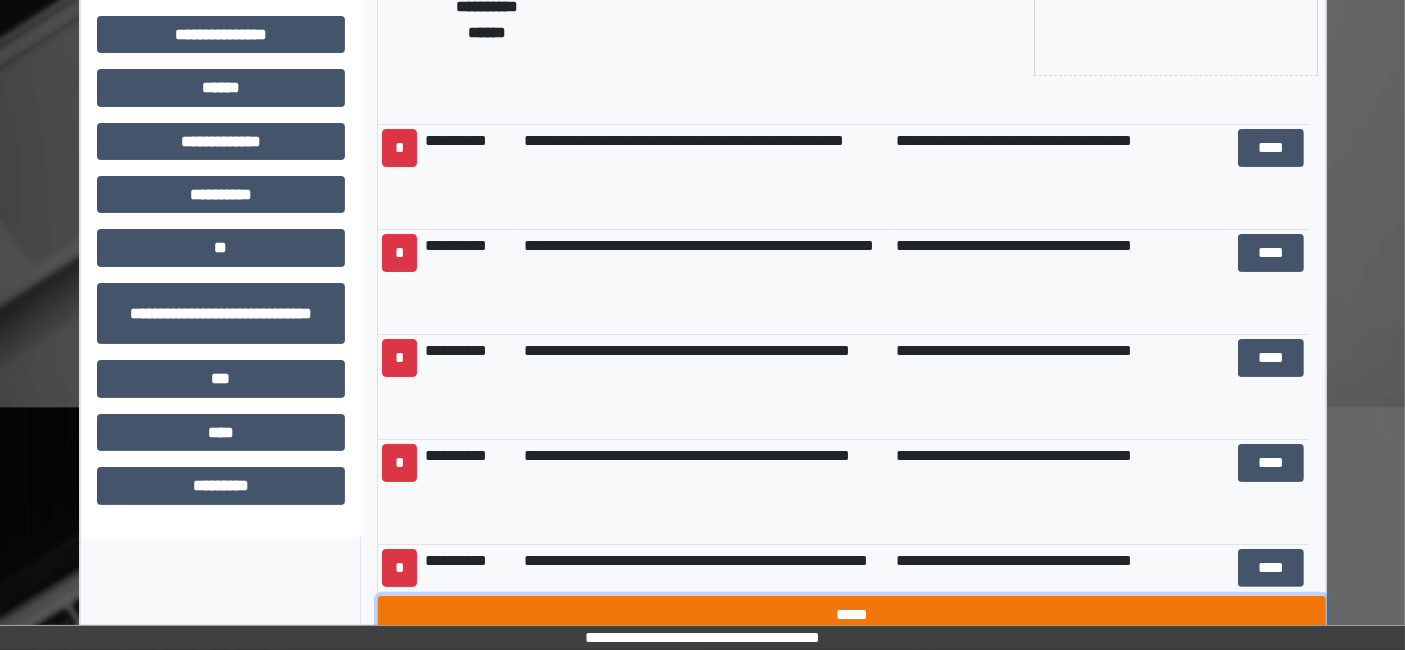 click on "*****" at bounding box center (852, 614) 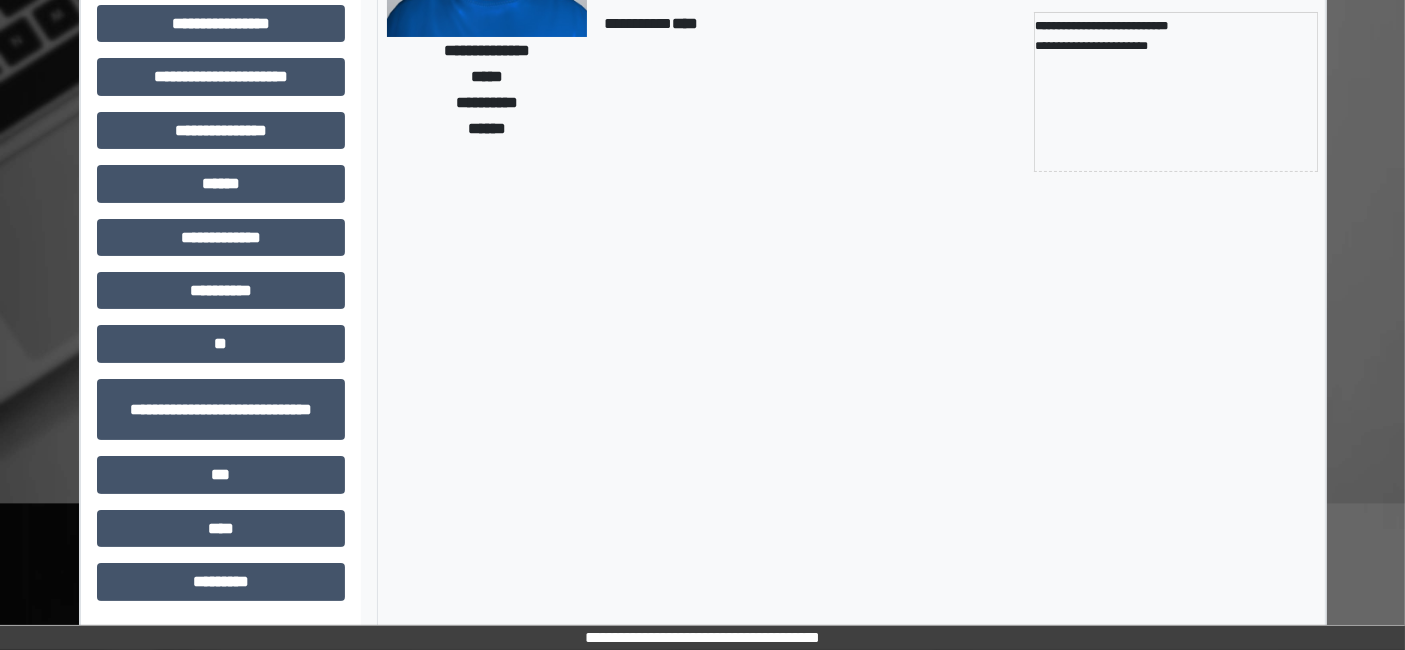 scroll, scrollTop: 269, scrollLeft: 0, axis: vertical 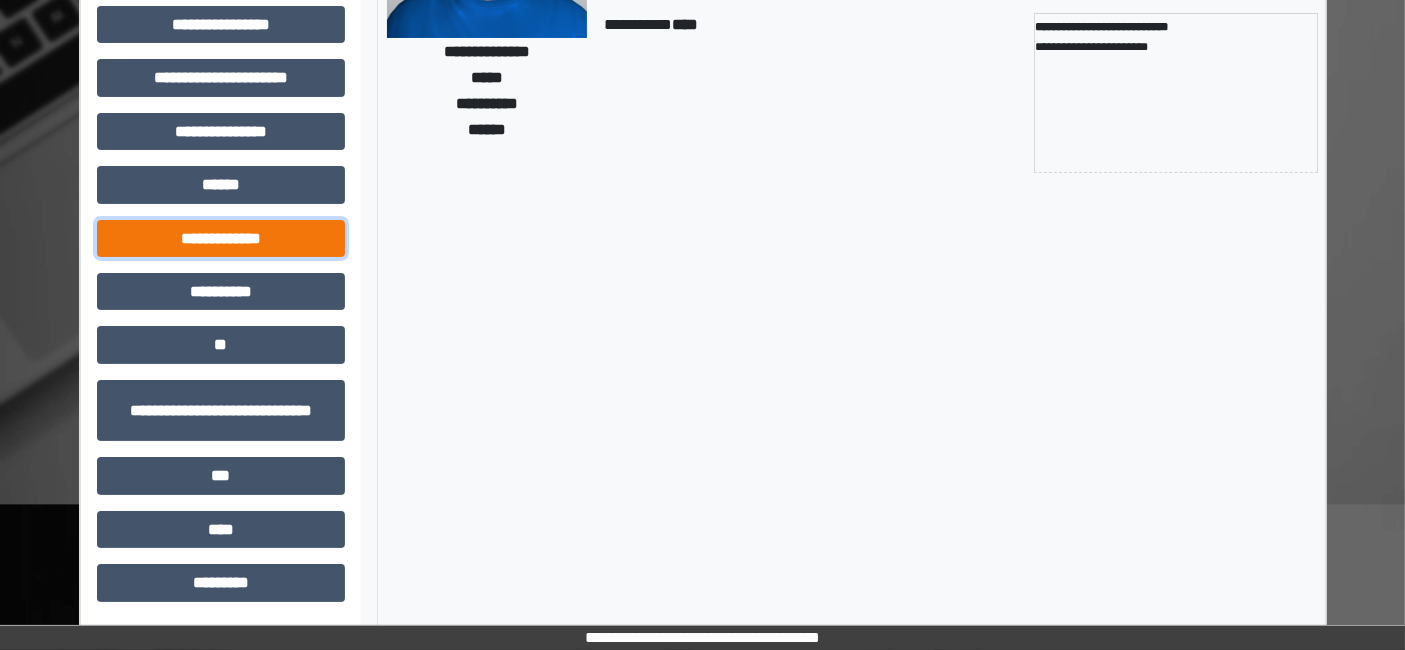 click on "**********" at bounding box center (221, 238) 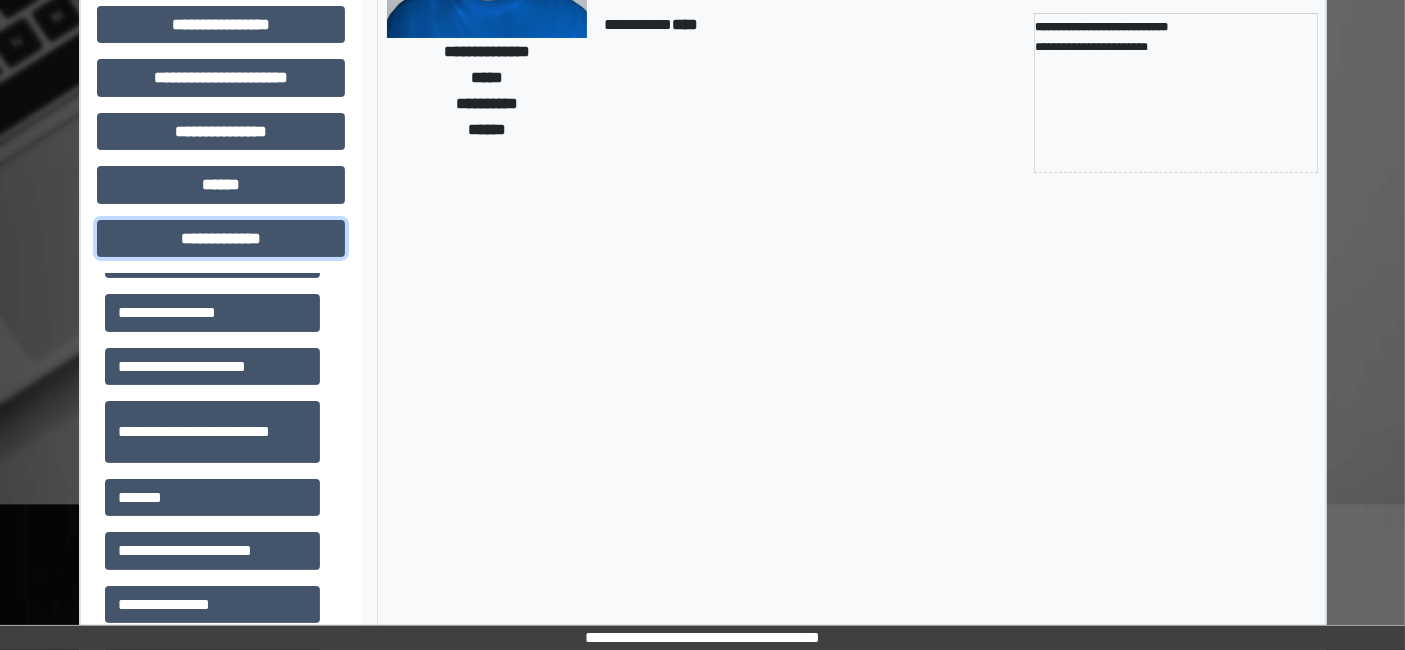 scroll, scrollTop: 701, scrollLeft: 0, axis: vertical 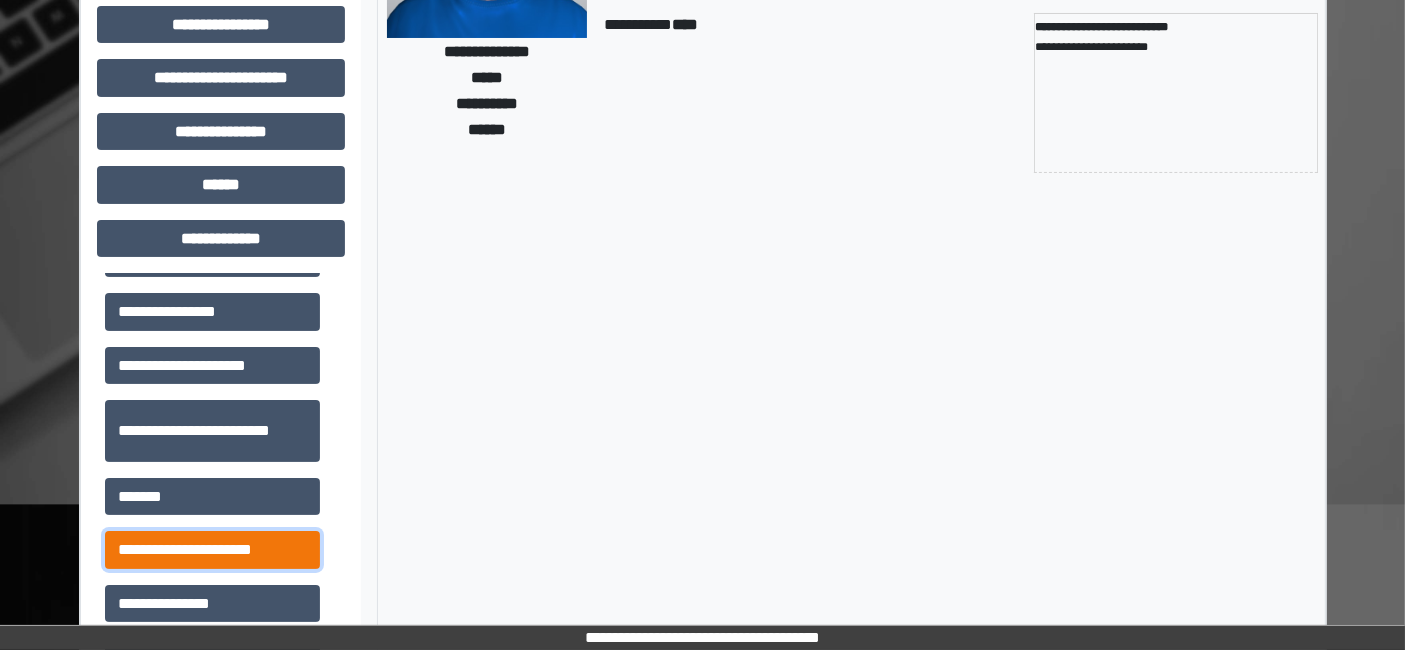 click on "**********" at bounding box center (212, 549) 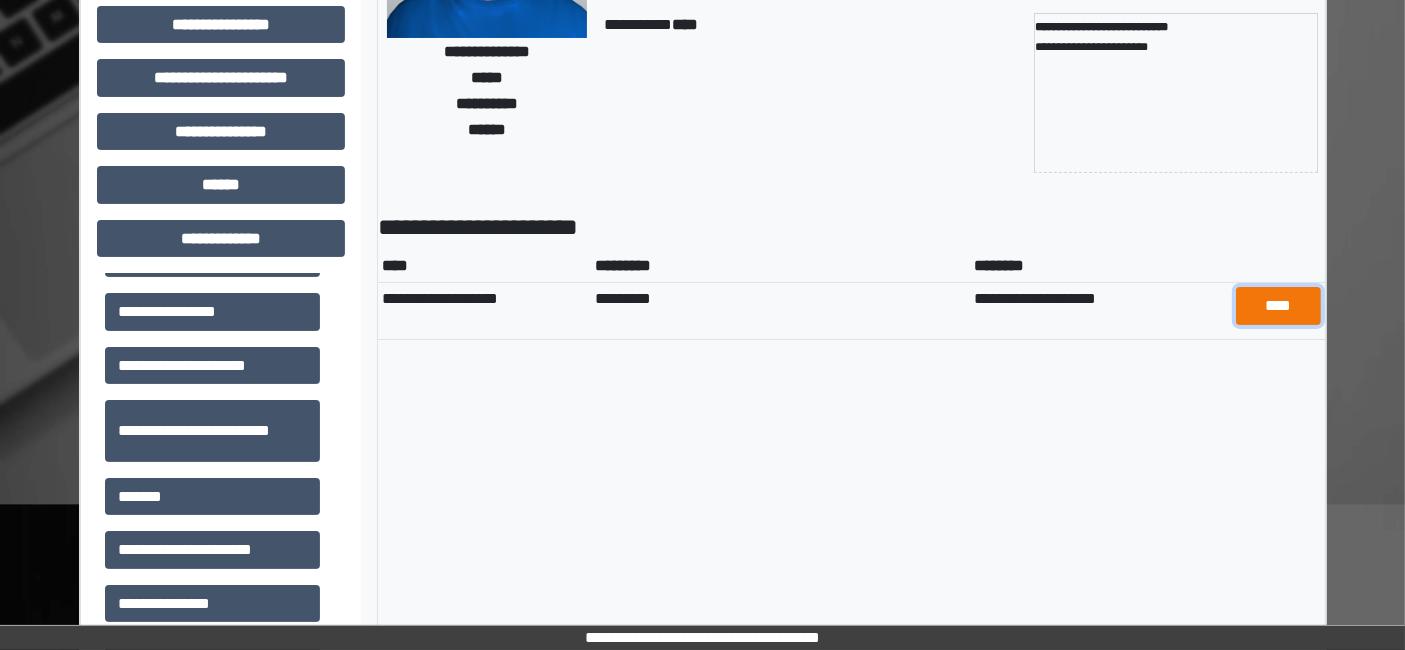 click on "****" at bounding box center [1279, 305] 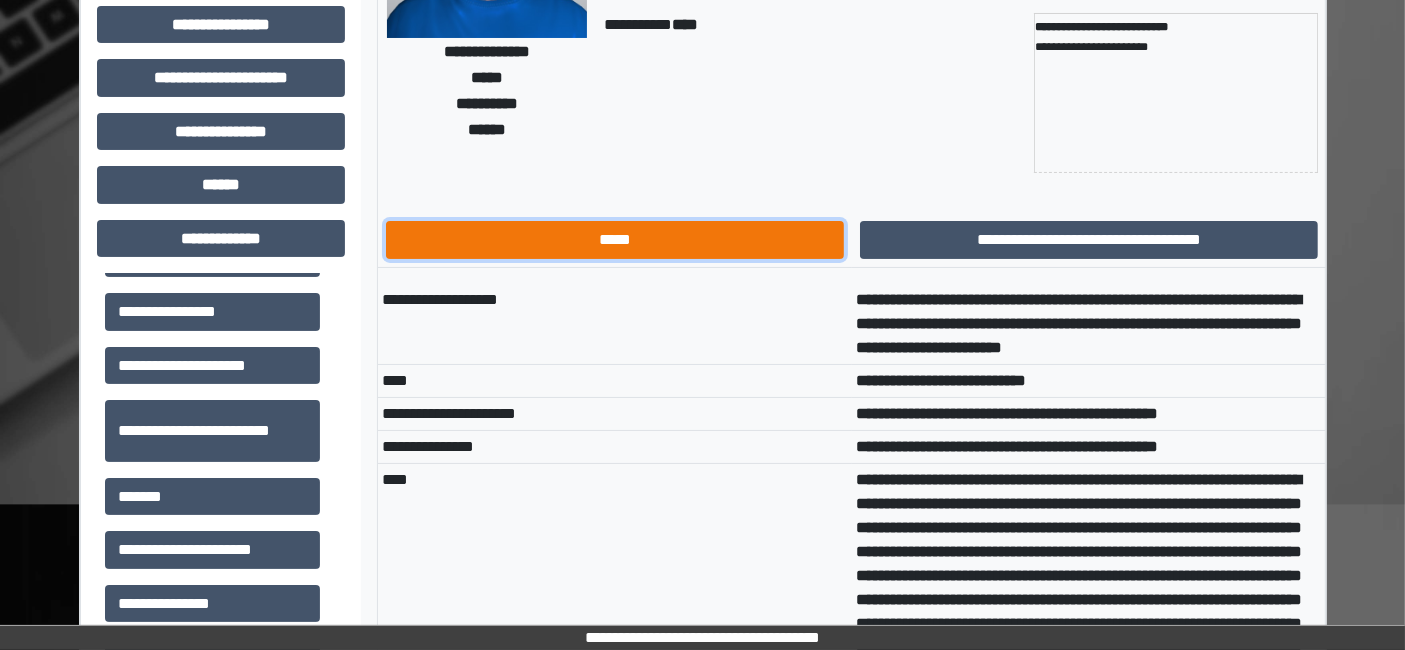click on "*****" at bounding box center [615, 239] 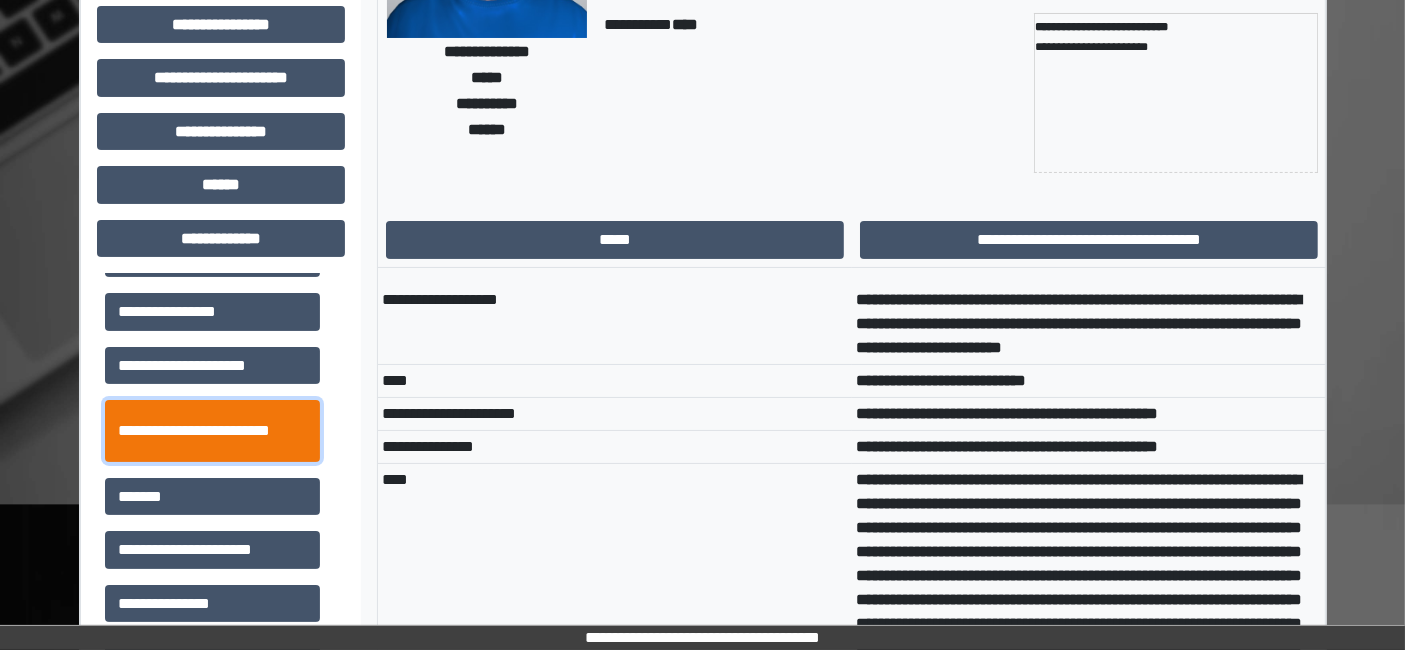 click on "**********" at bounding box center (212, 430) 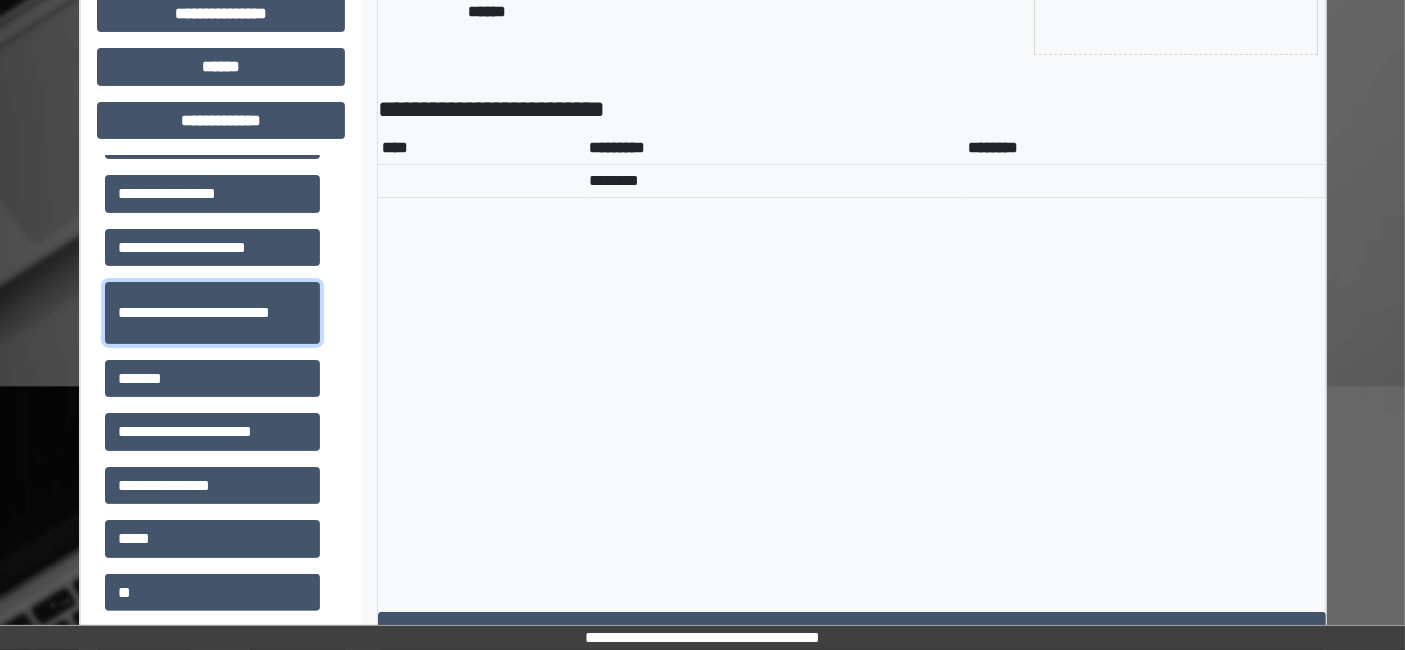 scroll, scrollTop: 602, scrollLeft: 0, axis: vertical 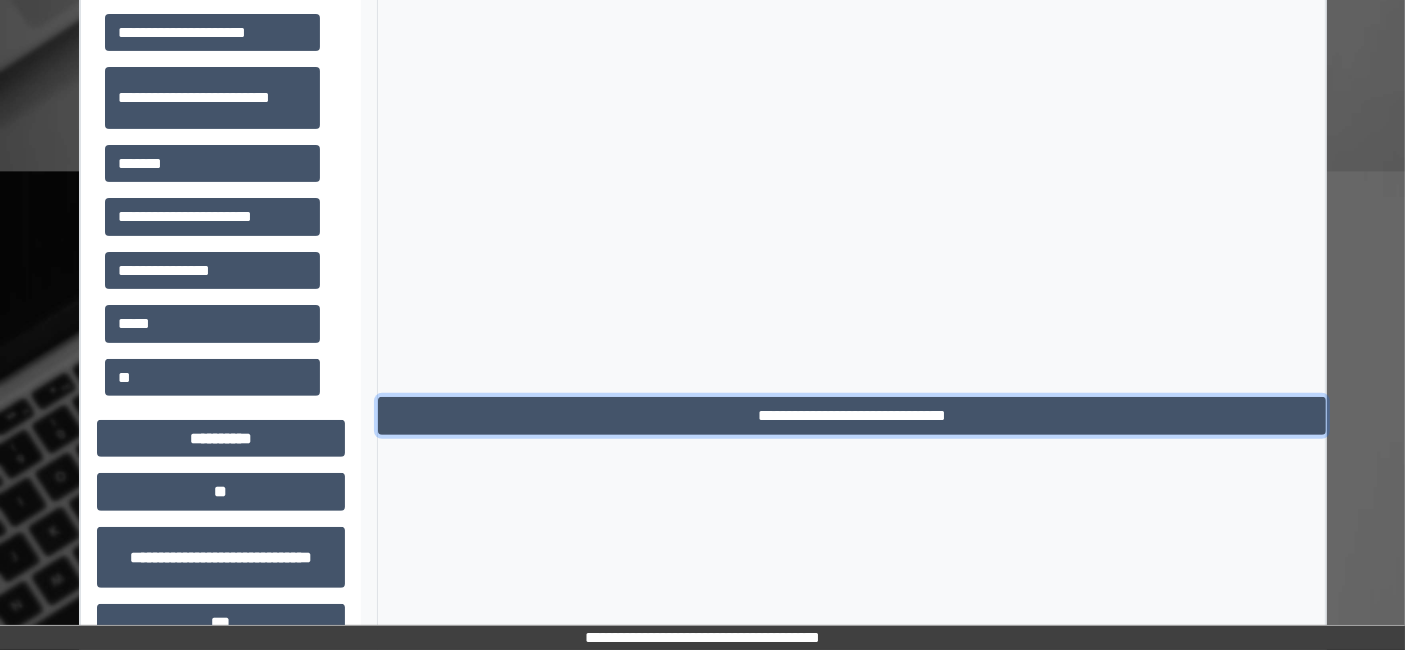 click on "**********" at bounding box center (852, 415) 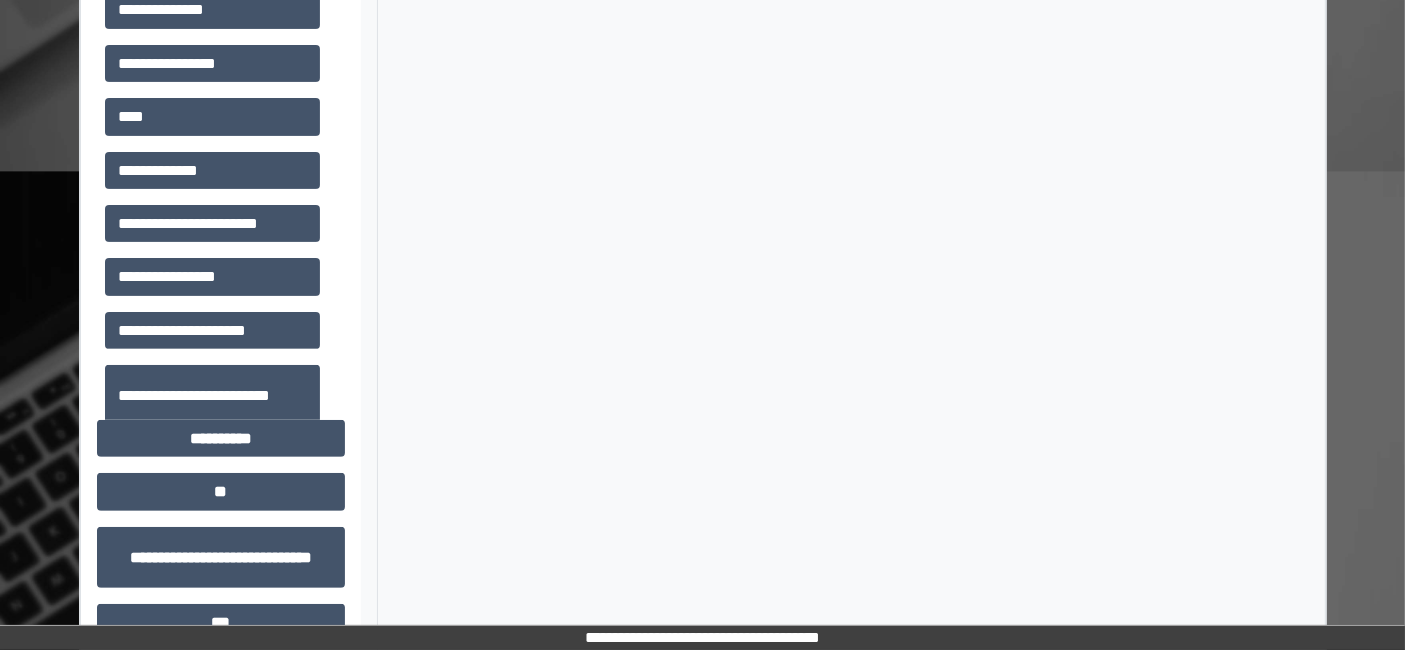 scroll, scrollTop: 368, scrollLeft: 0, axis: vertical 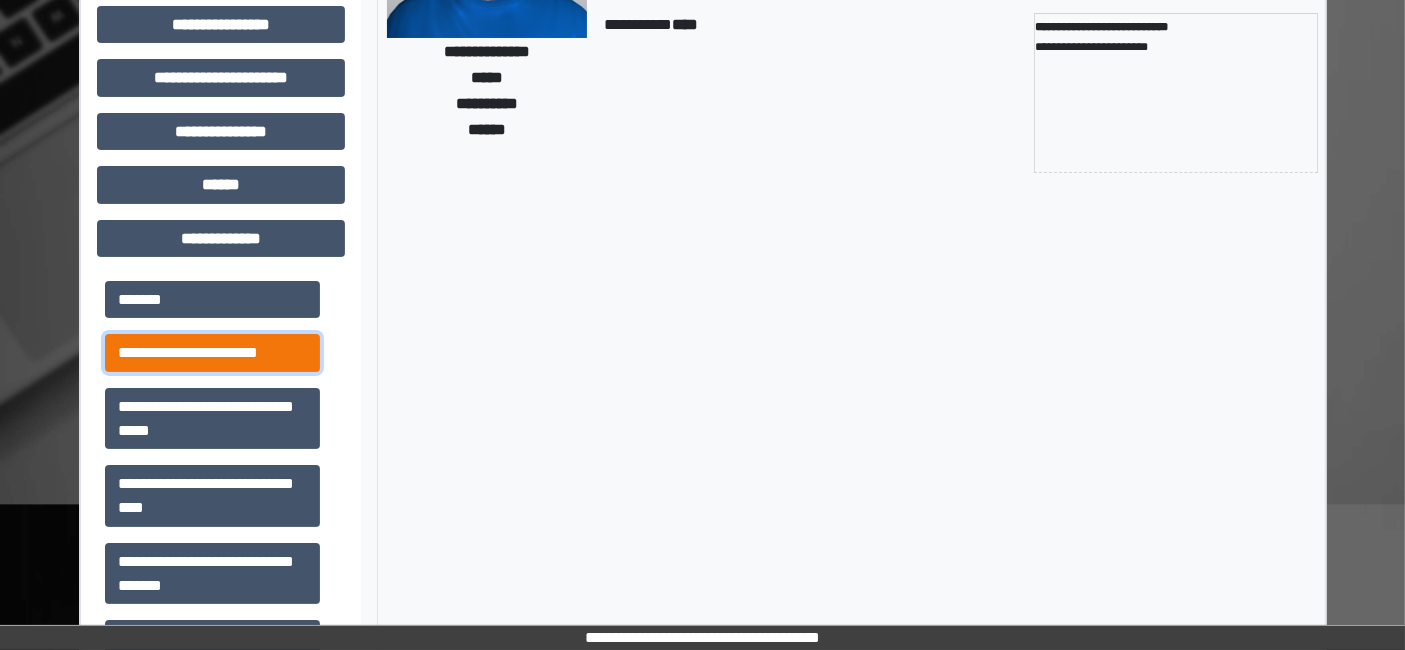 click on "**********" at bounding box center [212, 352] 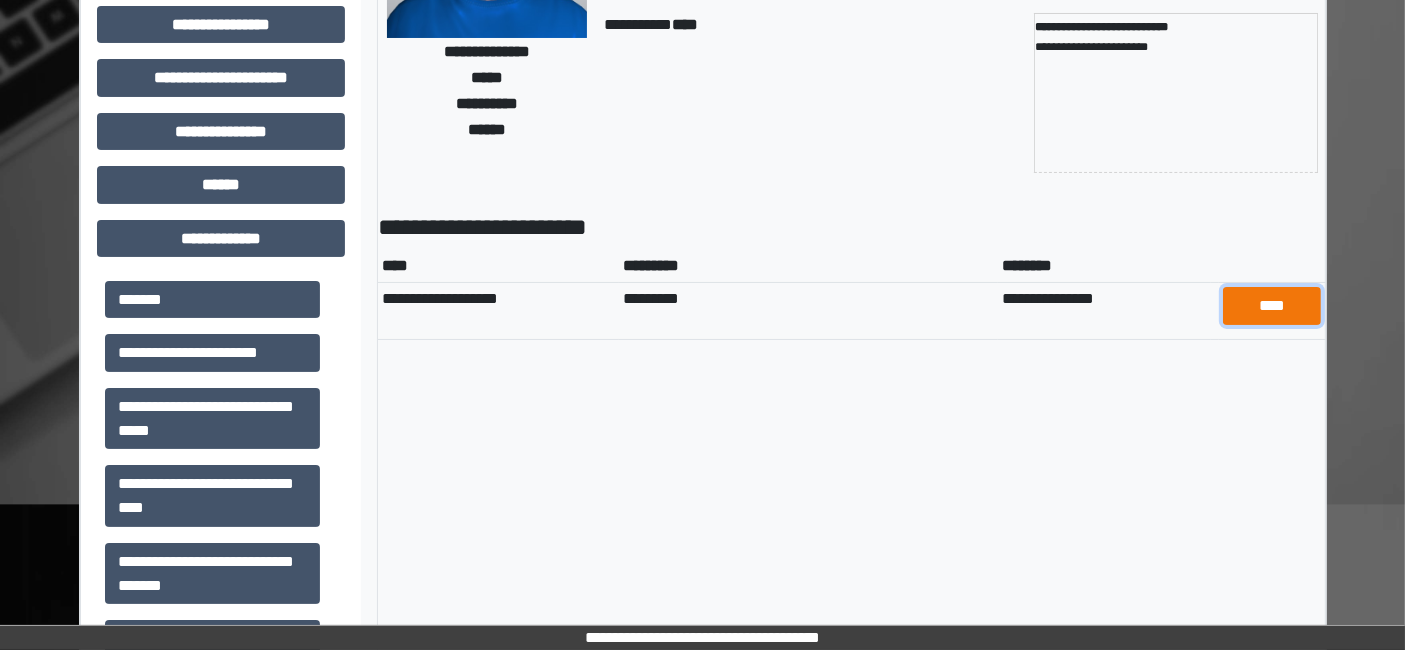 click on "****" at bounding box center [1271, 305] 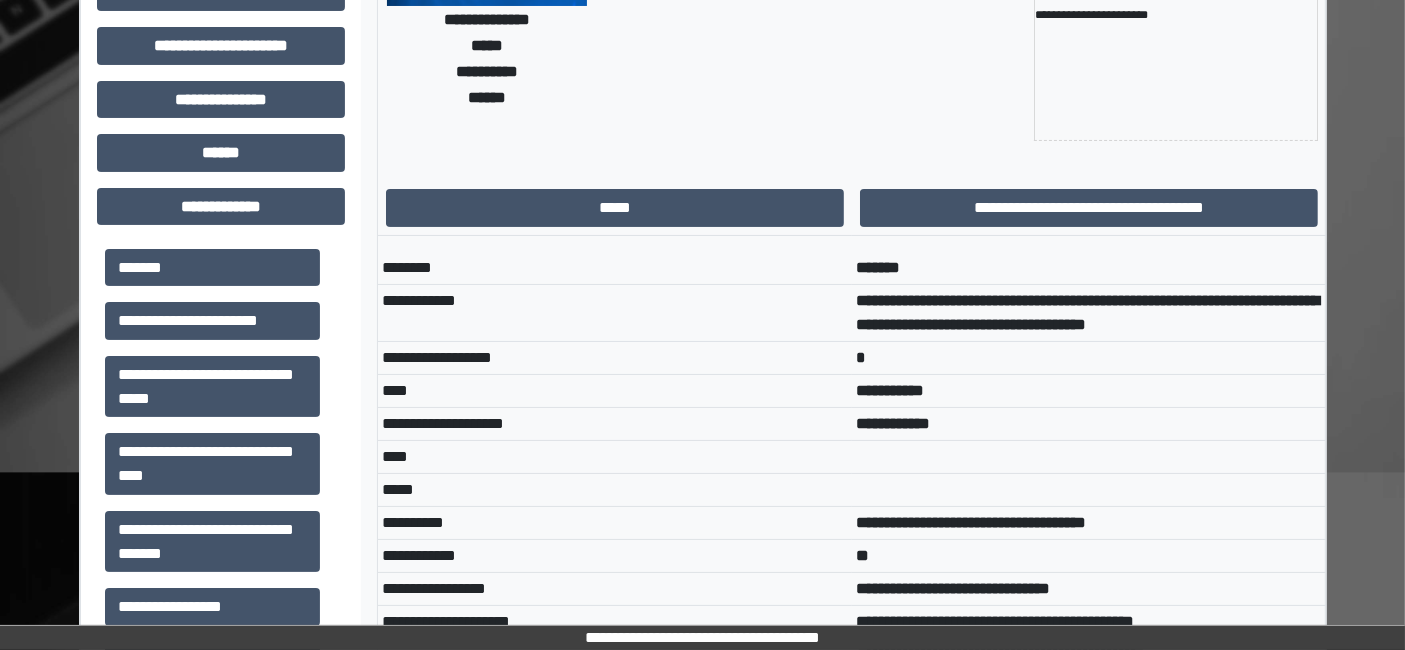 scroll, scrollTop: 47, scrollLeft: 0, axis: vertical 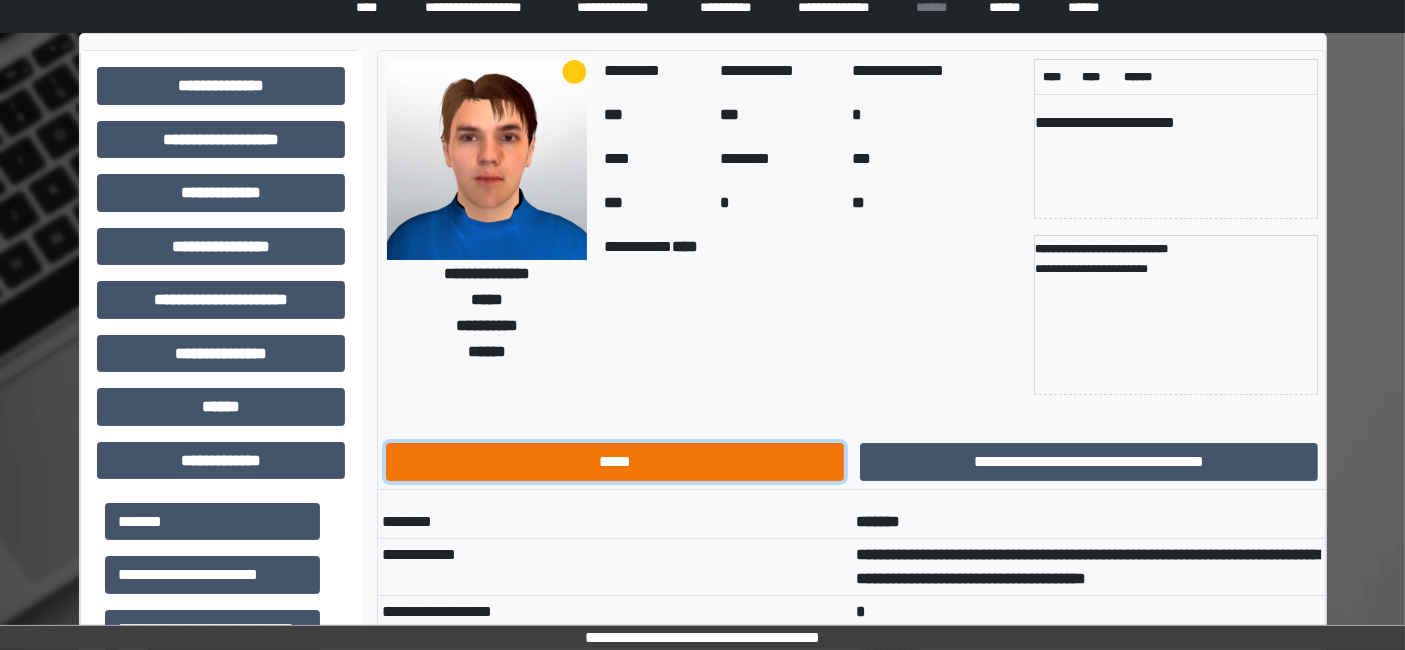 click on "*****" at bounding box center [615, 461] 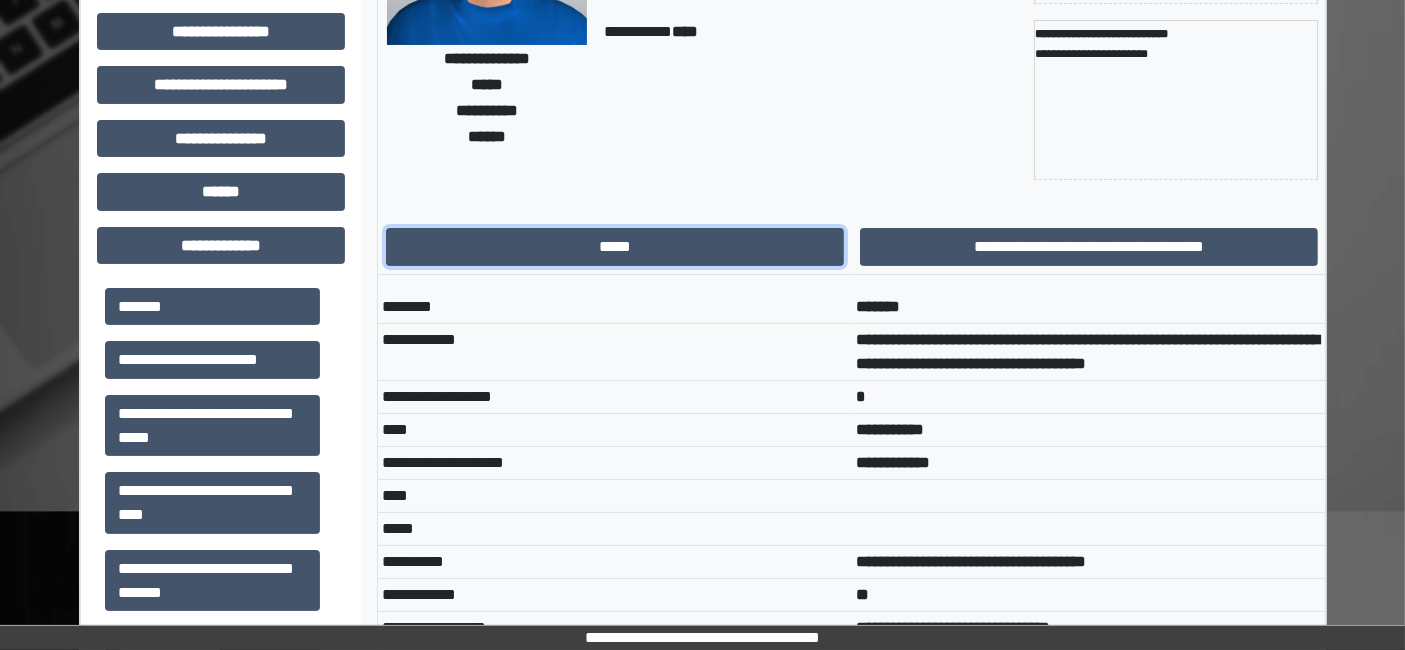 scroll, scrollTop: 111, scrollLeft: 0, axis: vertical 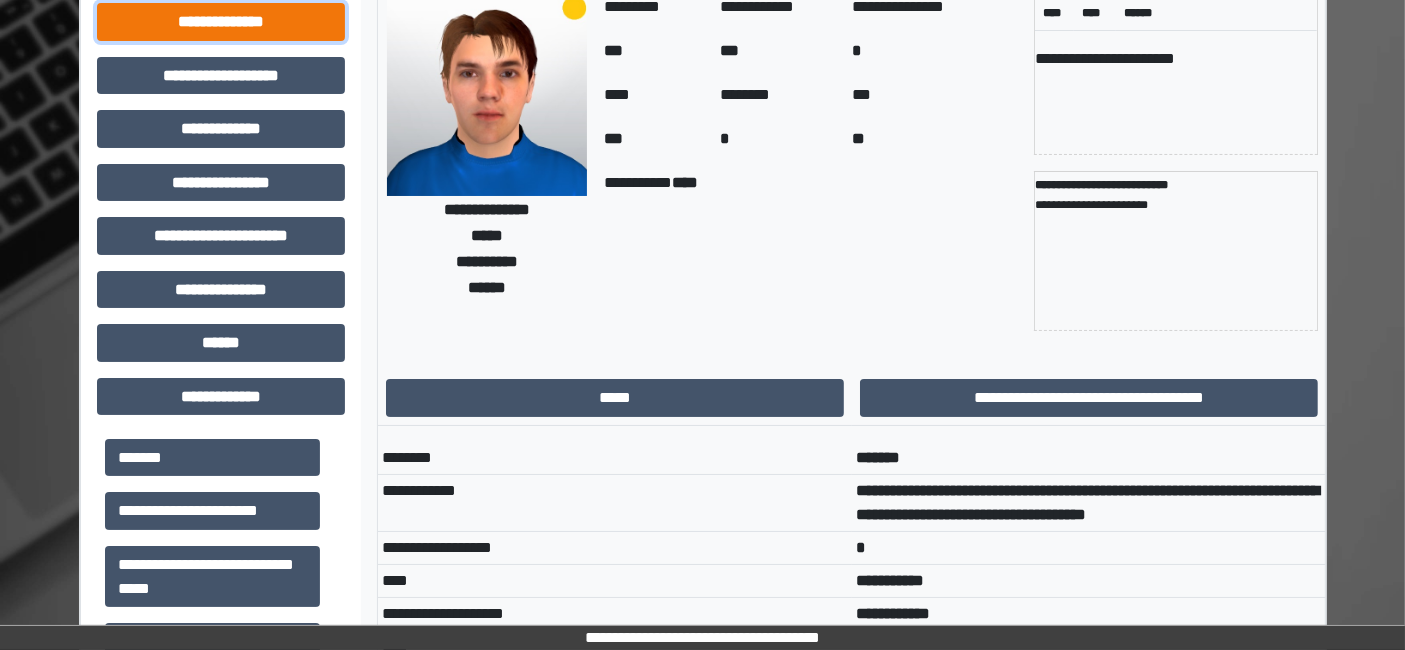 click on "**********" at bounding box center (221, 21) 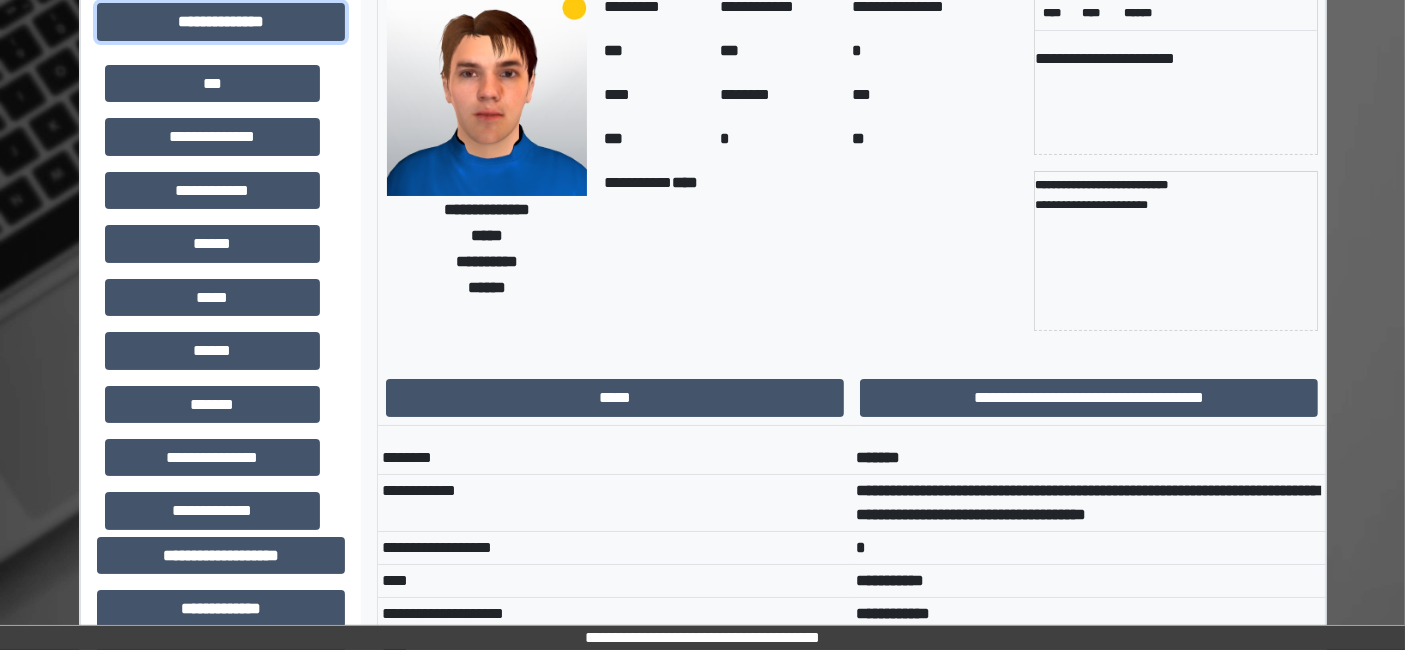 scroll, scrollTop: 111, scrollLeft: 0, axis: vertical 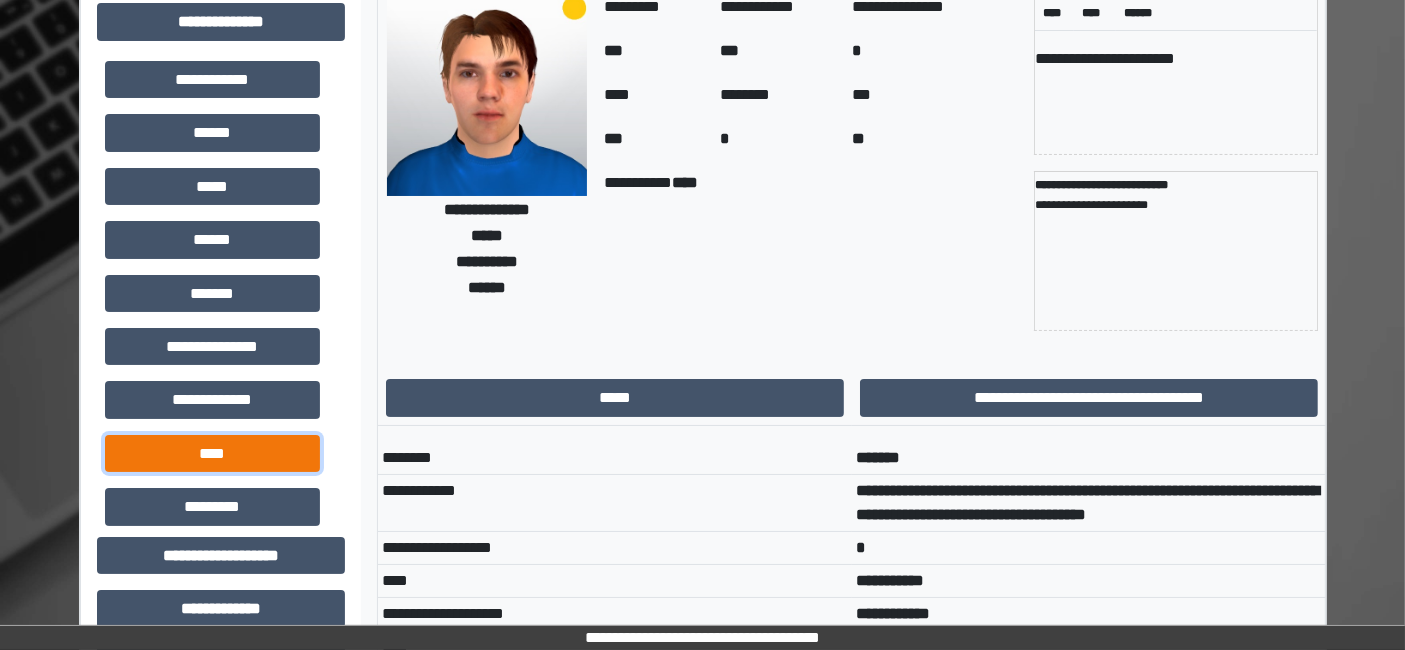 click on "****" at bounding box center (212, 453) 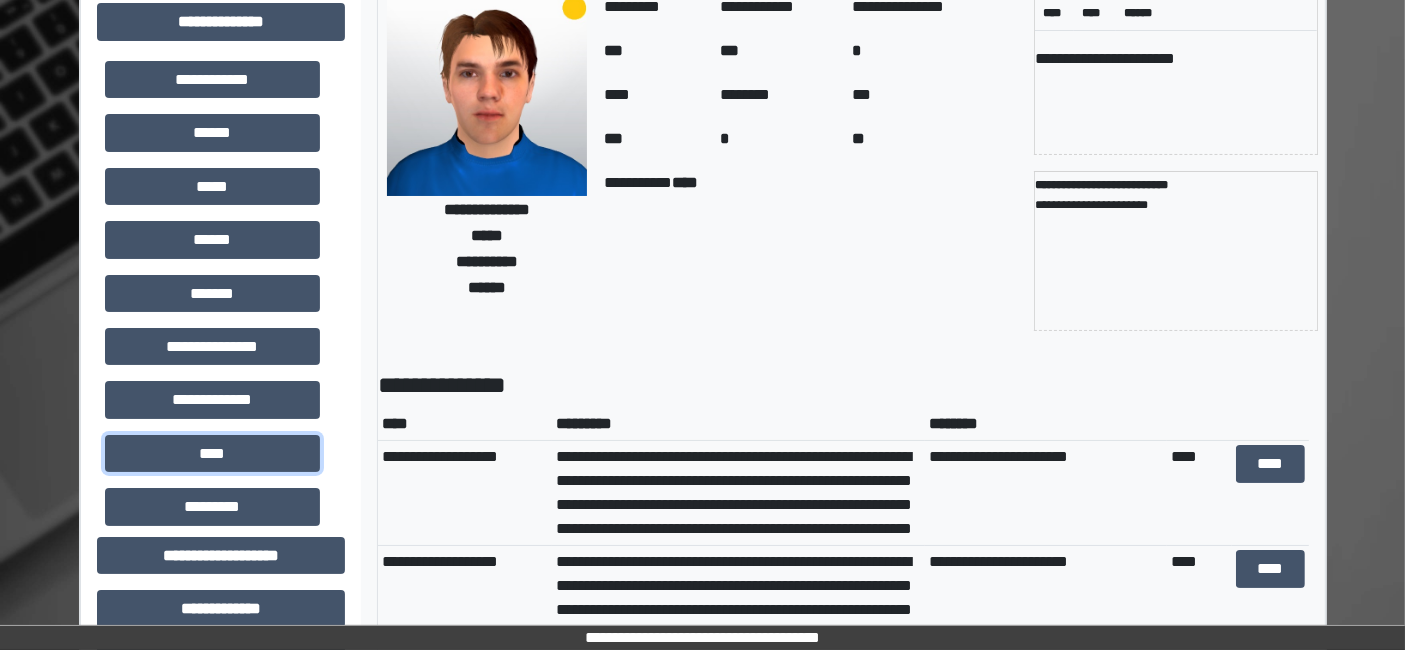 scroll, scrollTop: 222, scrollLeft: 0, axis: vertical 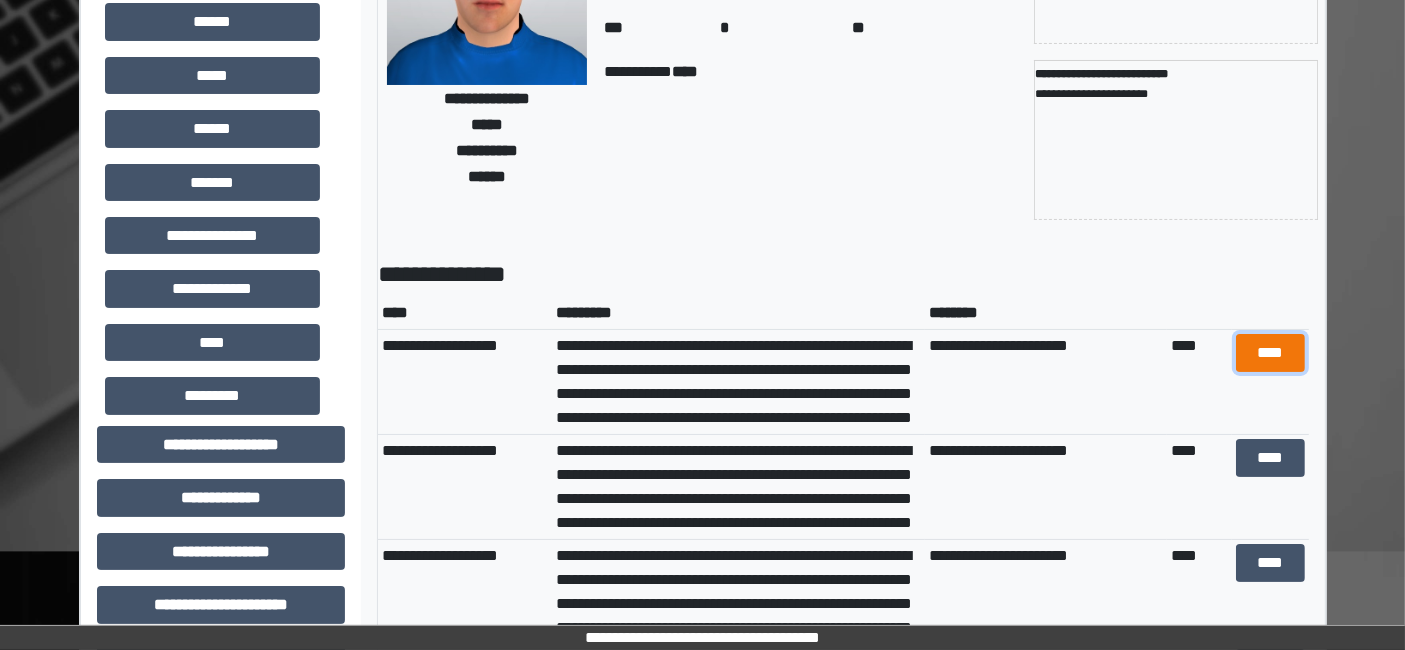 click on "****" at bounding box center [1270, 352] 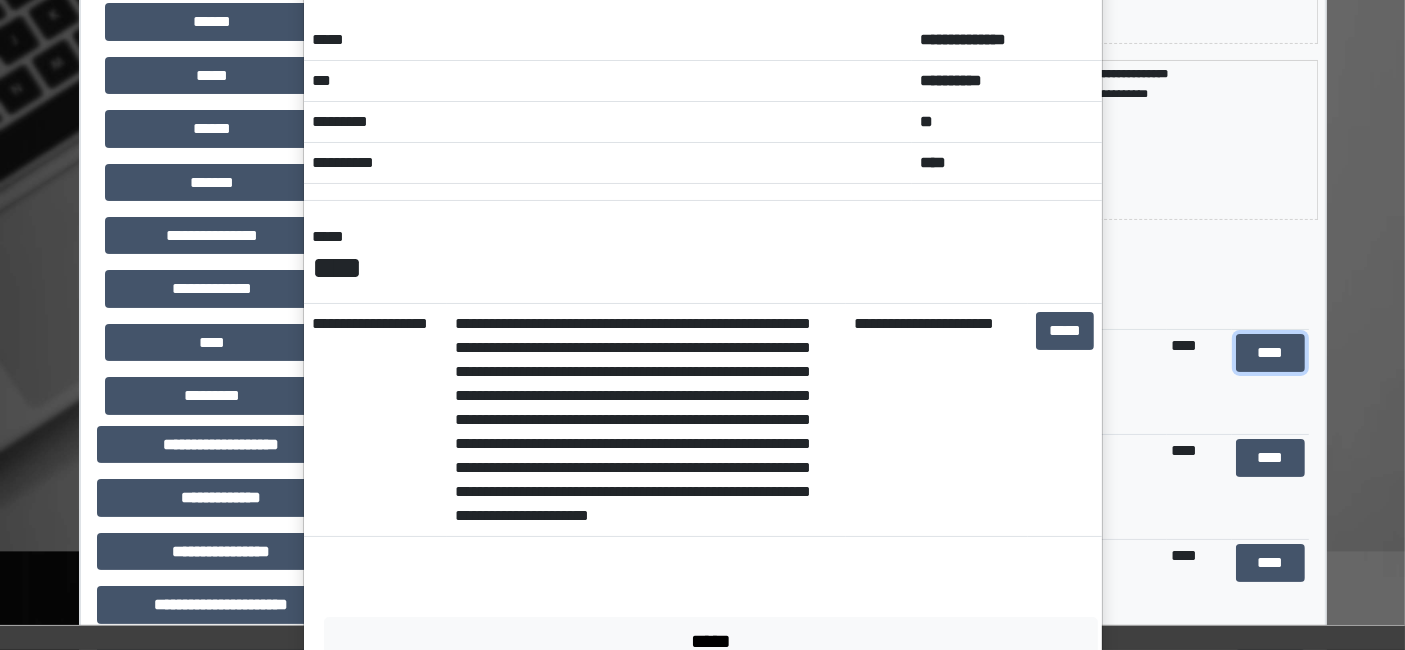 scroll, scrollTop: 111, scrollLeft: 0, axis: vertical 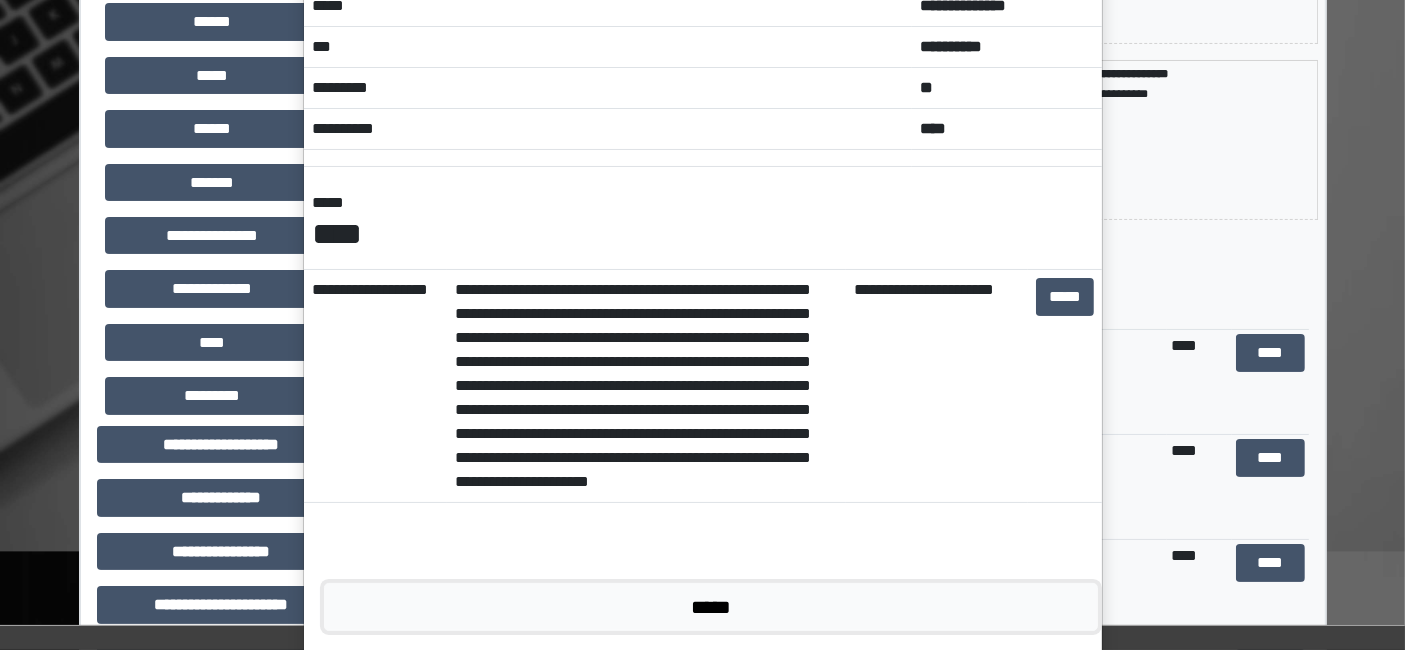 click on "*****" at bounding box center (711, 606) 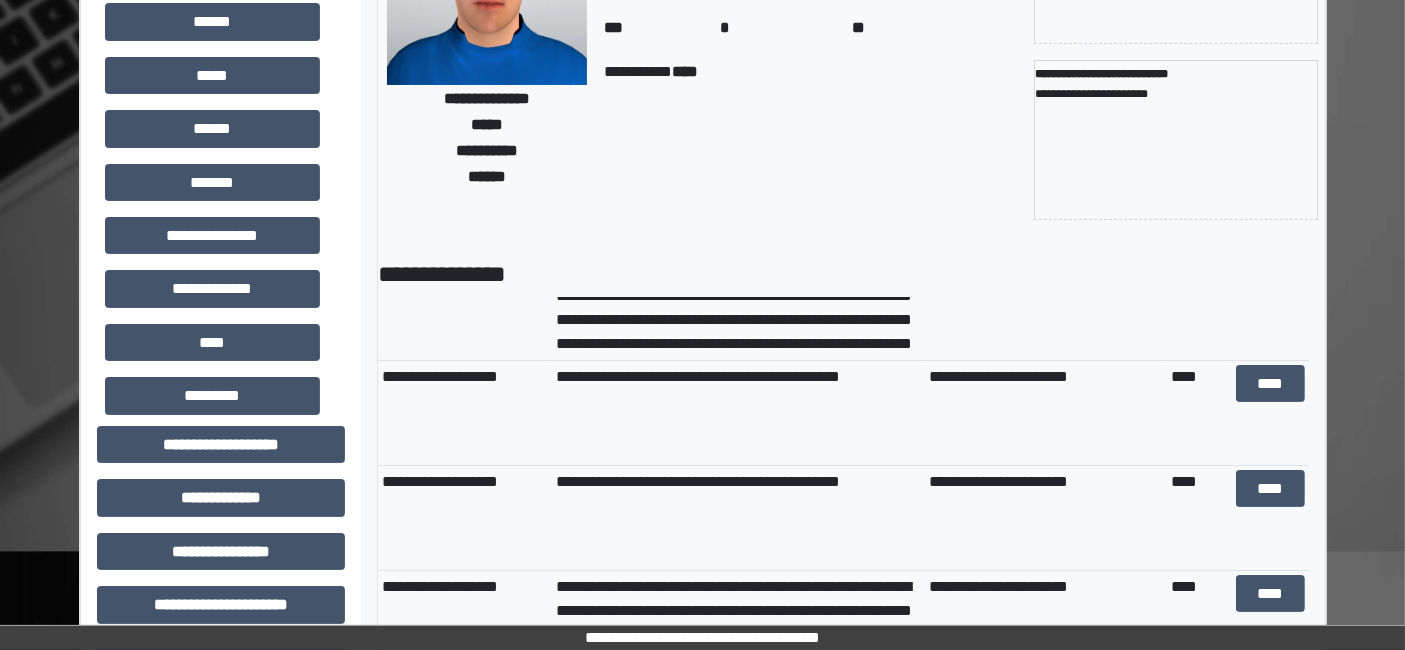 scroll, scrollTop: 1034, scrollLeft: 0, axis: vertical 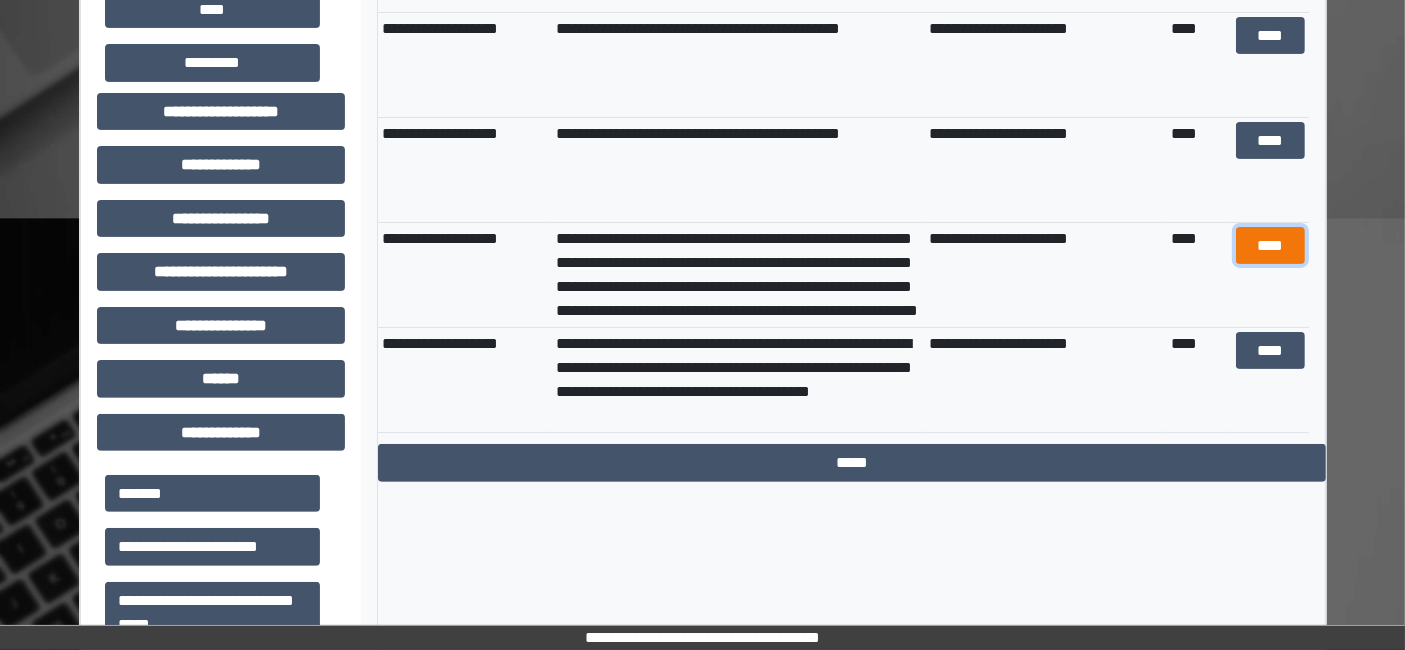 click on "****" at bounding box center (1270, 245) 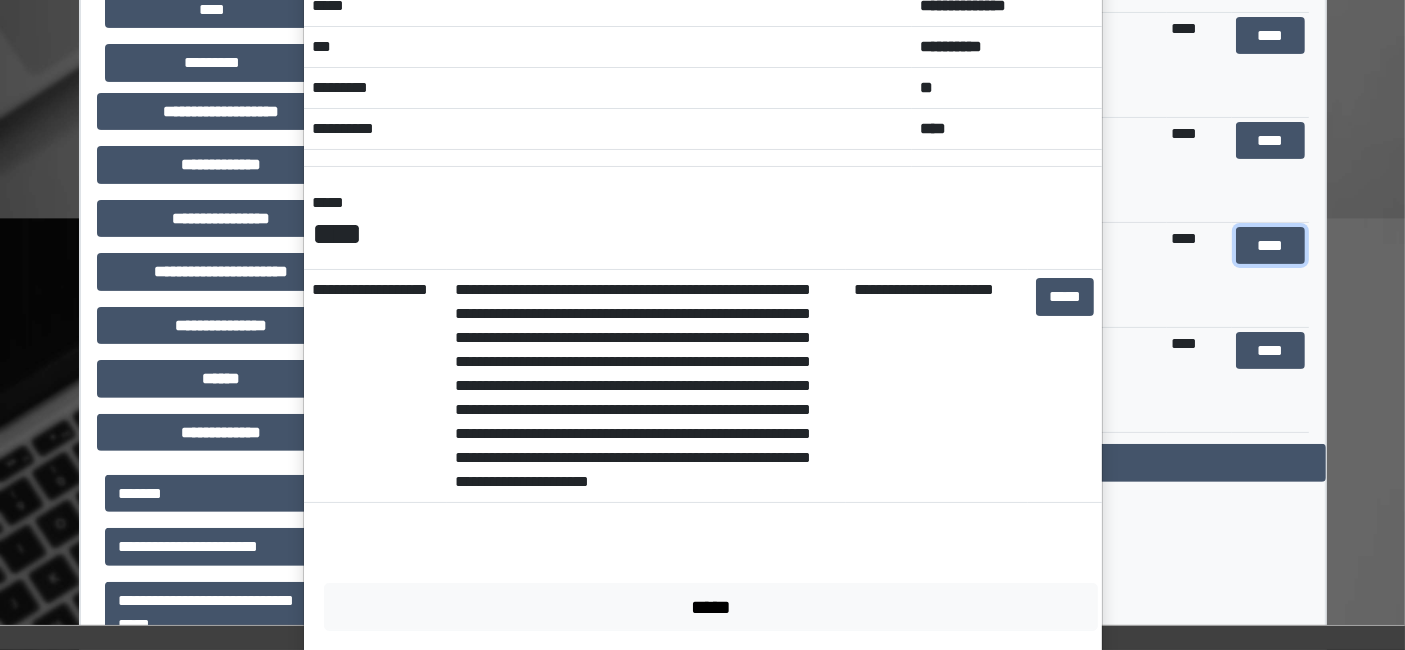 scroll, scrollTop: 85, scrollLeft: 0, axis: vertical 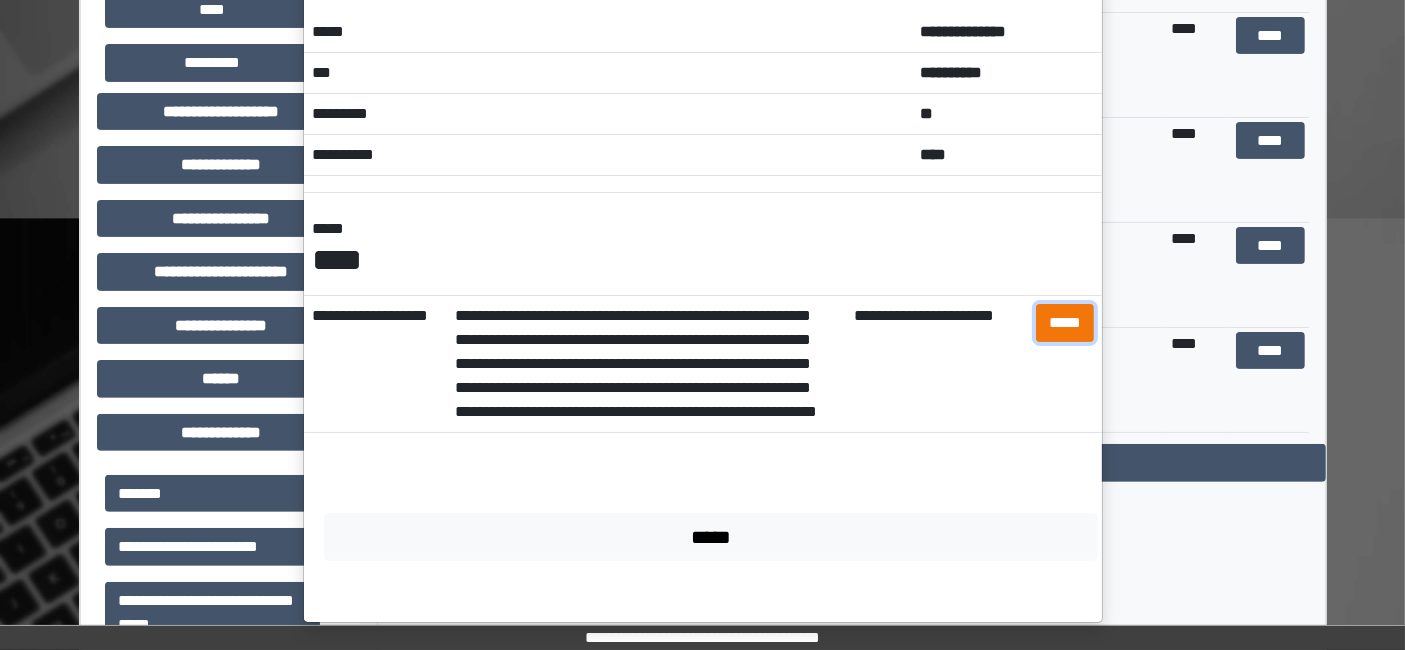 click on "*****" at bounding box center [1065, 322] 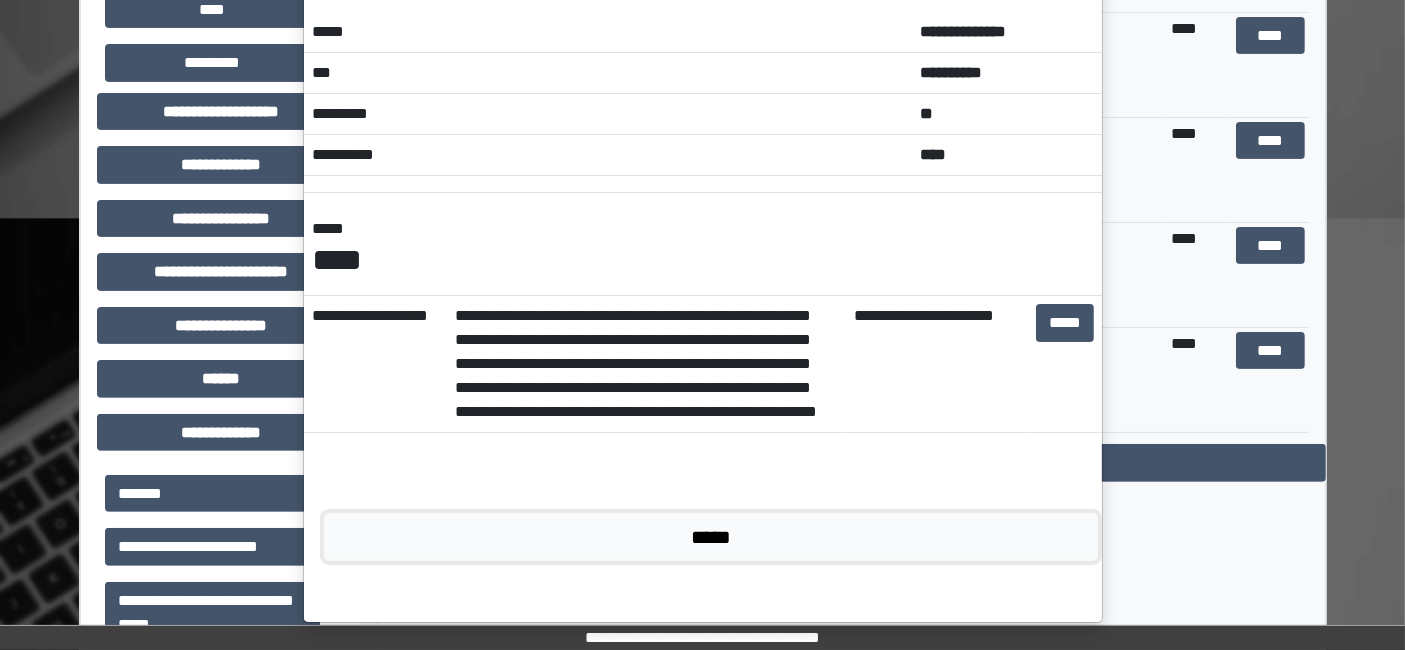 click on "*****" at bounding box center (711, 536) 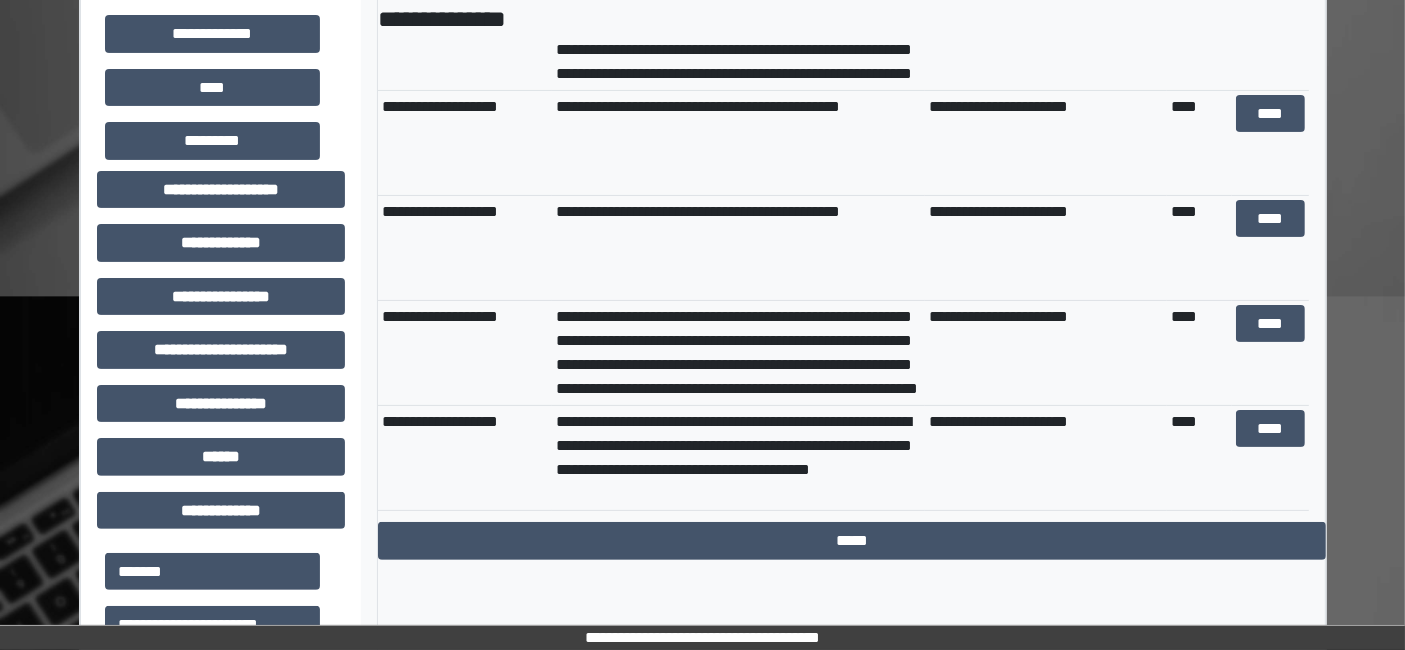 scroll, scrollTop: 444, scrollLeft: 0, axis: vertical 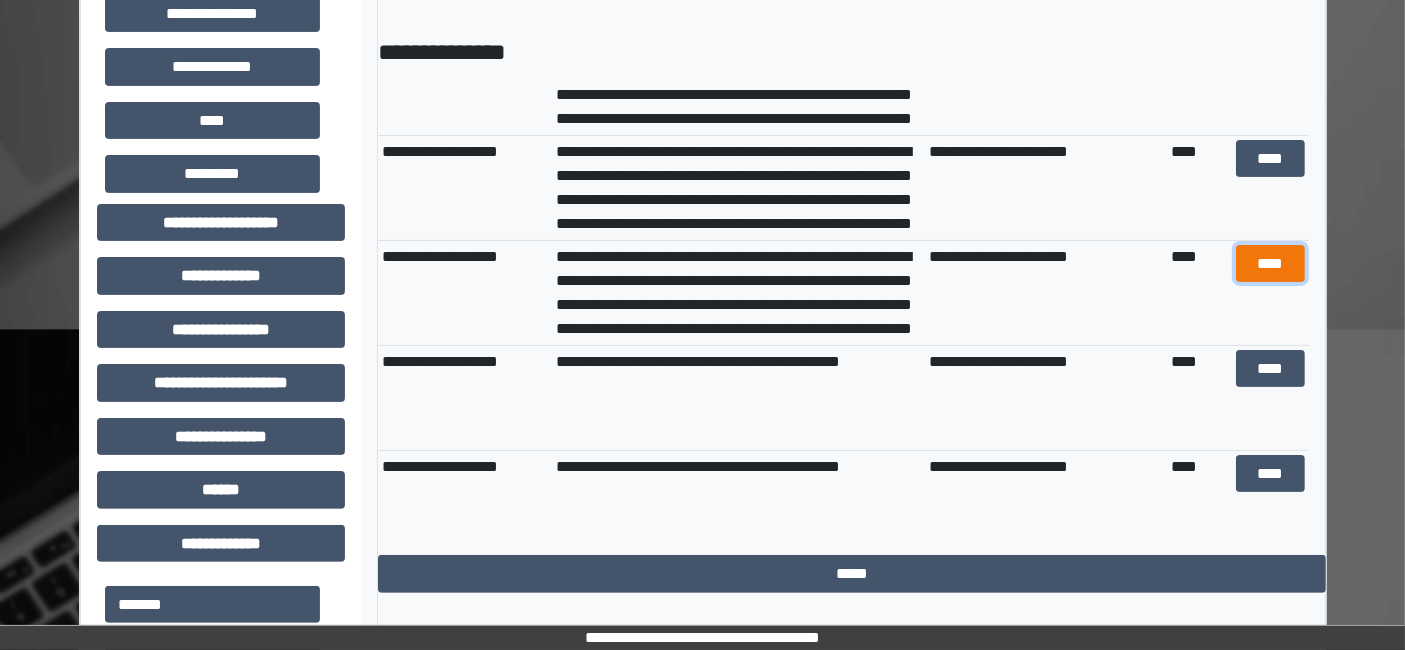click on "****" at bounding box center (1270, 263) 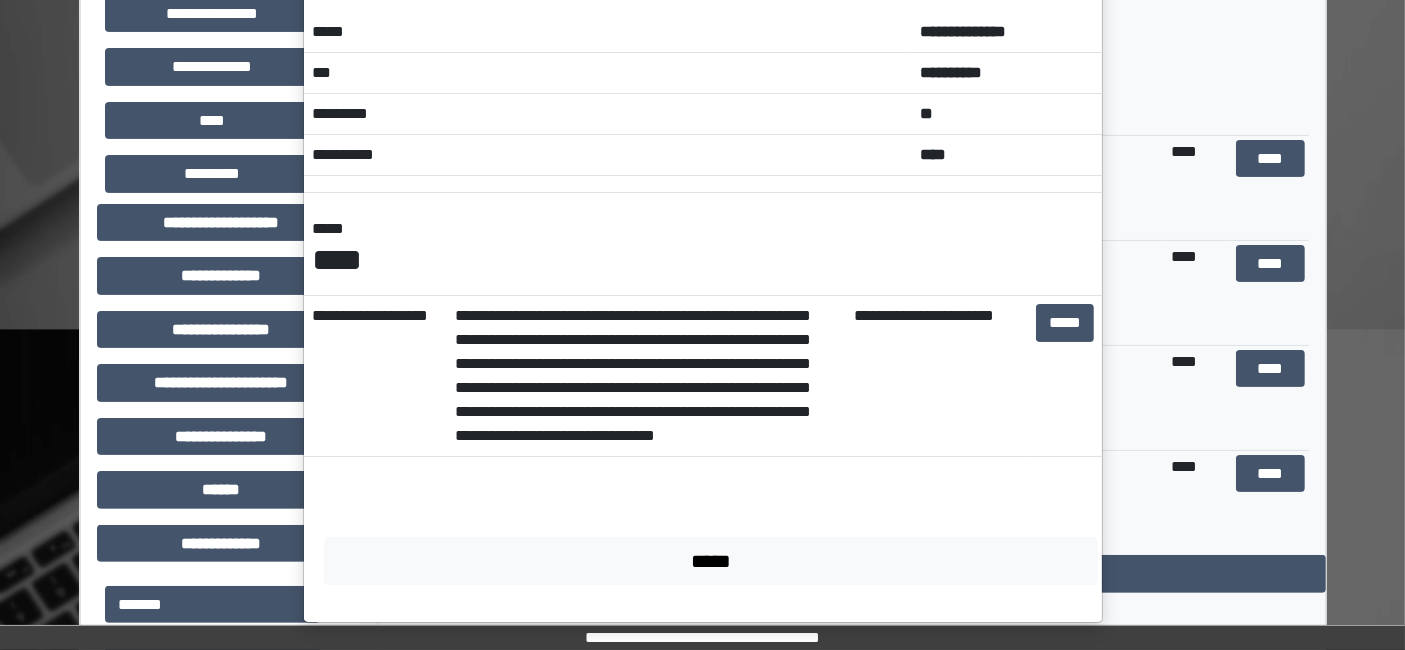click on "*****" at bounding box center (1065, 376) 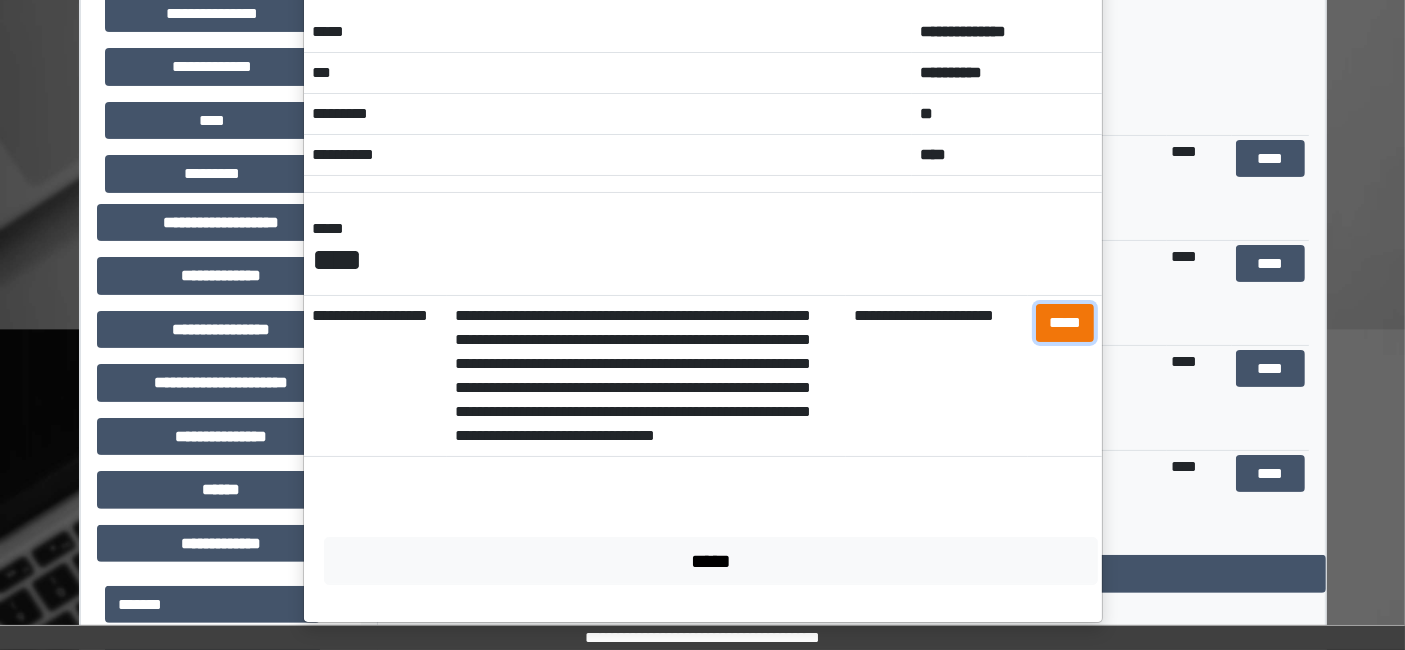 click on "*****" at bounding box center (1065, 322) 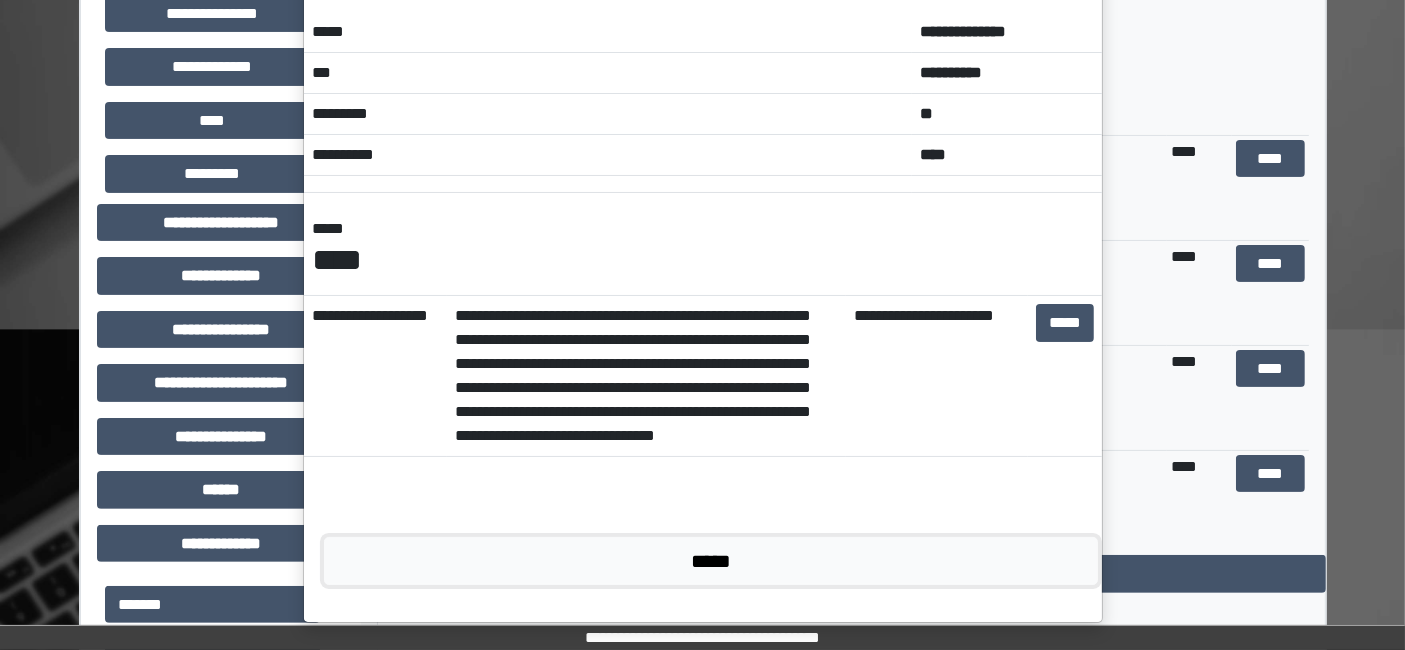 click on "*****" at bounding box center (711, 560) 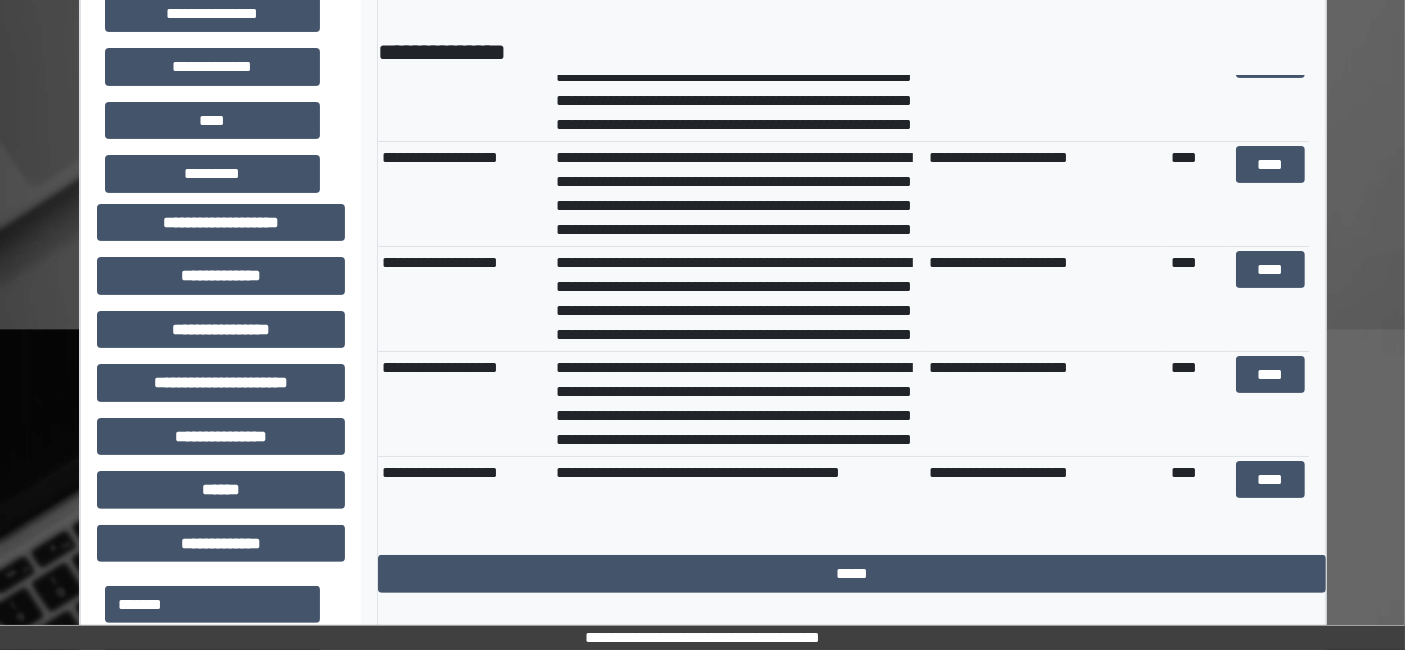 scroll, scrollTop: 590, scrollLeft: 0, axis: vertical 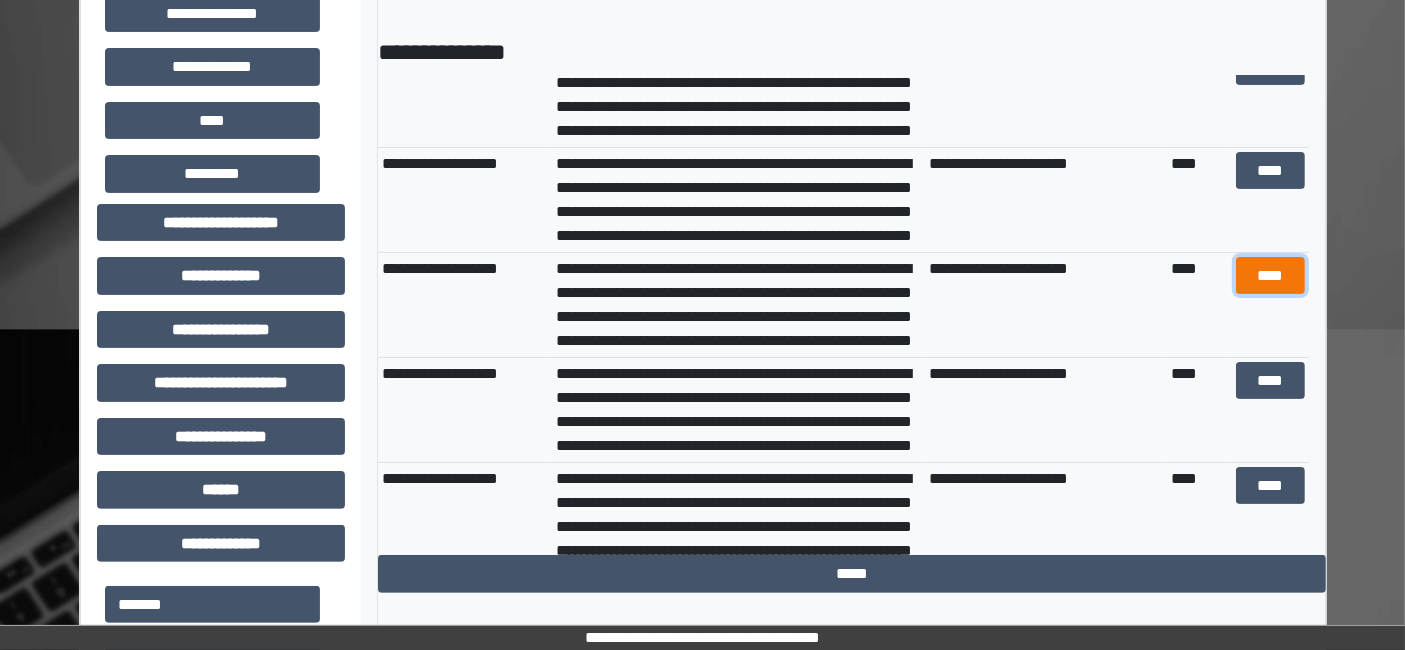 click on "****" at bounding box center (1270, 275) 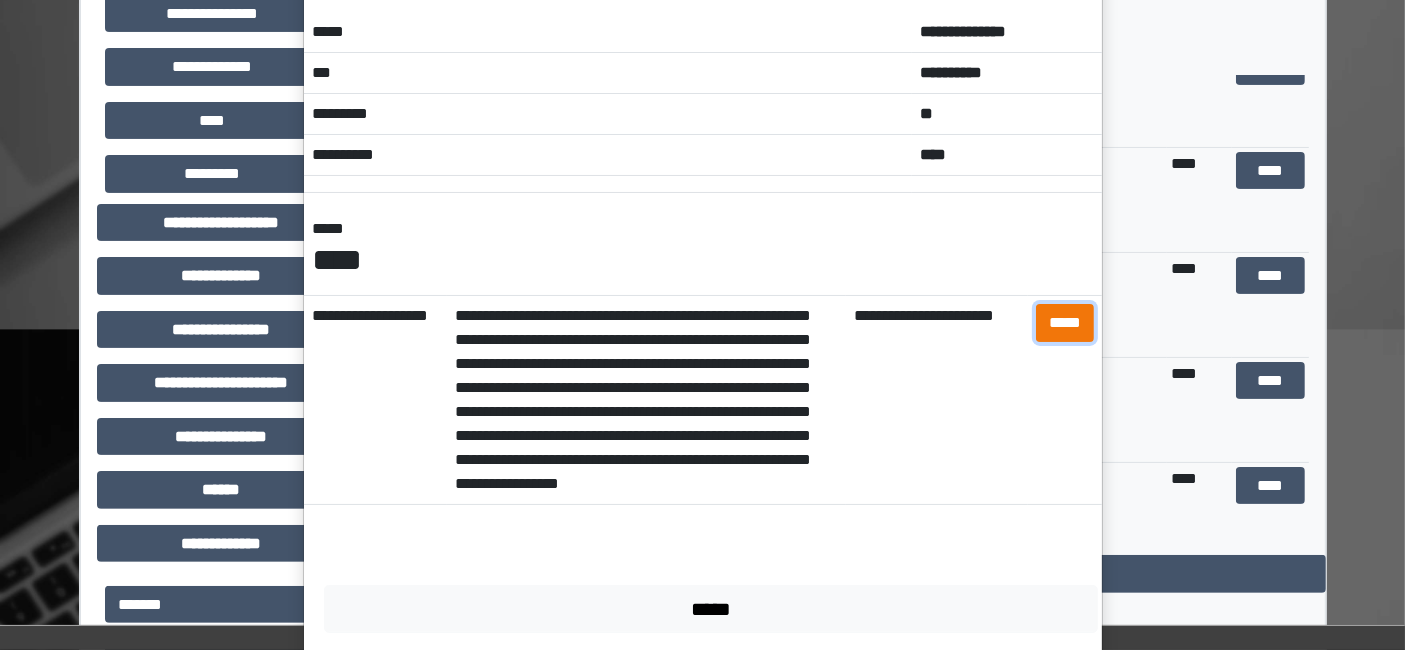 click on "*****" at bounding box center (1065, 322) 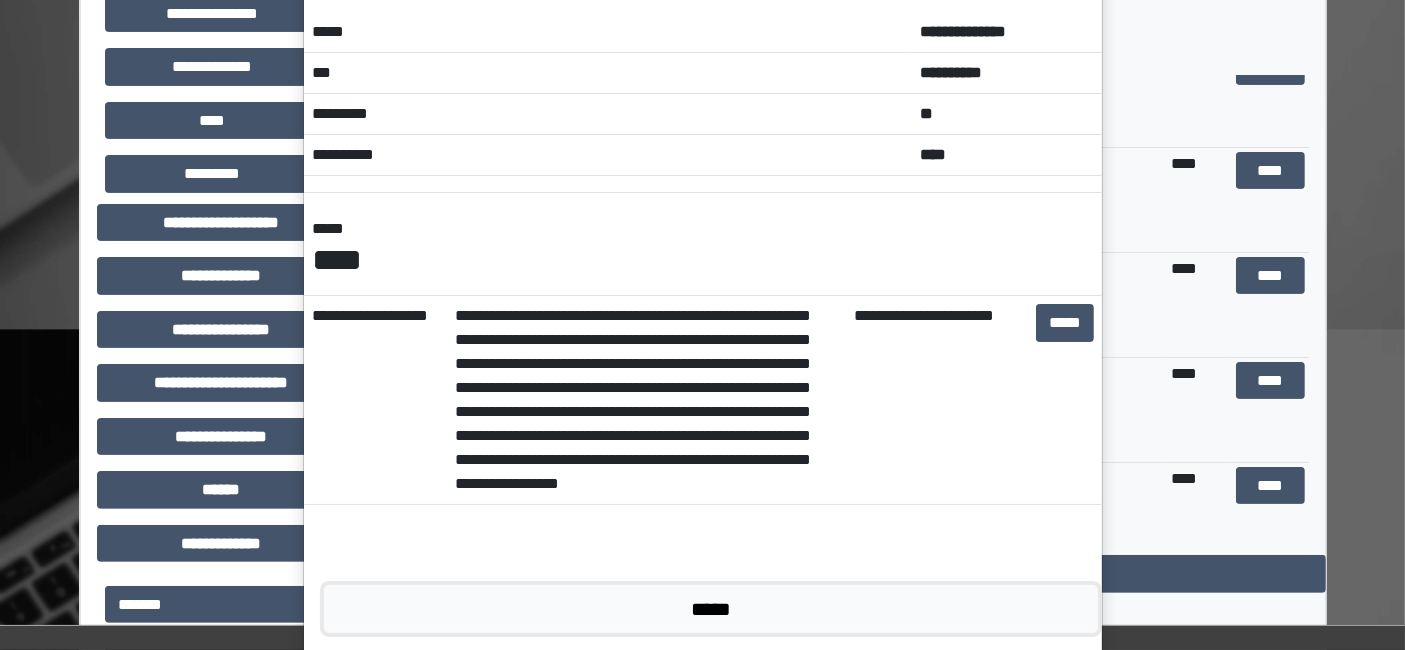 click on "*****" at bounding box center [711, 608] 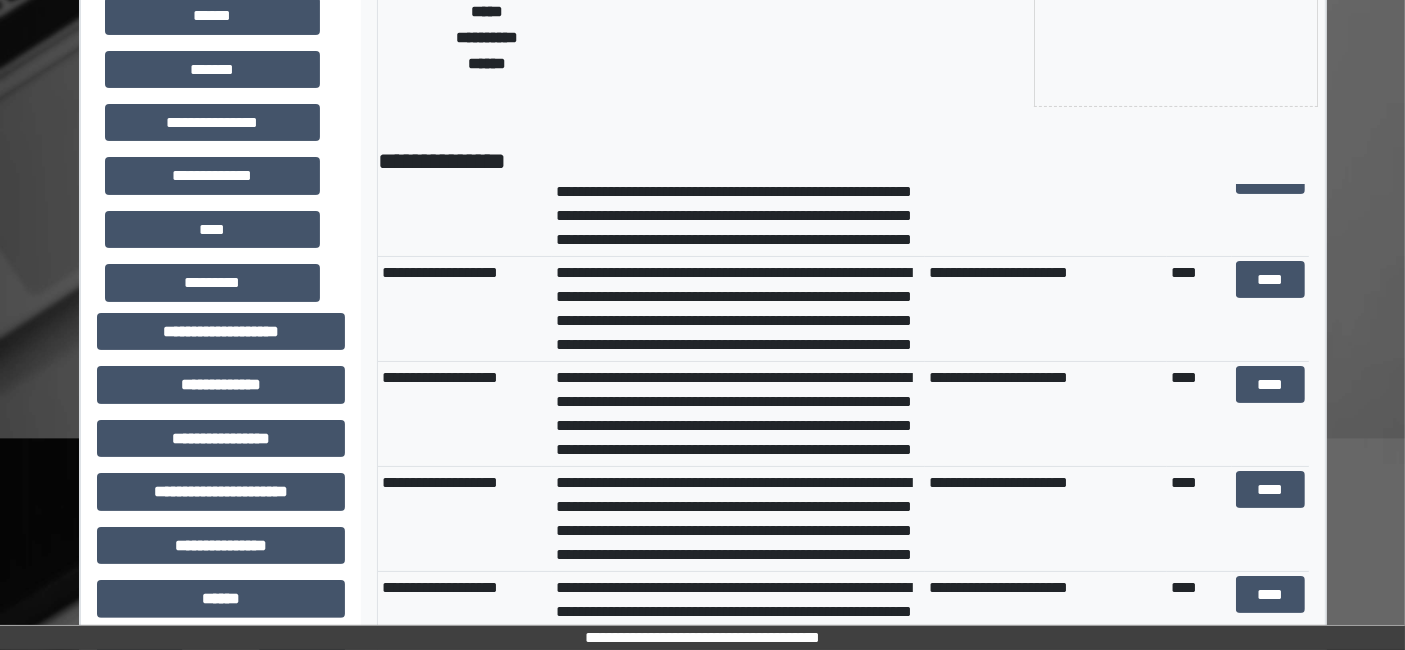 scroll, scrollTop: 333, scrollLeft: 0, axis: vertical 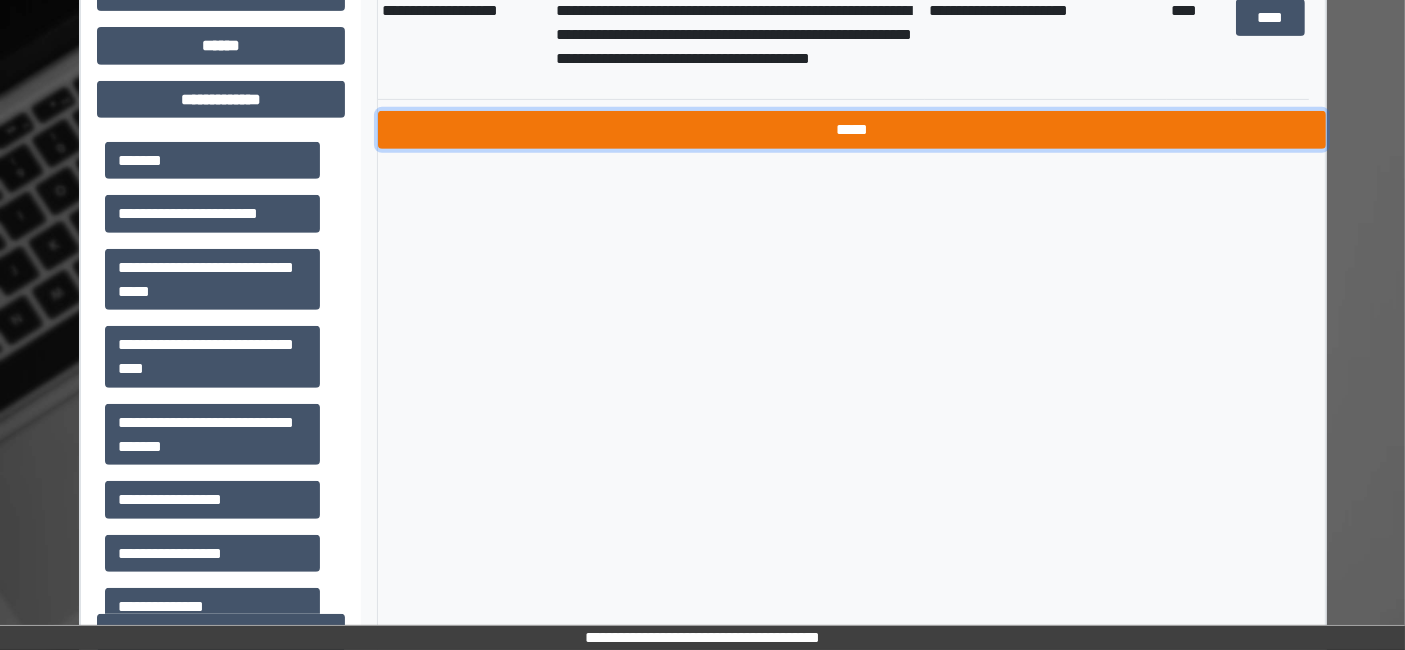 click on "*****" at bounding box center [852, 129] 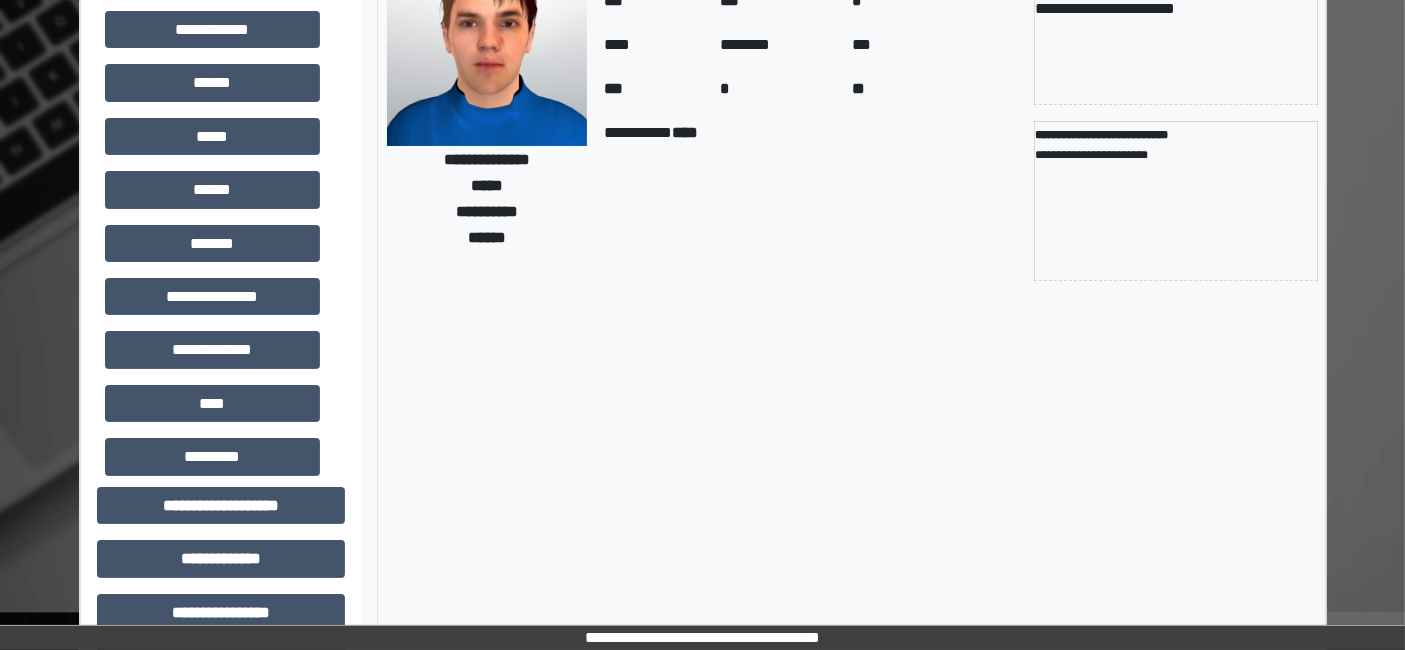 scroll, scrollTop: 0, scrollLeft: 0, axis: both 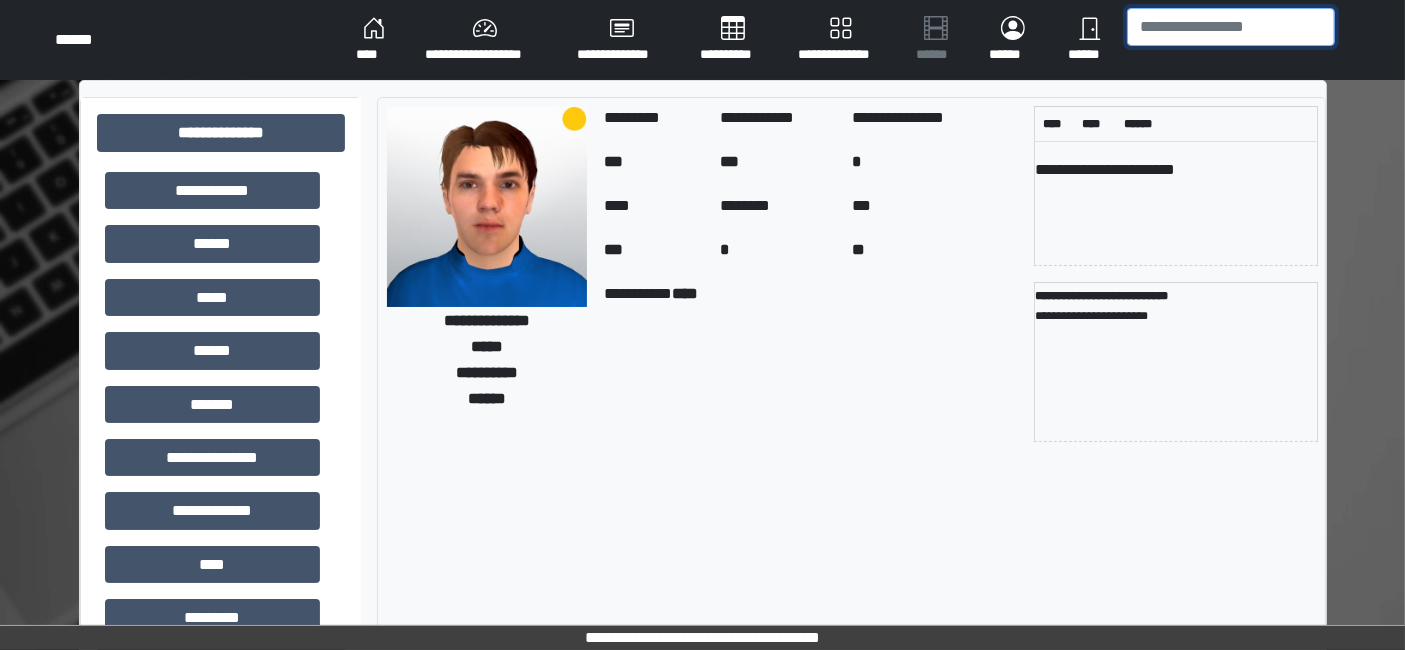 click at bounding box center (1231, 27) 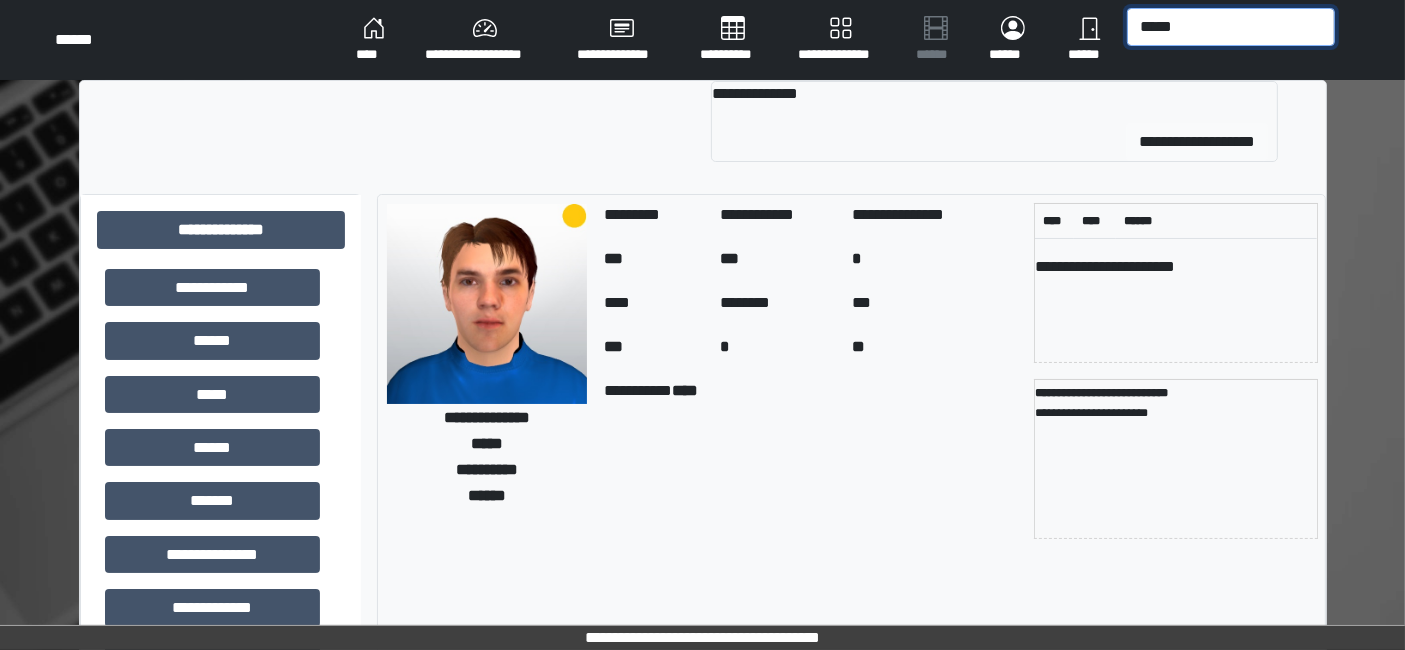 type on "*****" 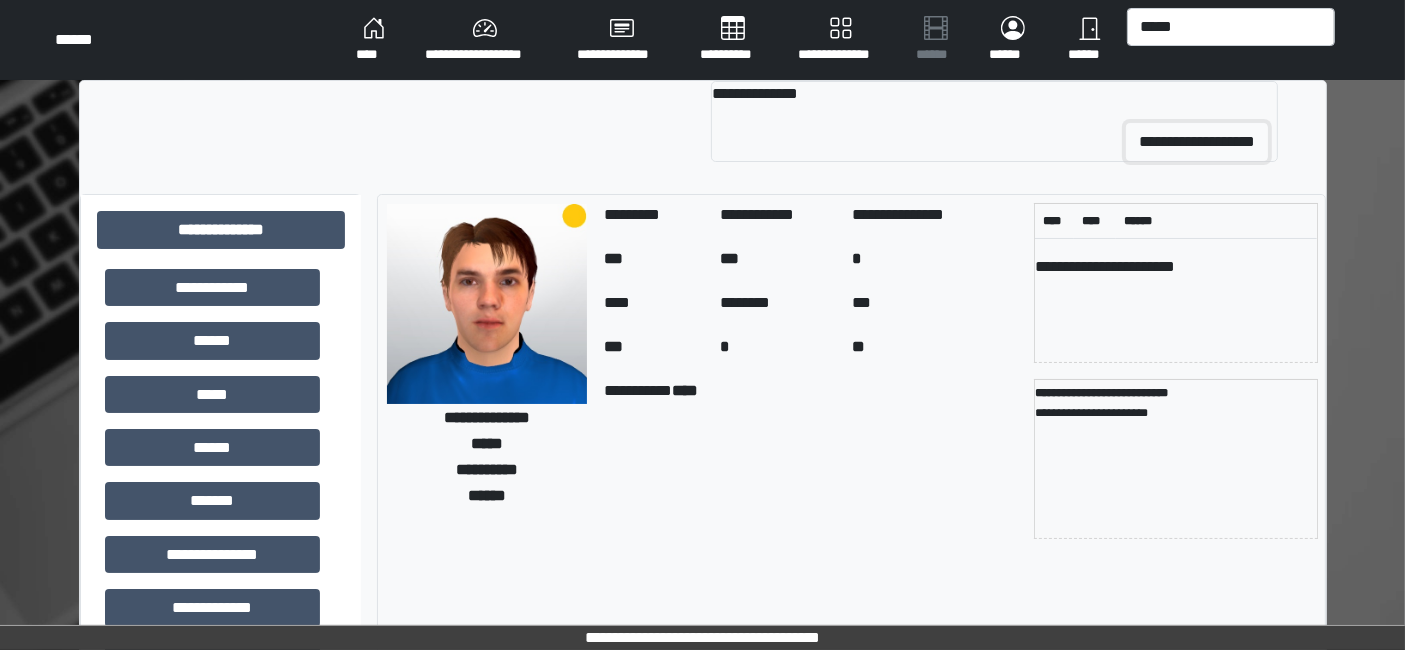 click on "**********" at bounding box center (1197, 142) 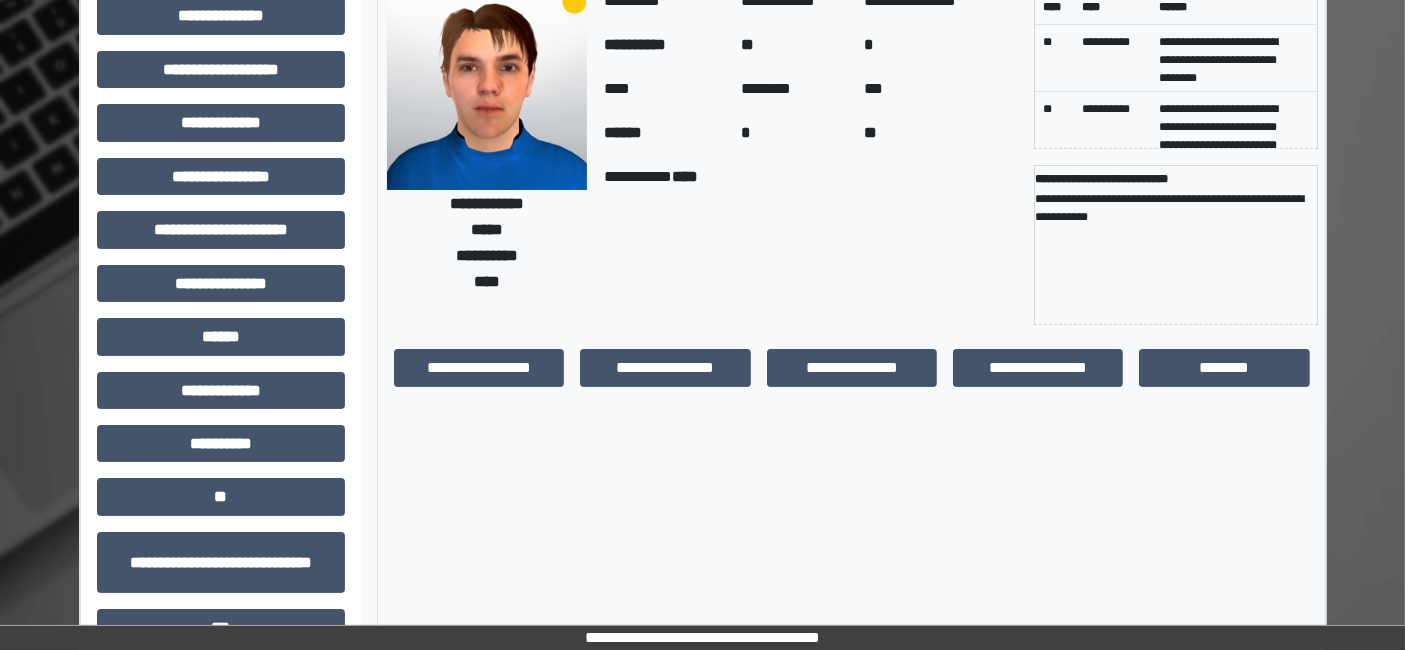 scroll, scrollTop: 269, scrollLeft: 0, axis: vertical 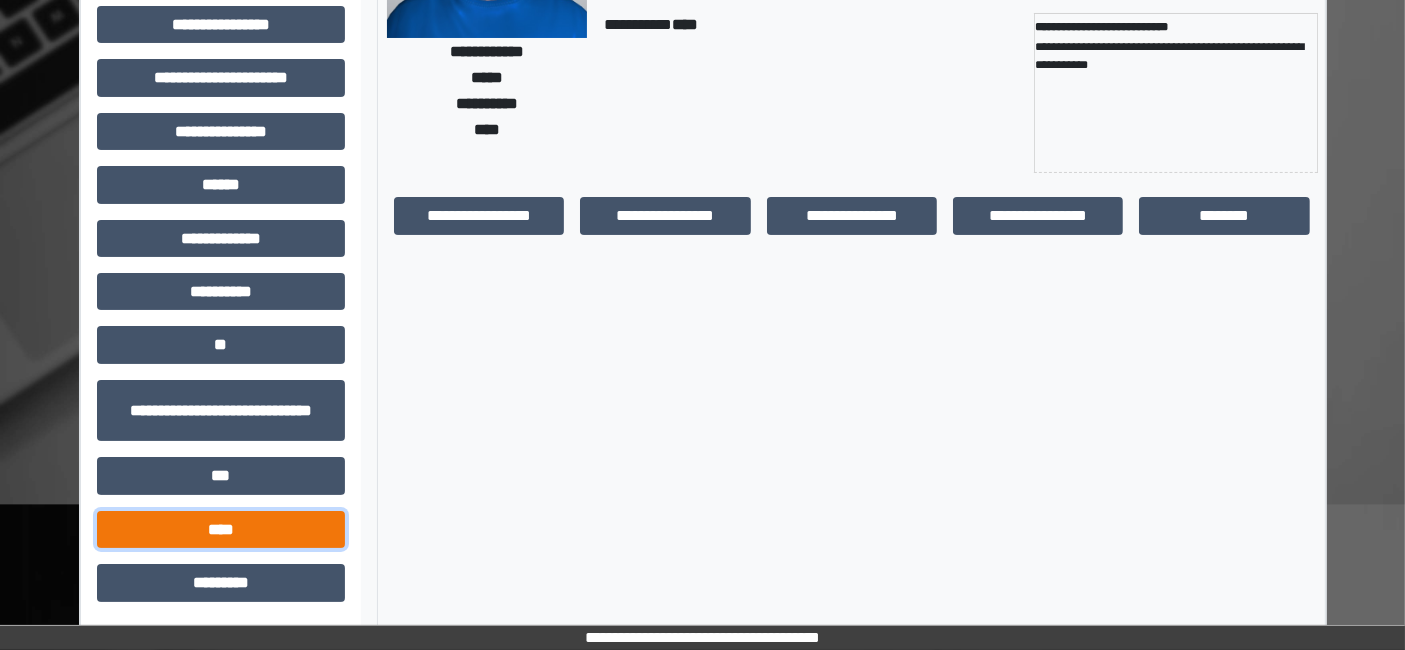 click on "****" at bounding box center [221, 529] 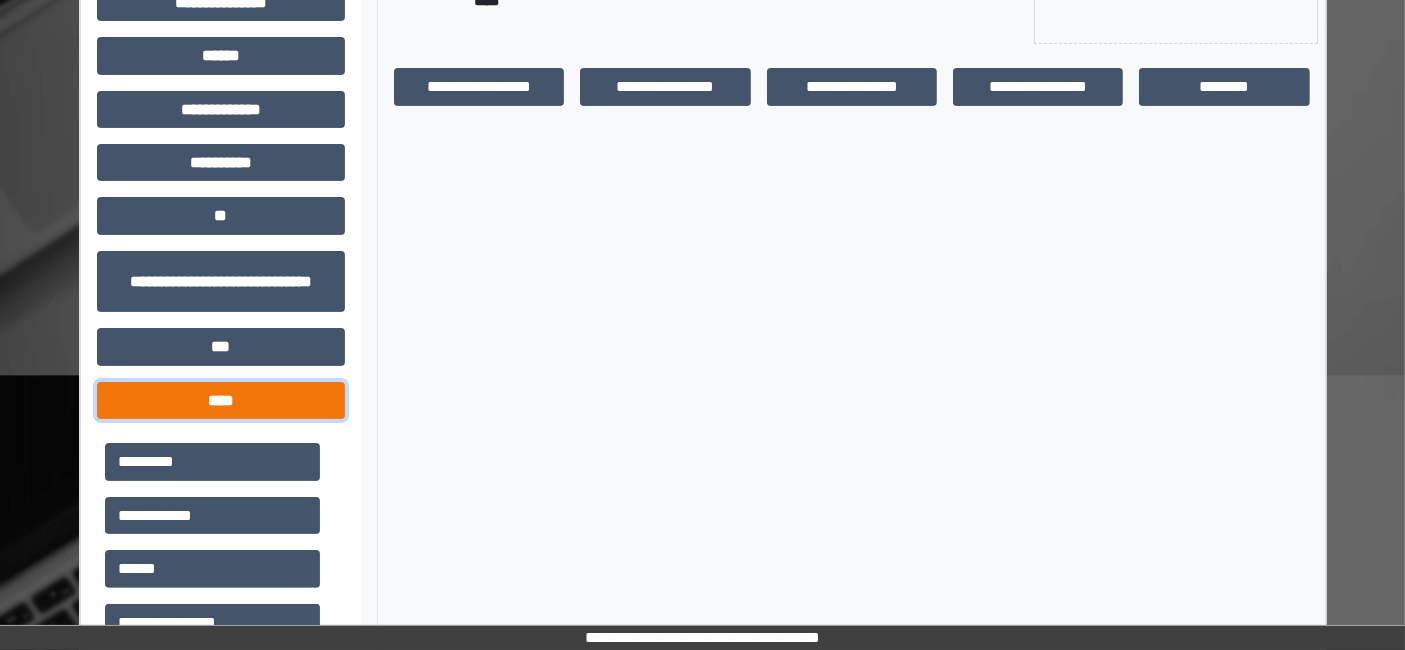 scroll, scrollTop: 491, scrollLeft: 0, axis: vertical 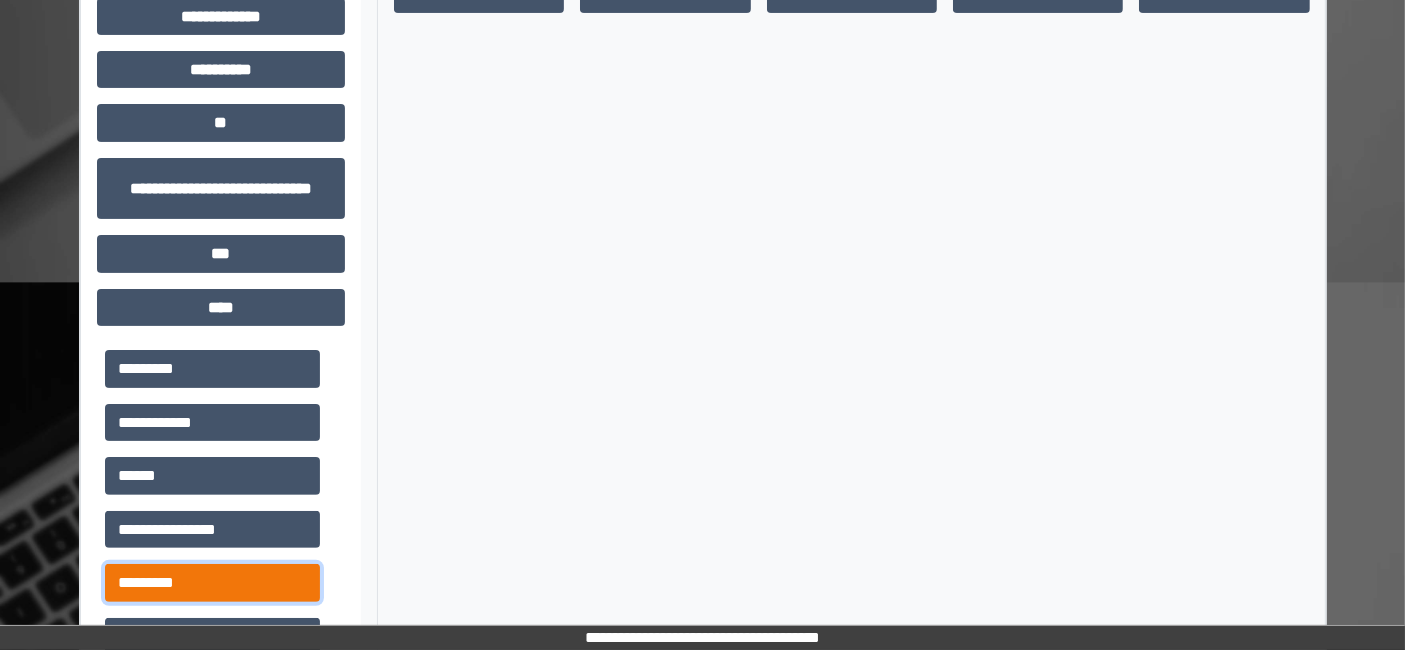 click on "*********" at bounding box center [212, 582] 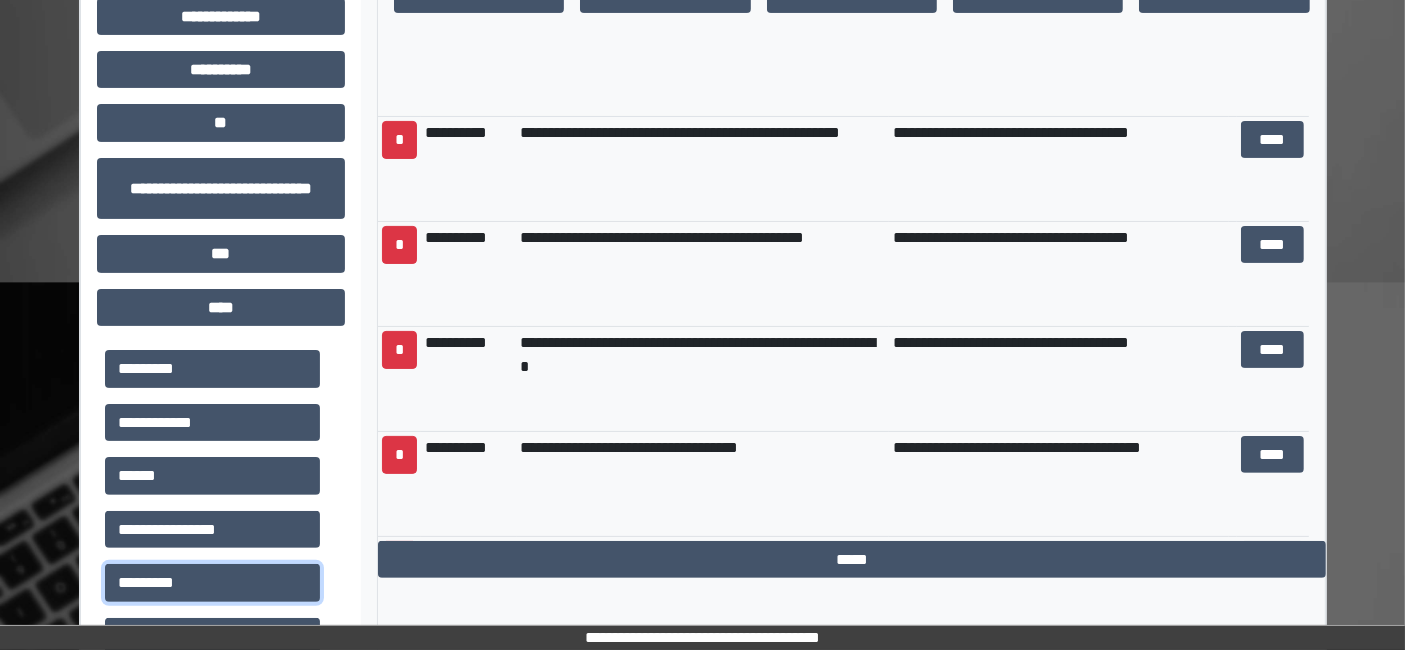 scroll, scrollTop: 0, scrollLeft: 0, axis: both 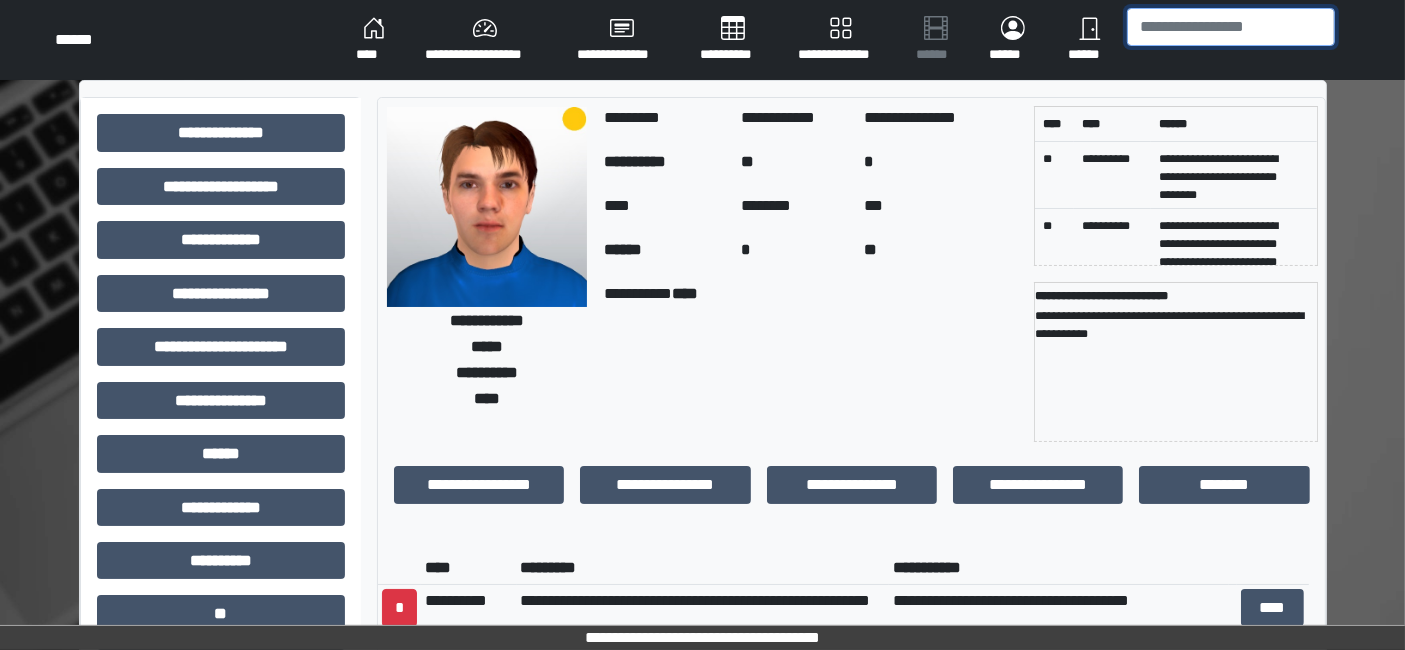 click at bounding box center [1231, 27] 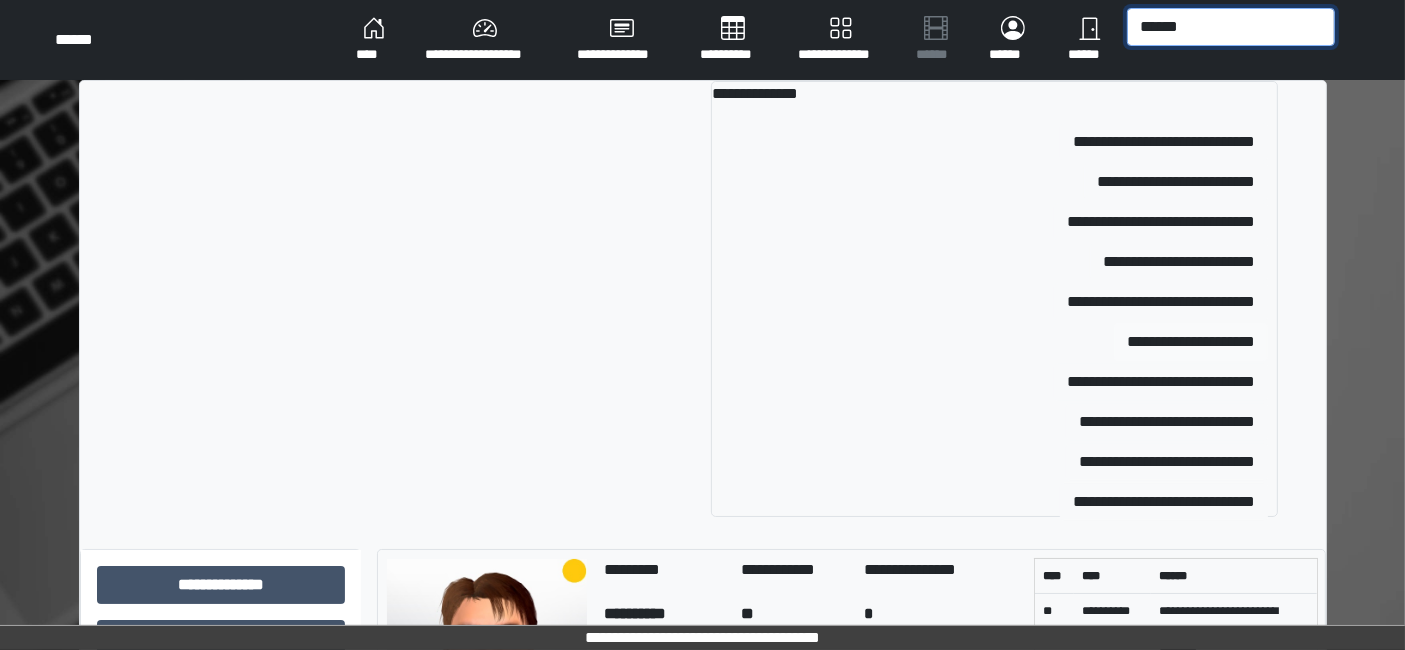 type on "******" 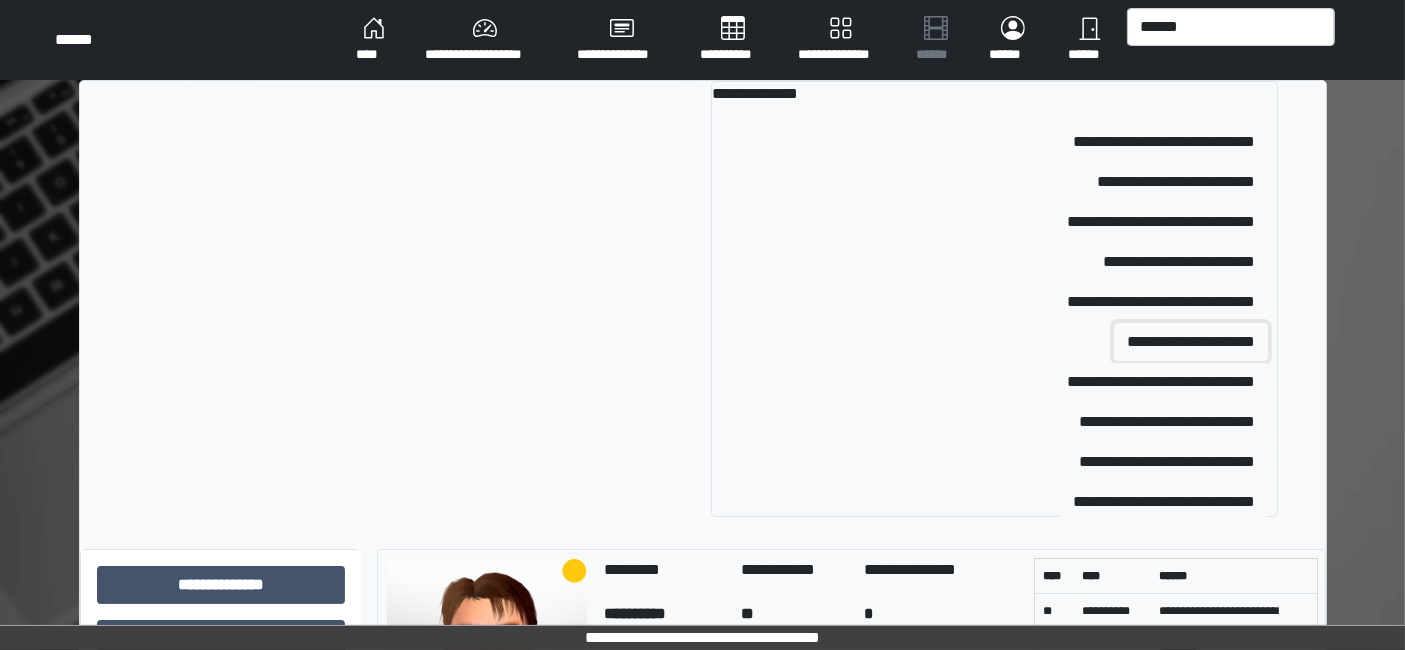 click on "**********" at bounding box center [1191, 342] 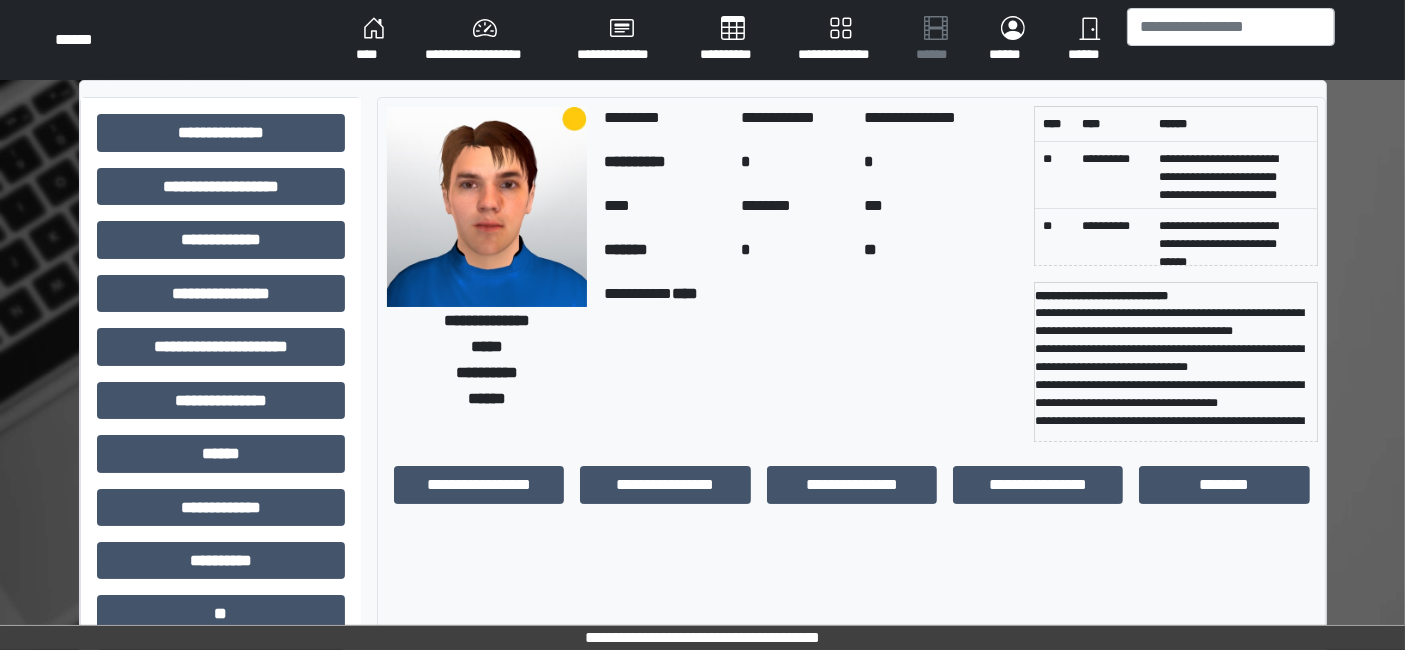 scroll, scrollTop: 126, scrollLeft: 0, axis: vertical 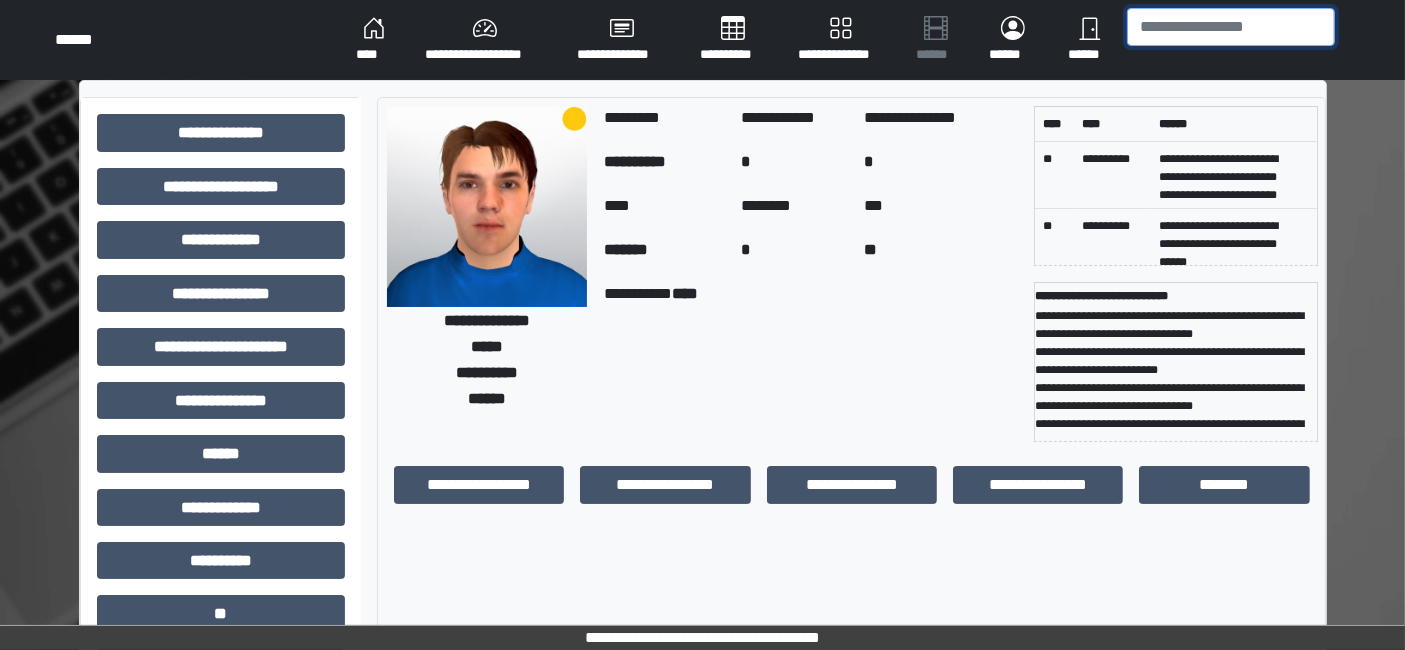 click at bounding box center [1231, 27] 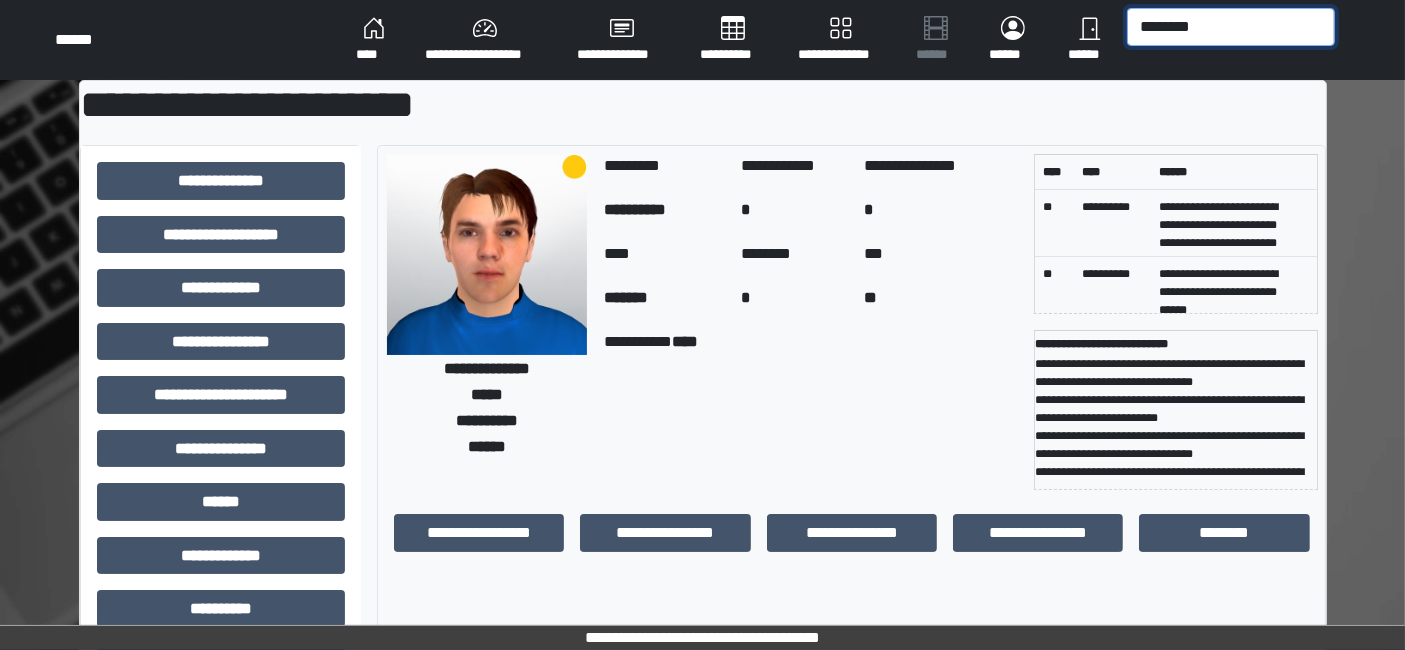 type on "********" 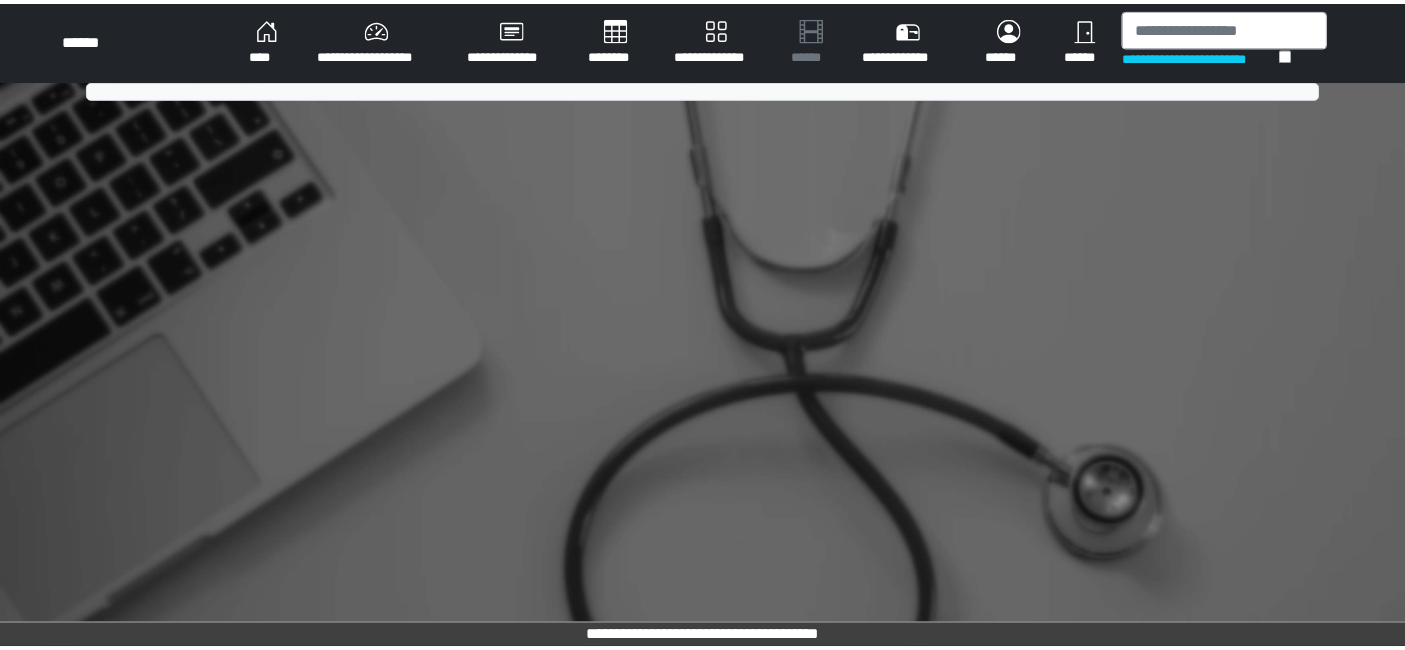 scroll, scrollTop: 0, scrollLeft: 0, axis: both 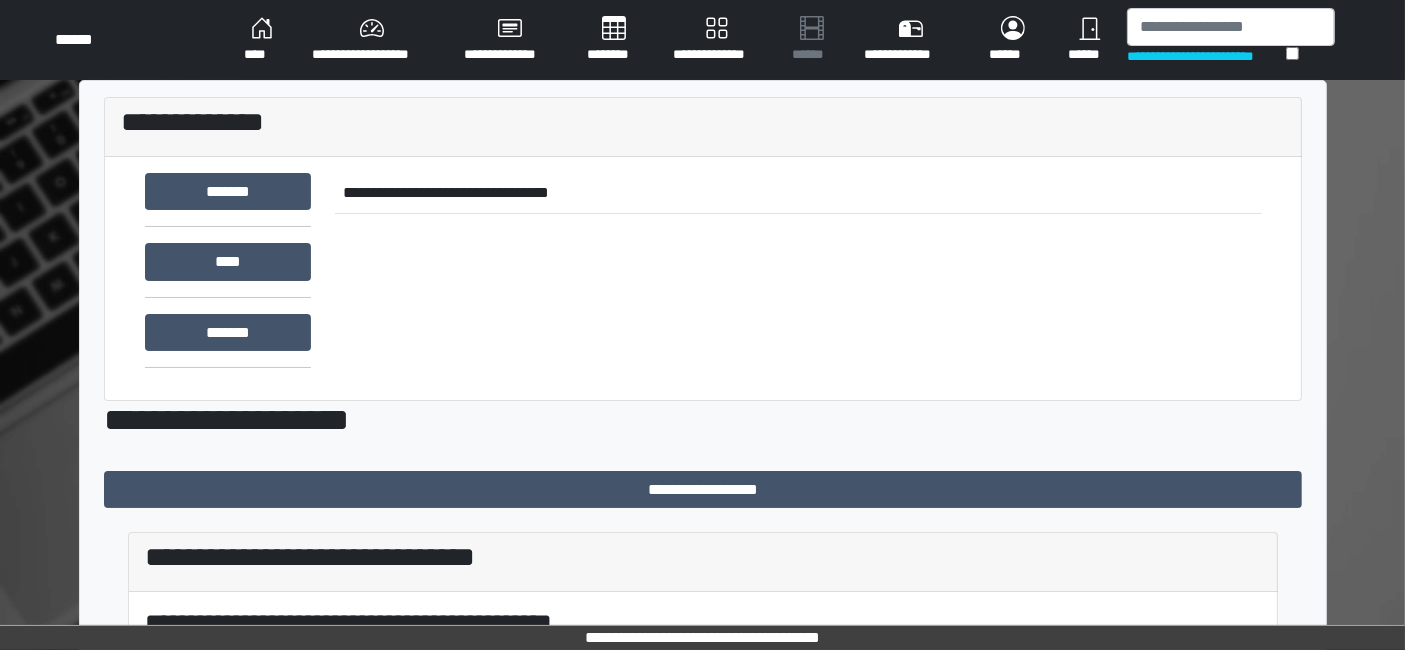 click on "**********" at bounding box center [372, 40] 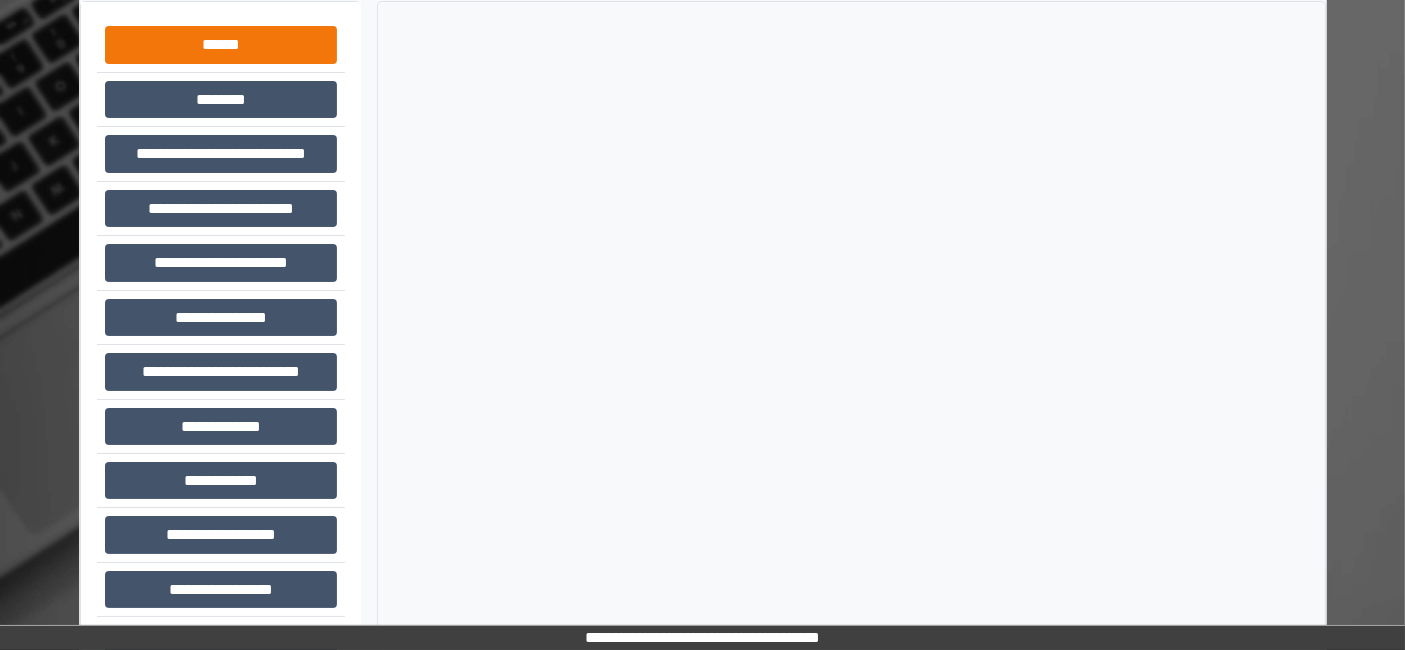 scroll, scrollTop: 222, scrollLeft: 0, axis: vertical 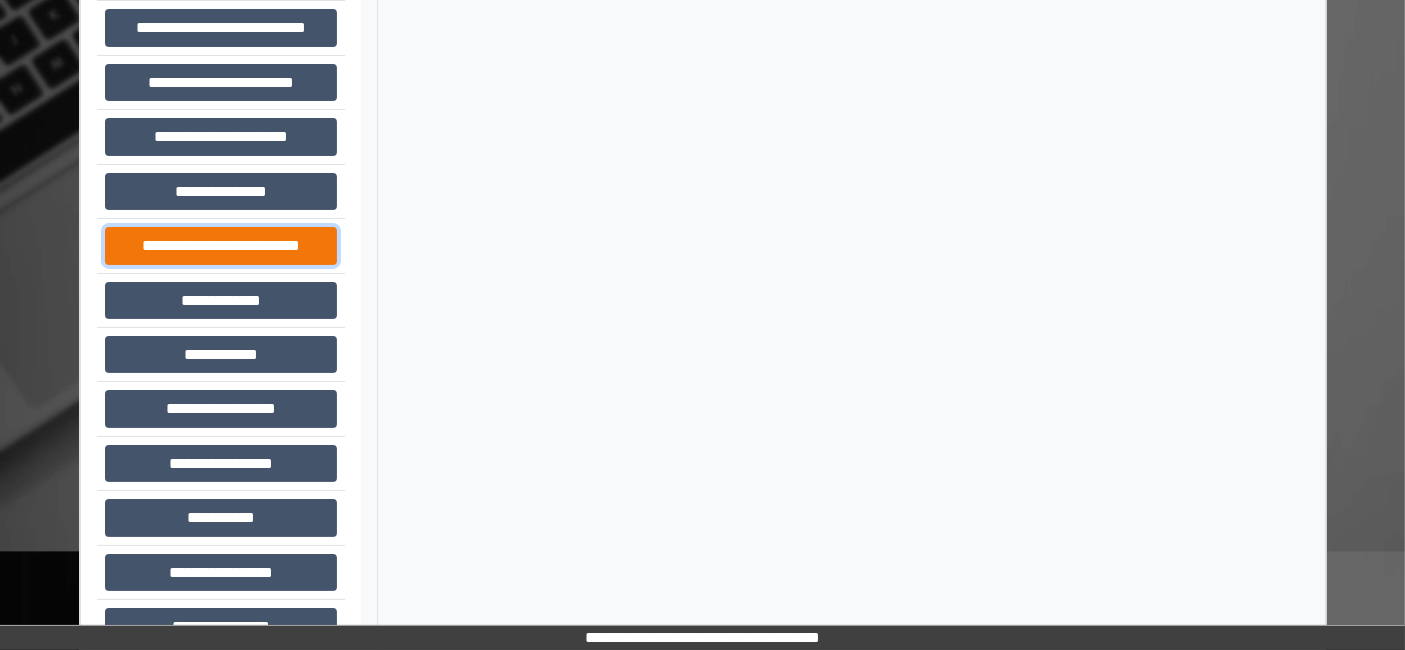 click on "**********" at bounding box center [221, 245] 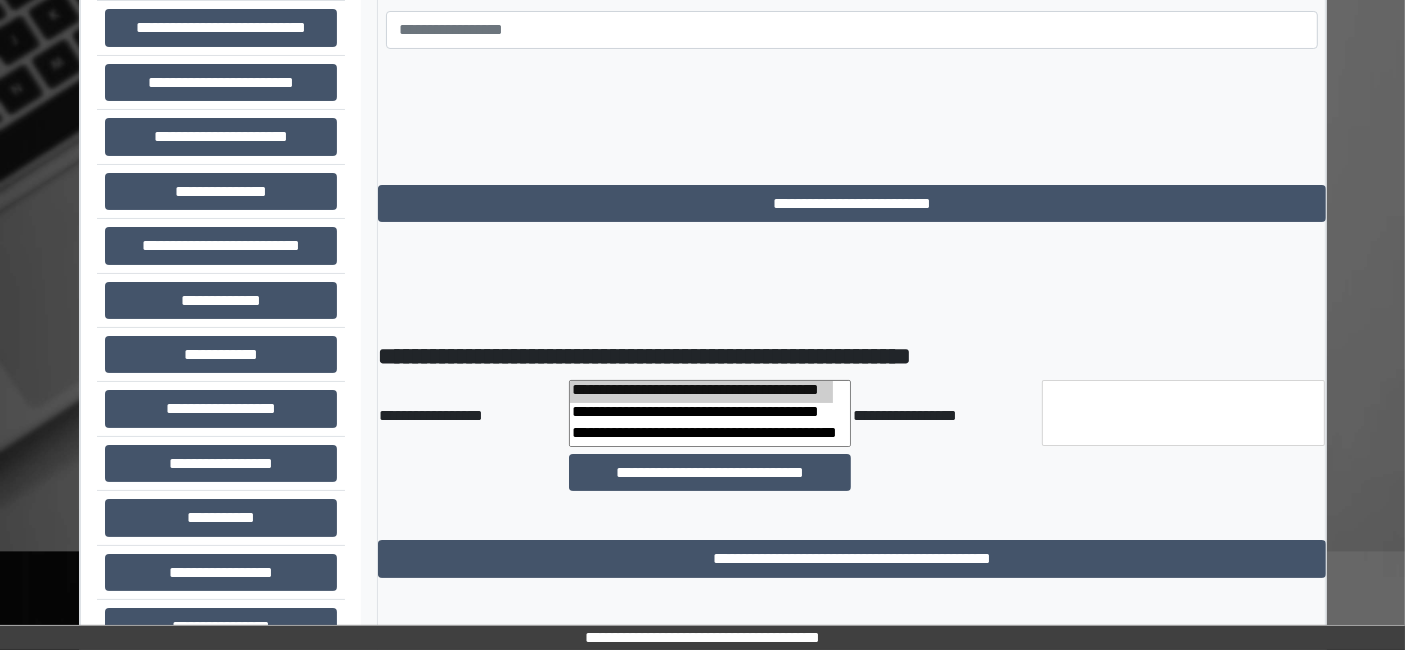 click on "**********" at bounding box center [702, 414] 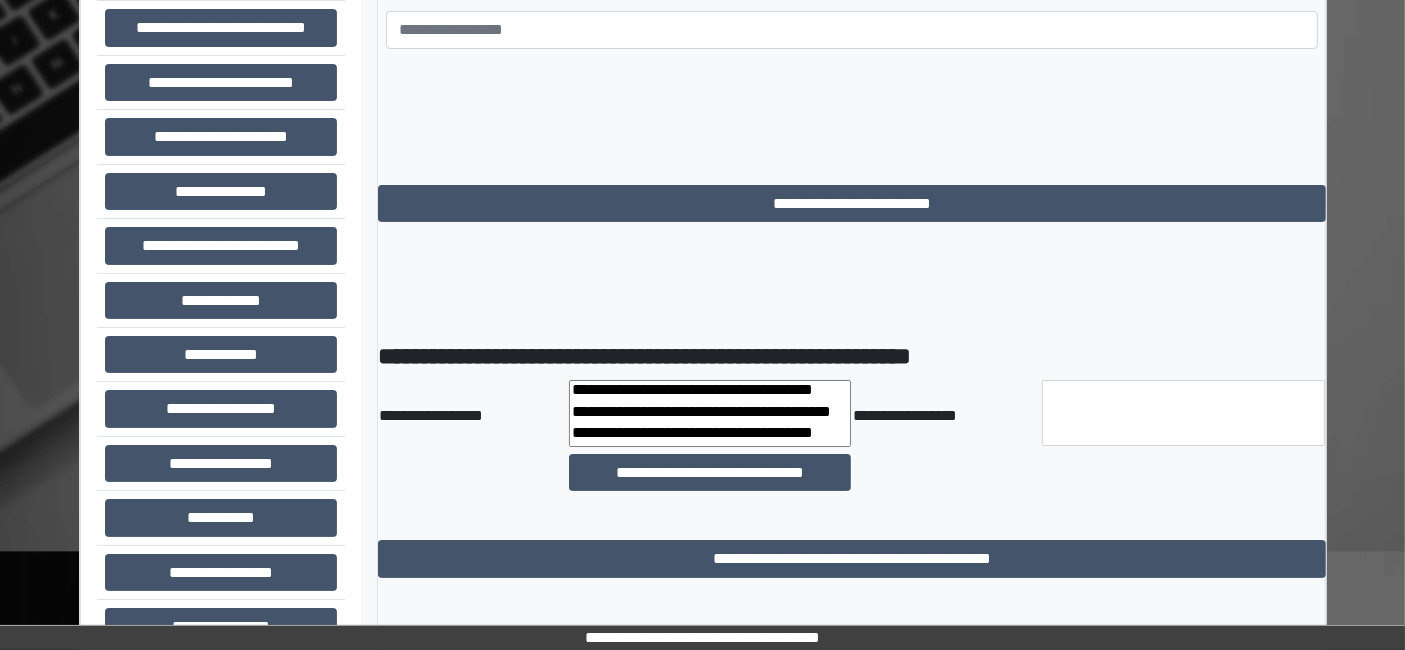 select on "***" 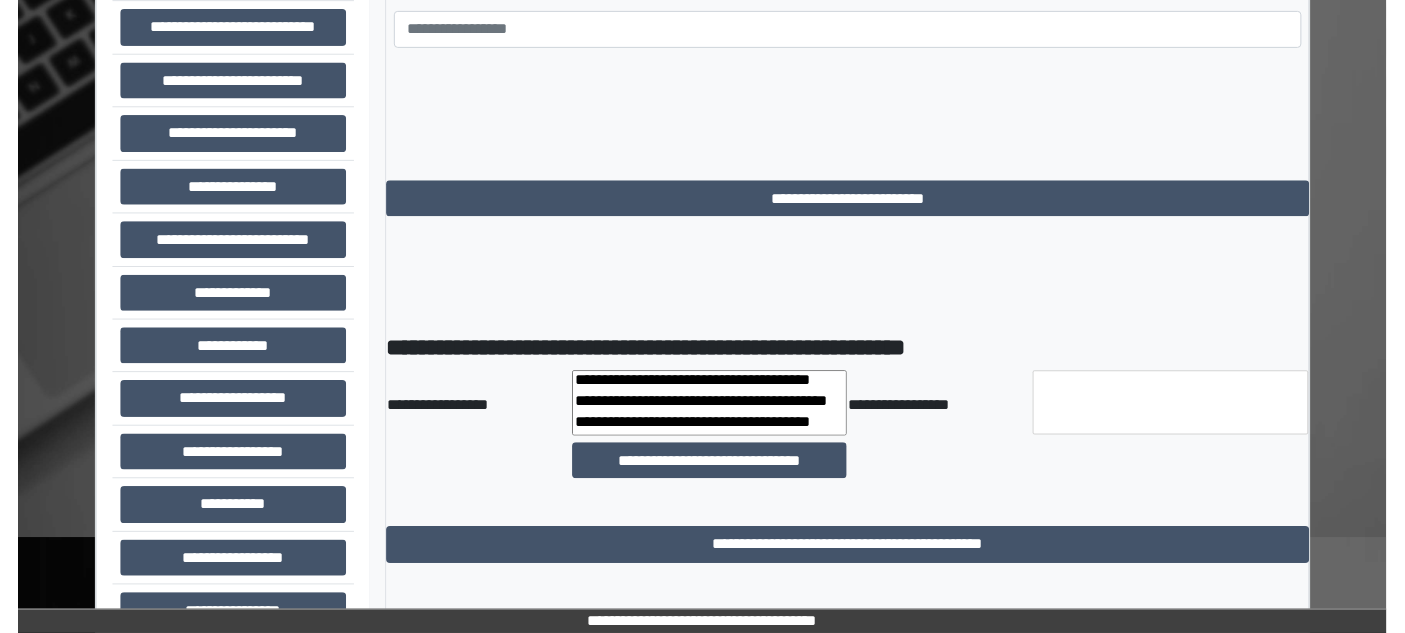 scroll, scrollTop: 5520, scrollLeft: 0, axis: vertical 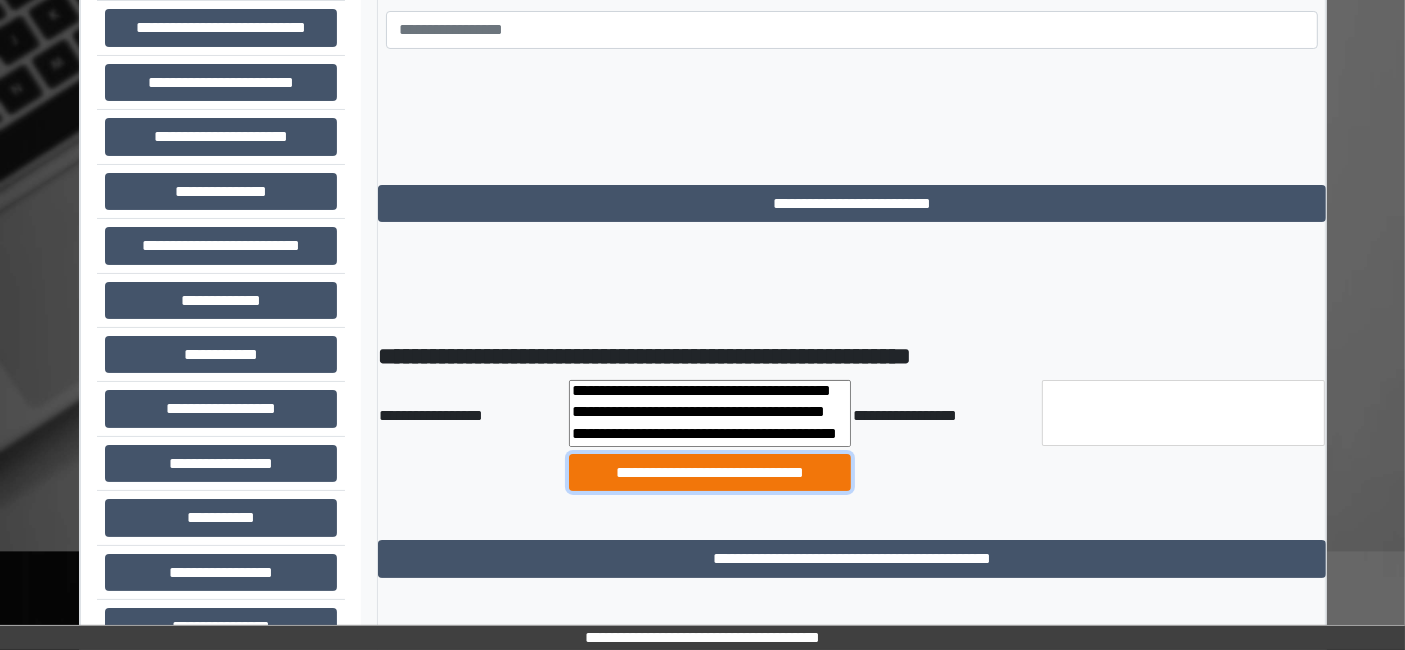 click on "**********" at bounding box center [710, 472] 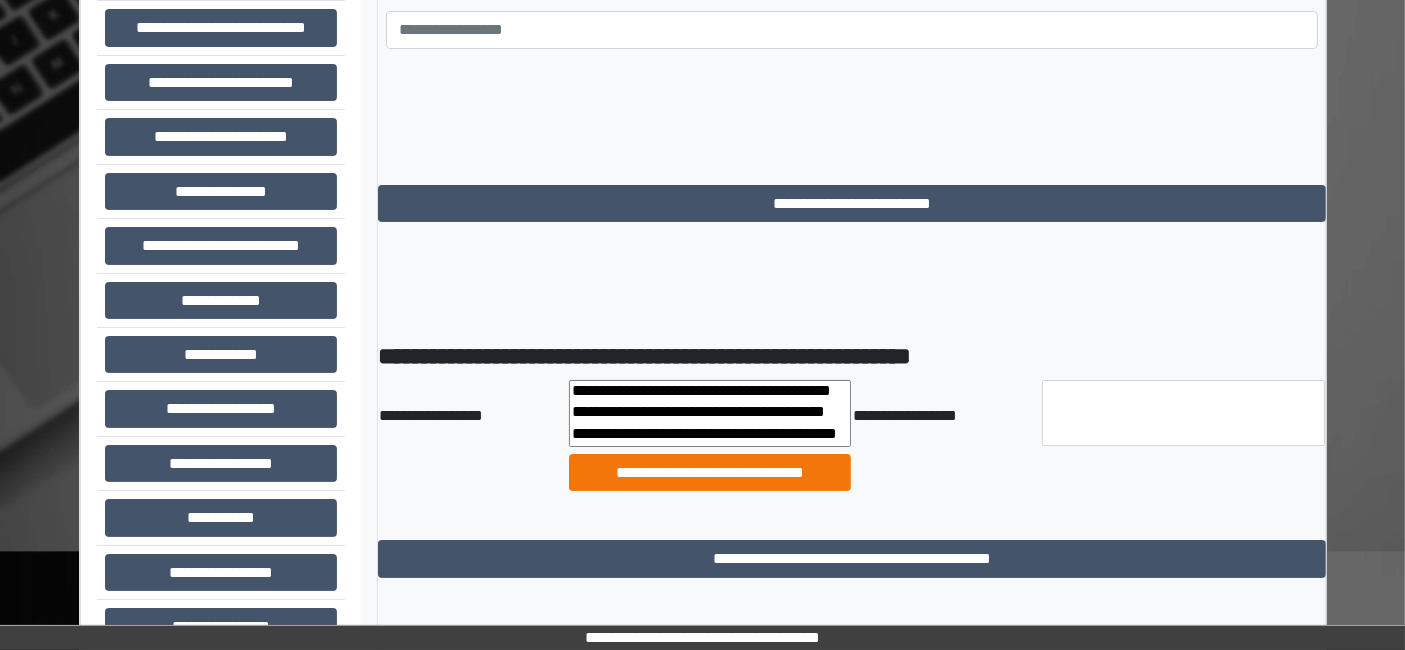 select 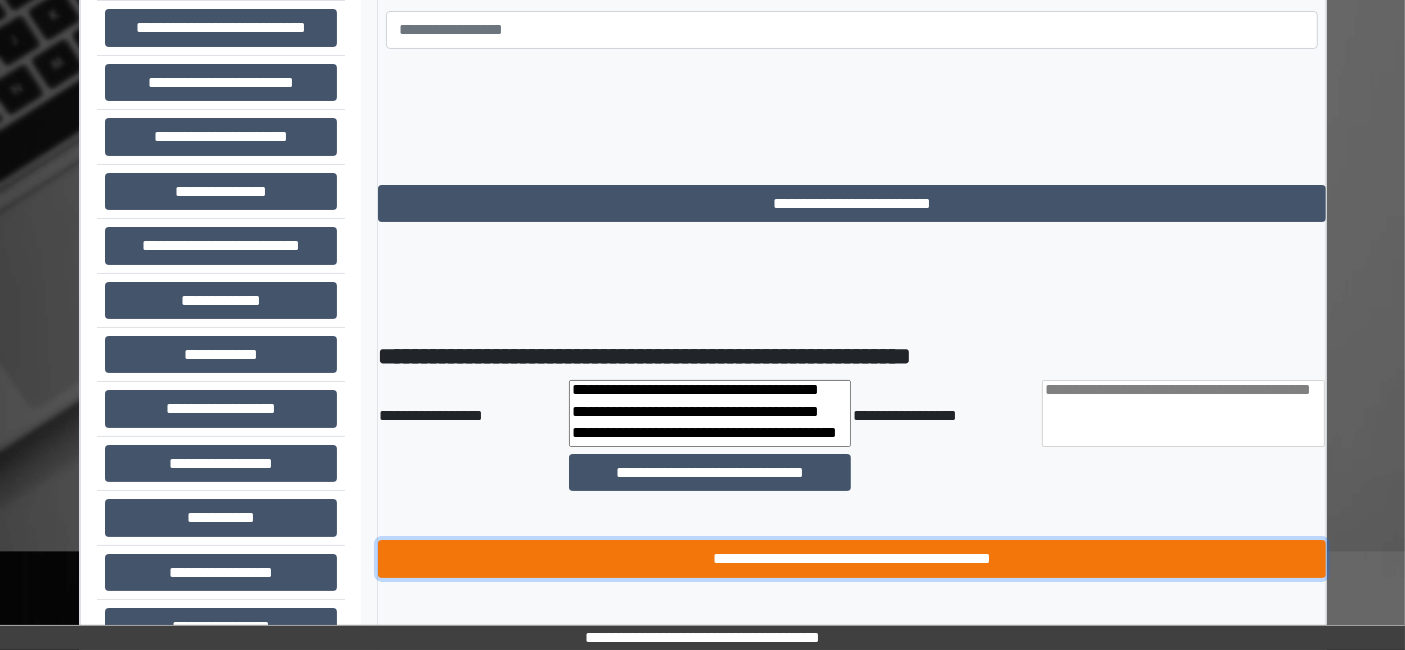 click on "**********" at bounding box center [852, 558] 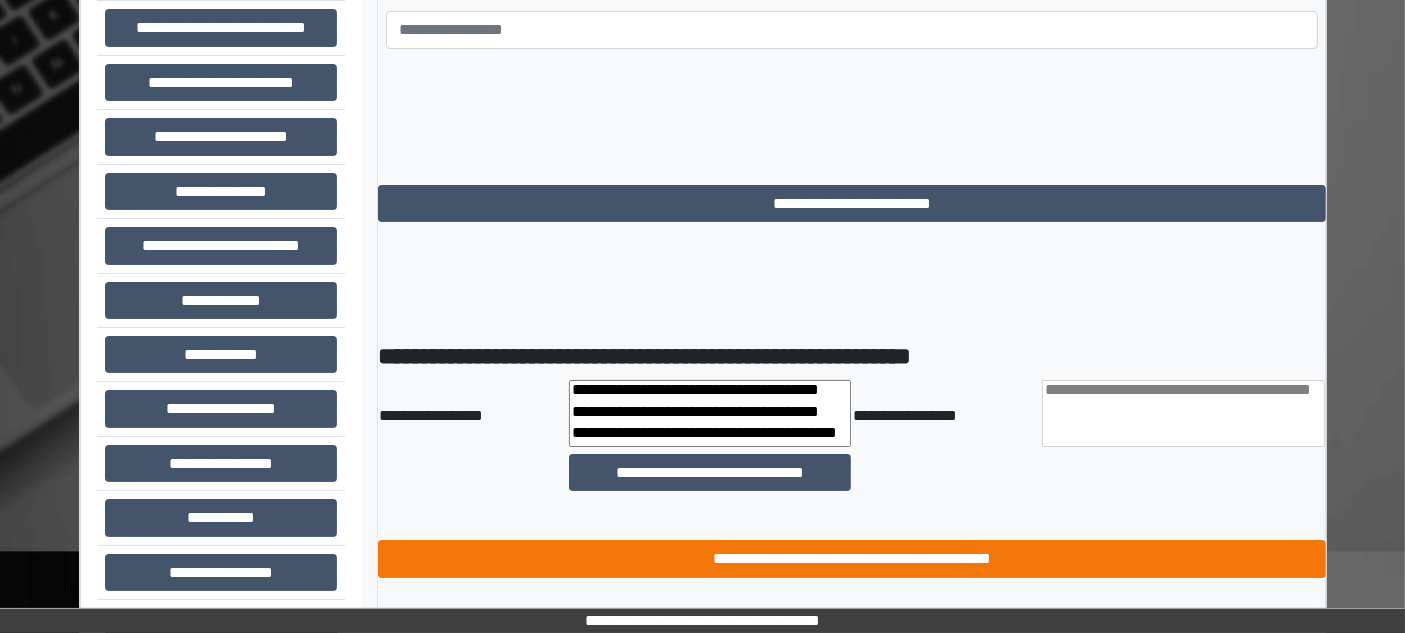 select 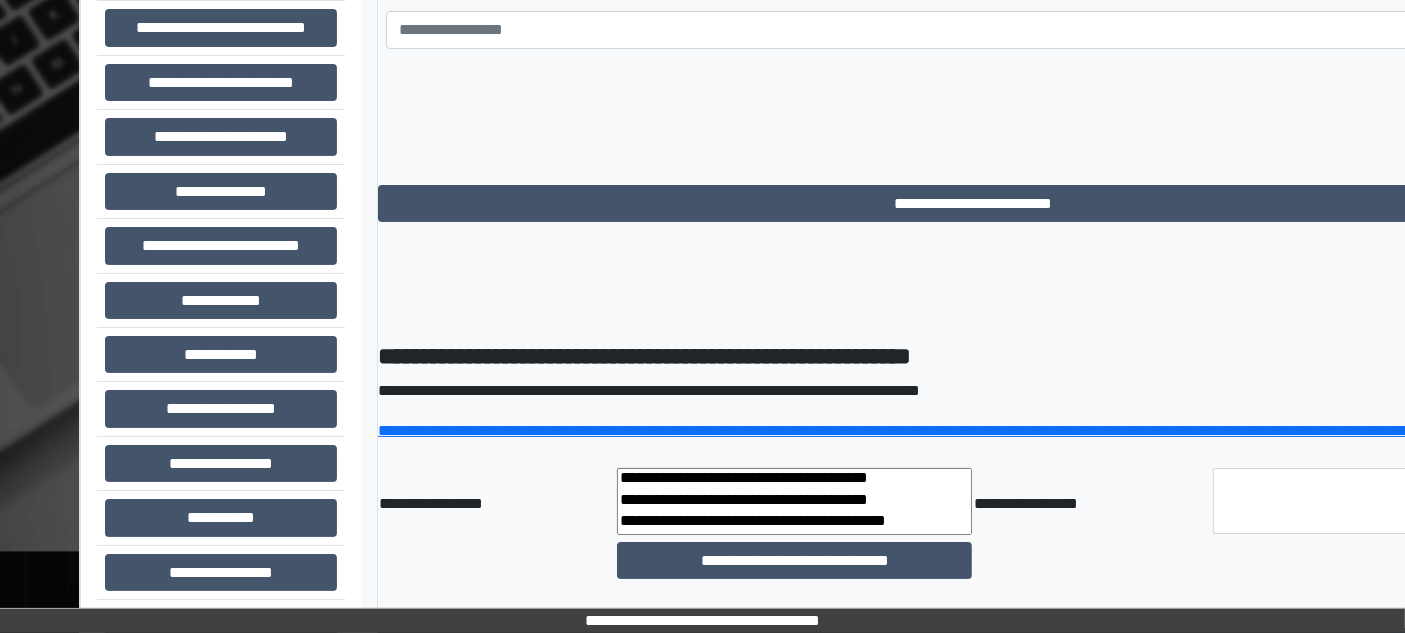 click on "**********" at bounding box center (973, 280) 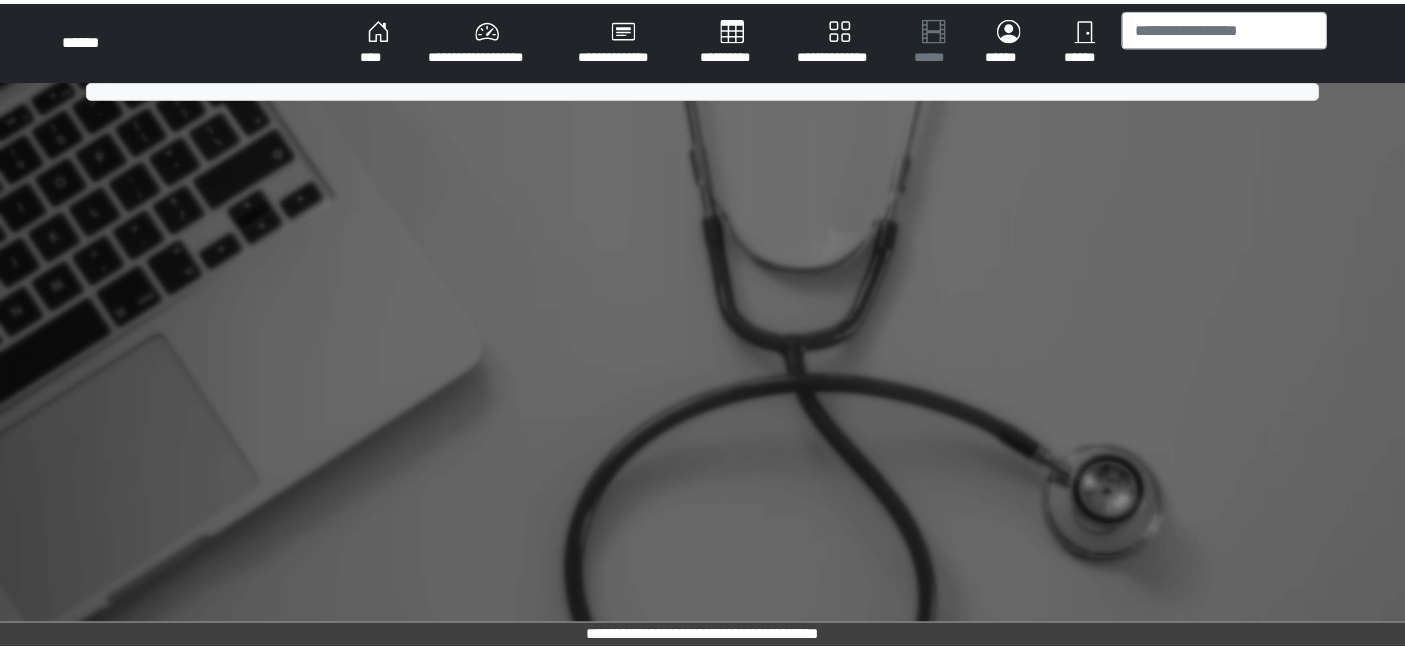 scroll, scrollTop: 0, scrollLeft: 0, axis: both 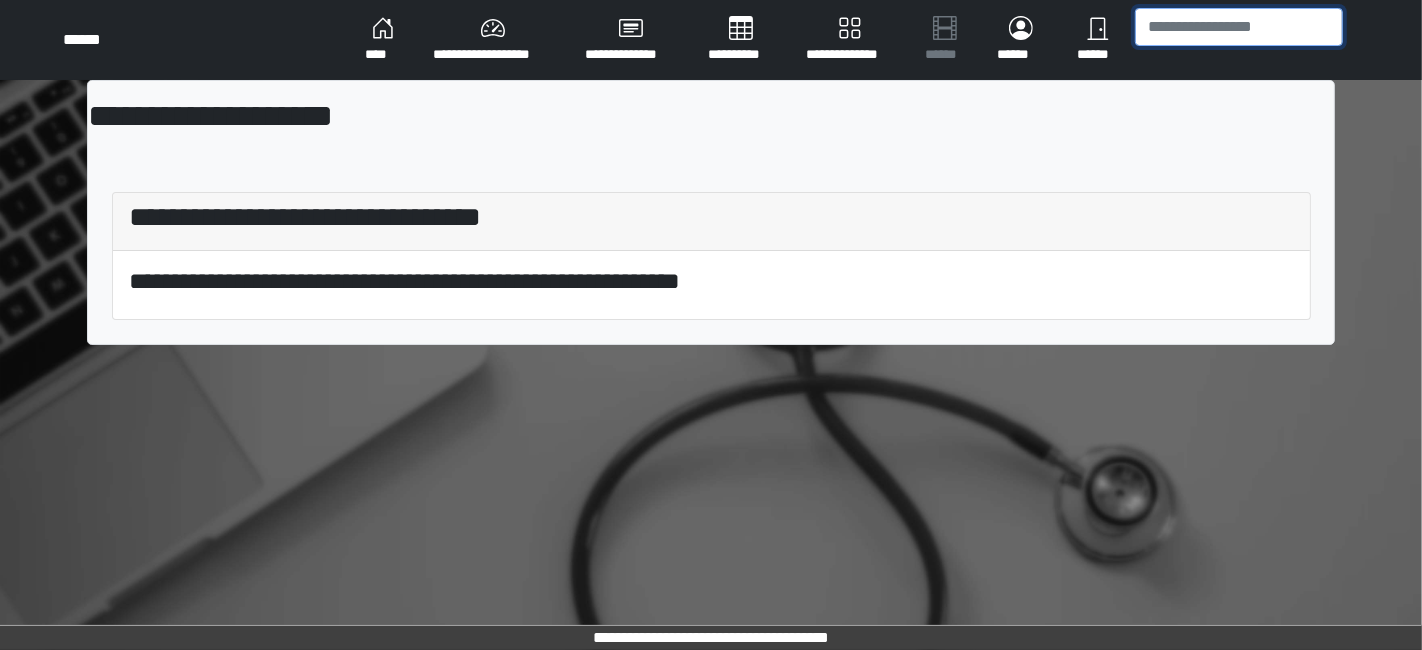 click at bounding box center (1239, 27) 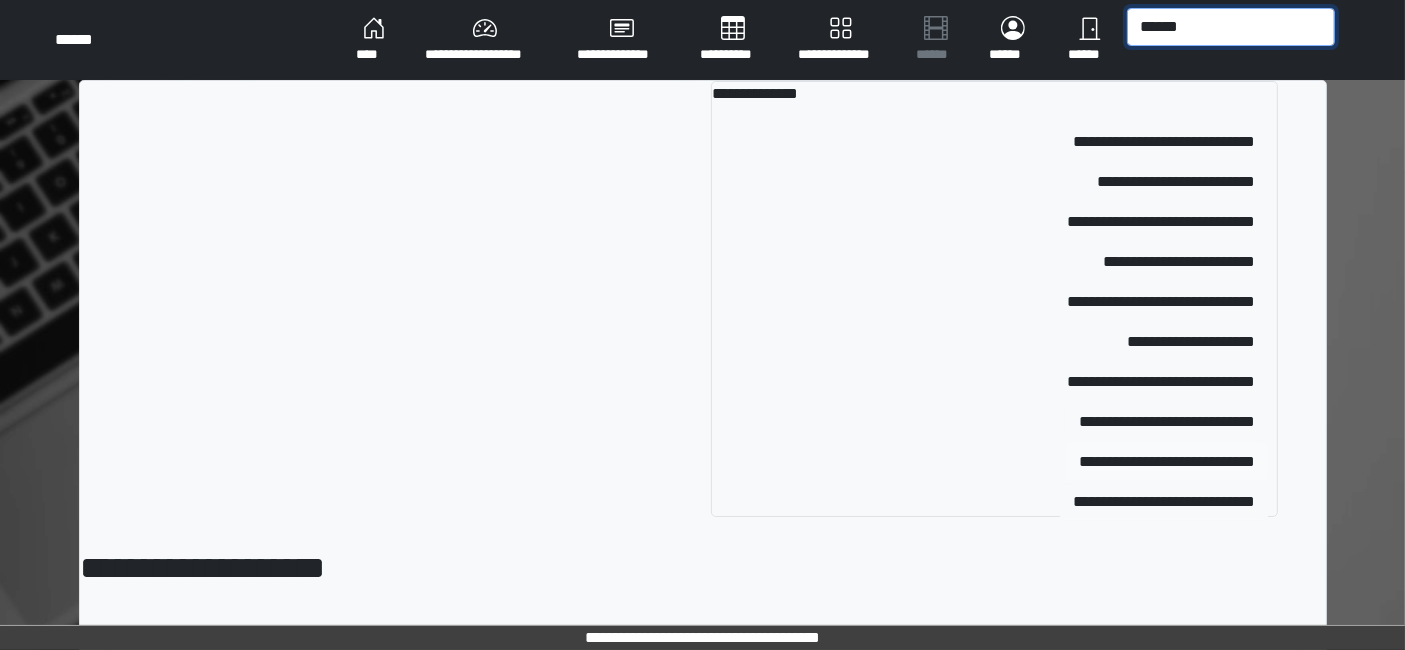 type on "******" 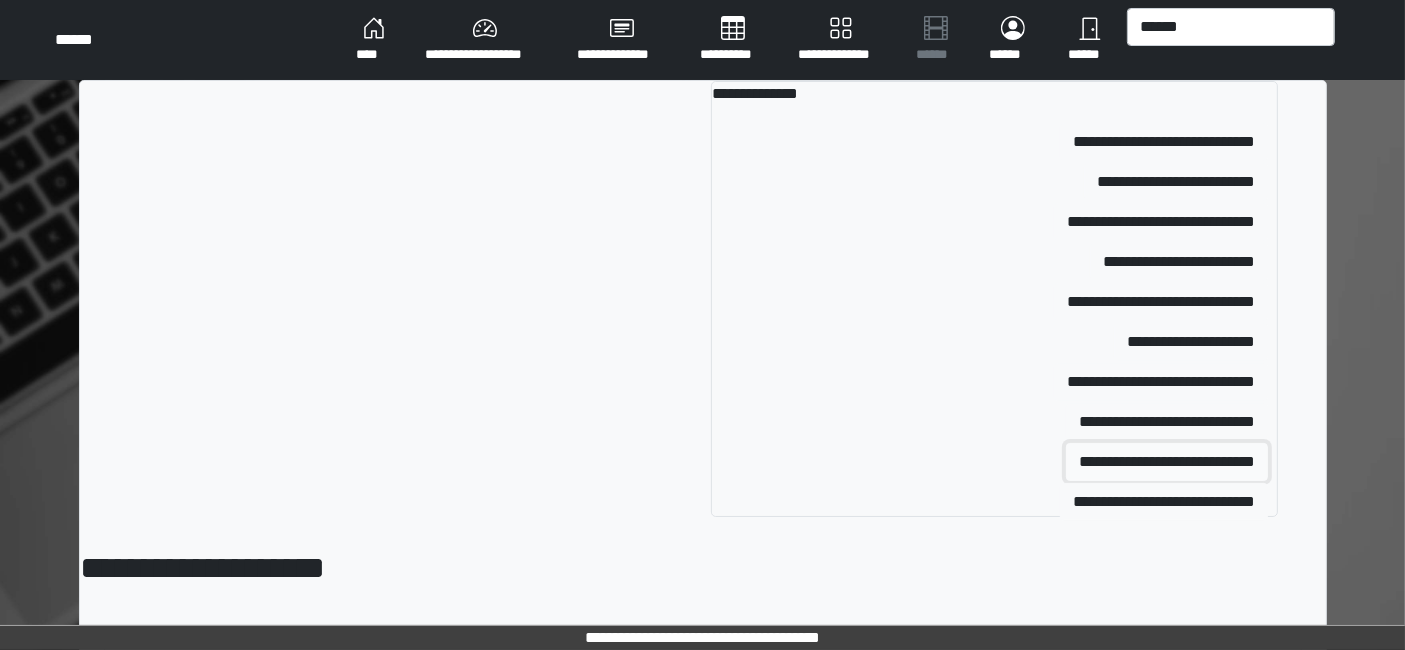 click on "**********" at bounding box center (1167, 462) 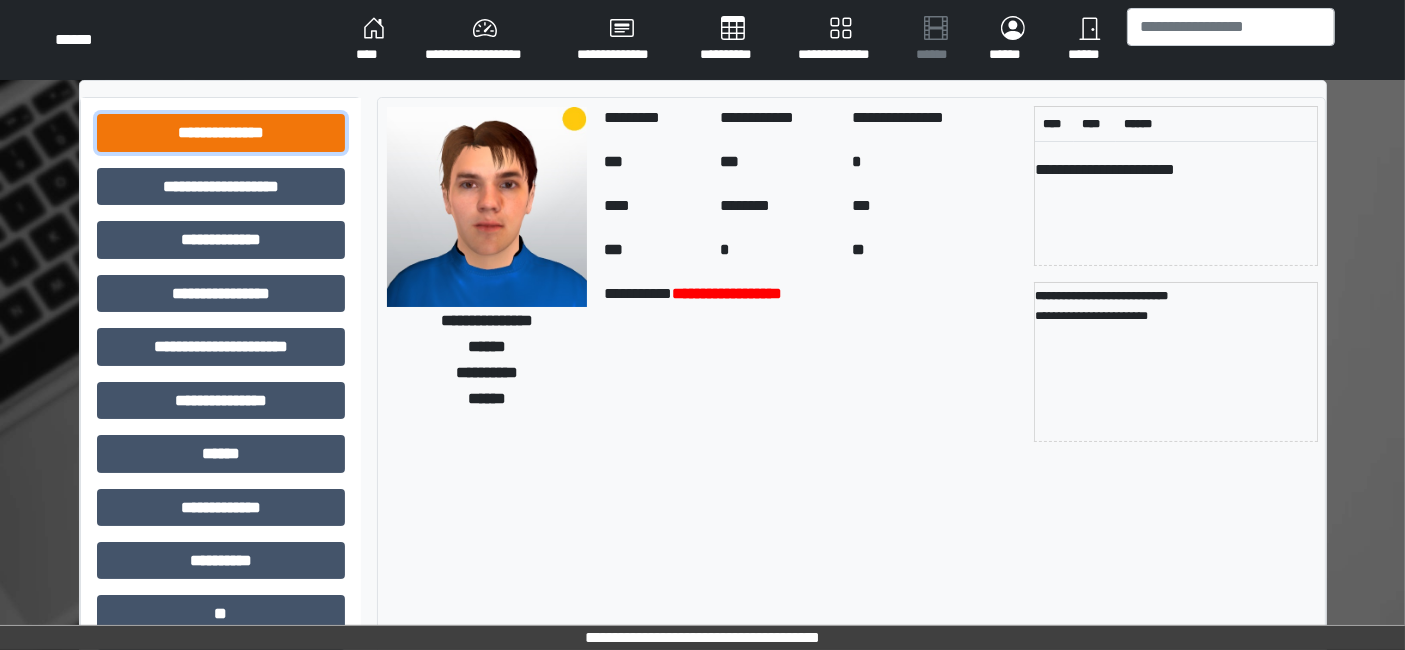 click on "**********" at bounding box center (221, 132) 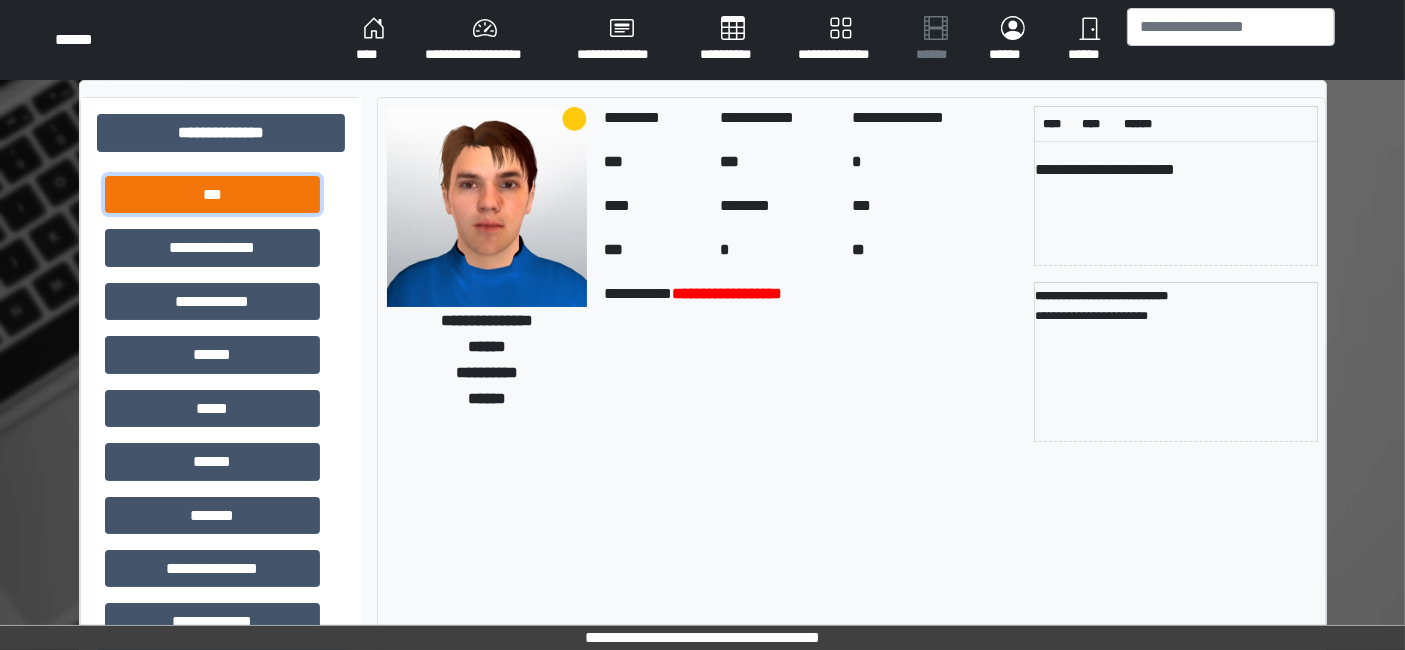 click on "***" at bounding box center (212, 194) 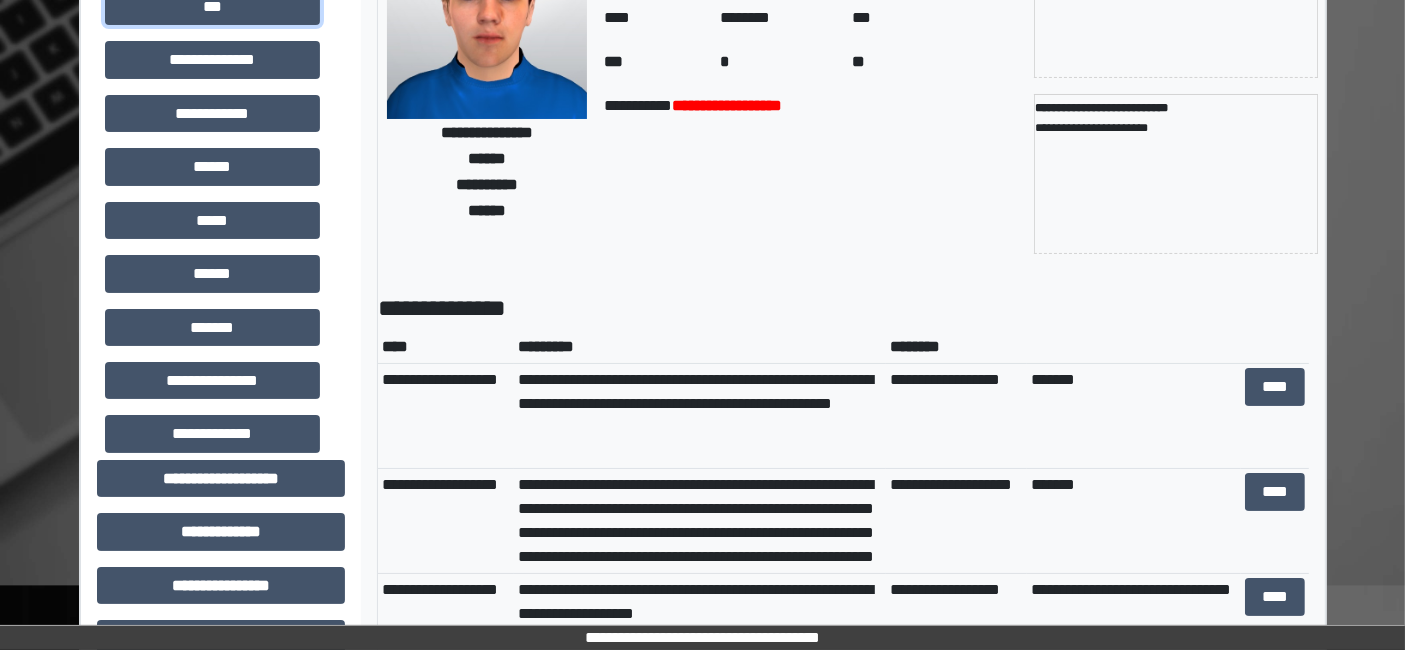 scroll, scrollTop: 222, scrollLeft: 0, axis: vertical 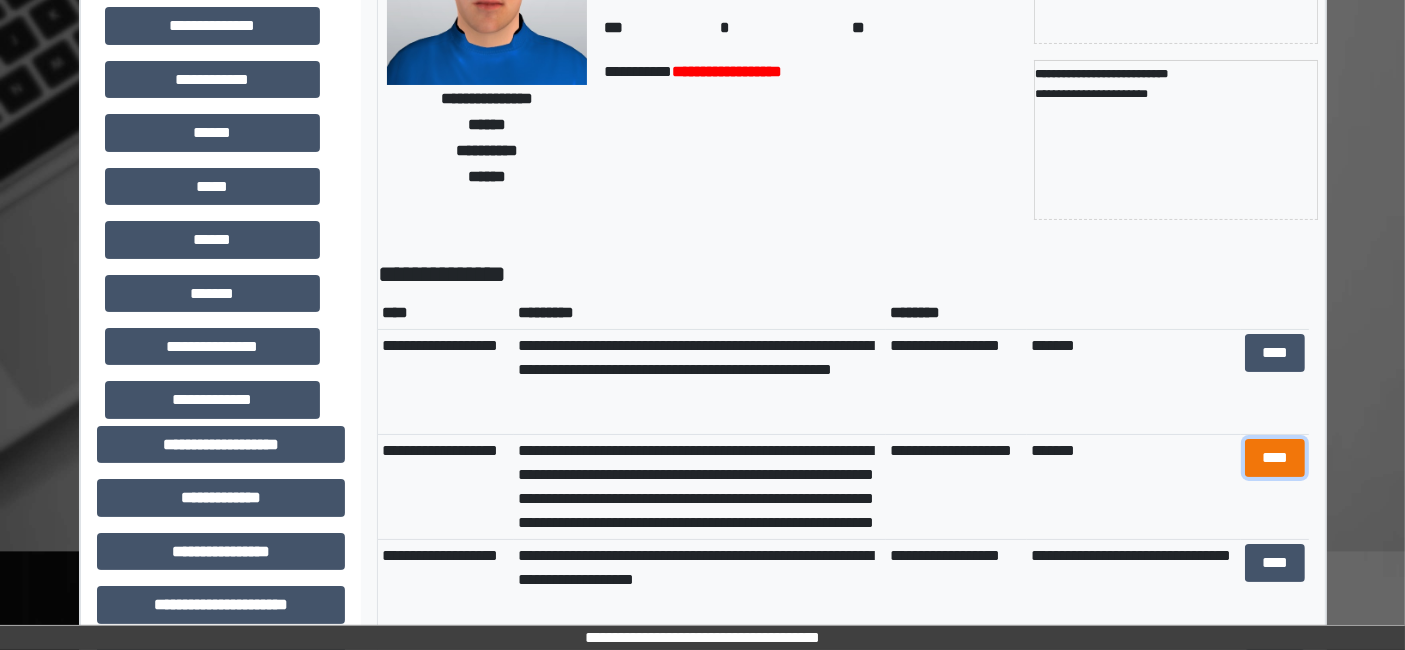 click on "****" at bounding box center (1274, 457) 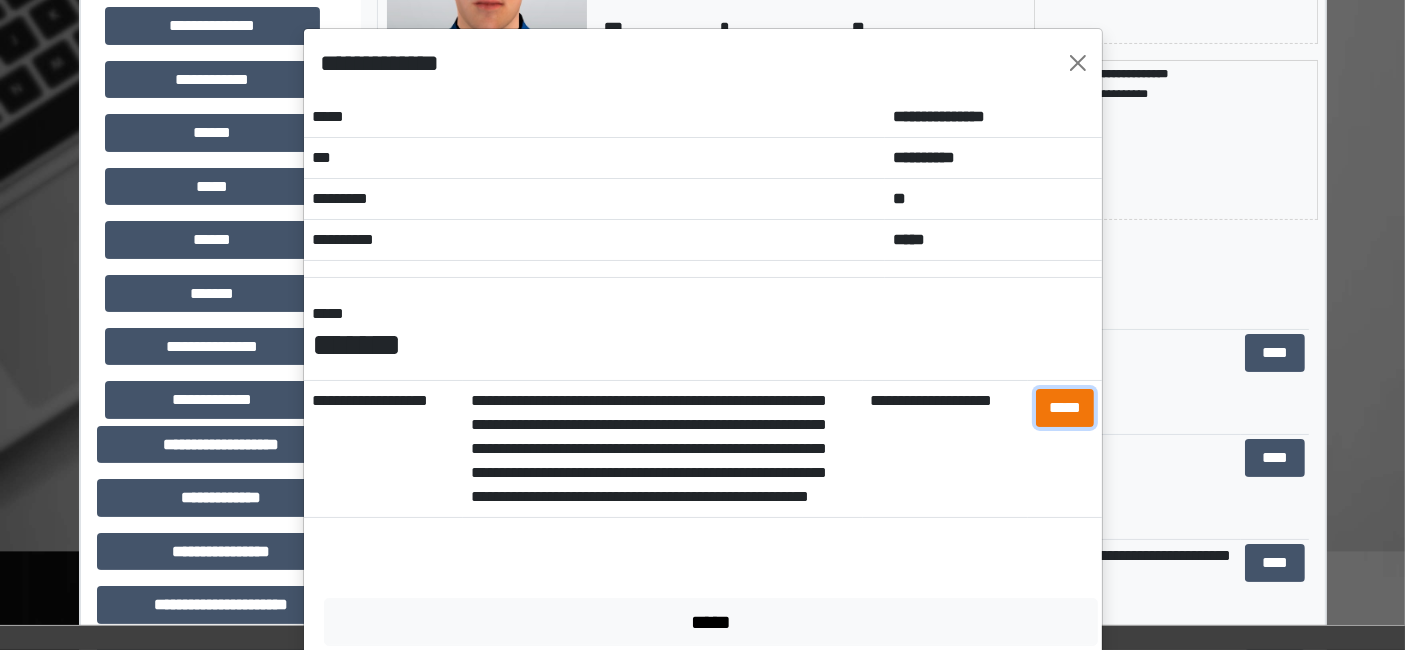 click on "*****" at bounding box center [1065, 407] 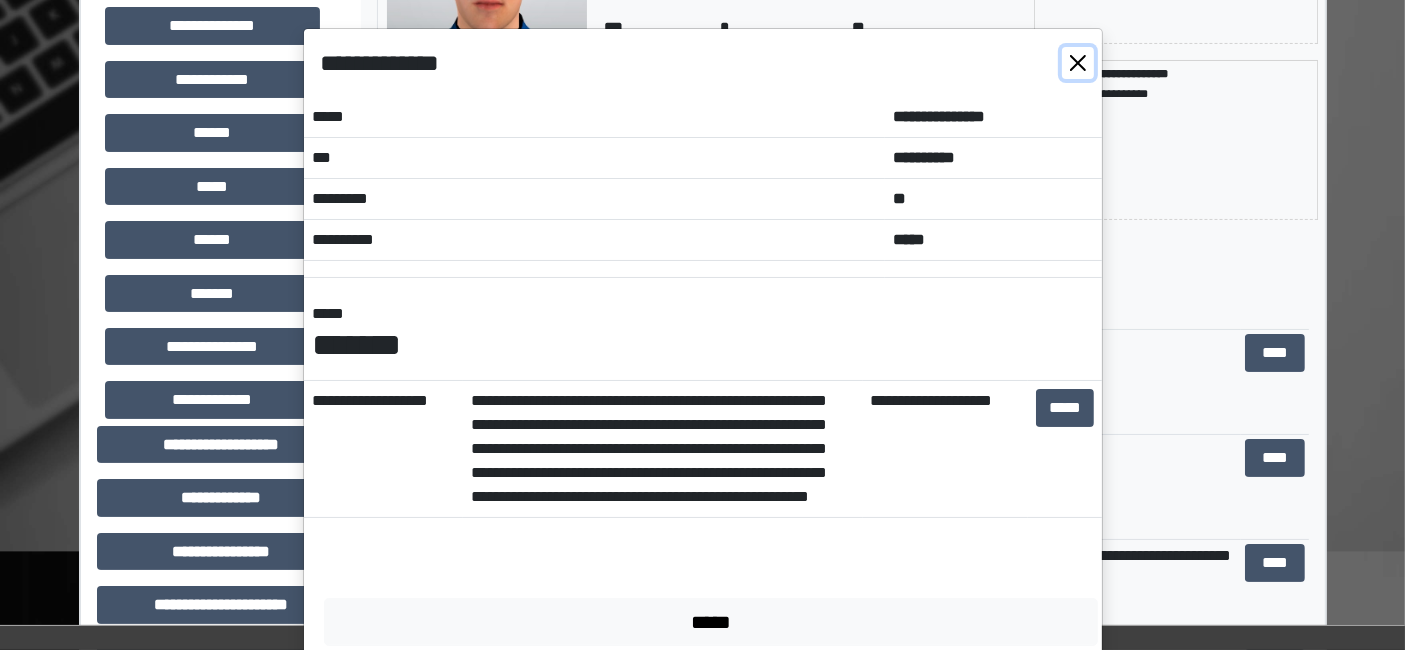 click at bounding box center (1078, 63) 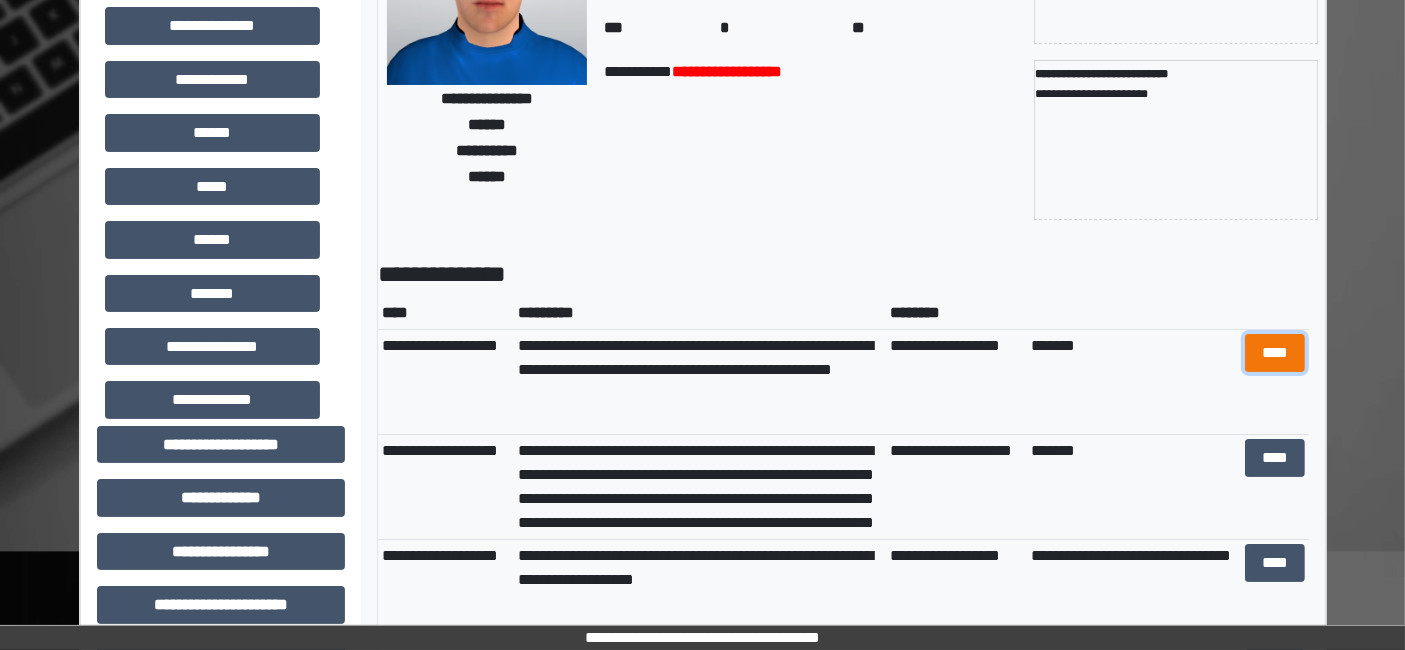click on "****" at bounding box center [1274, 352] 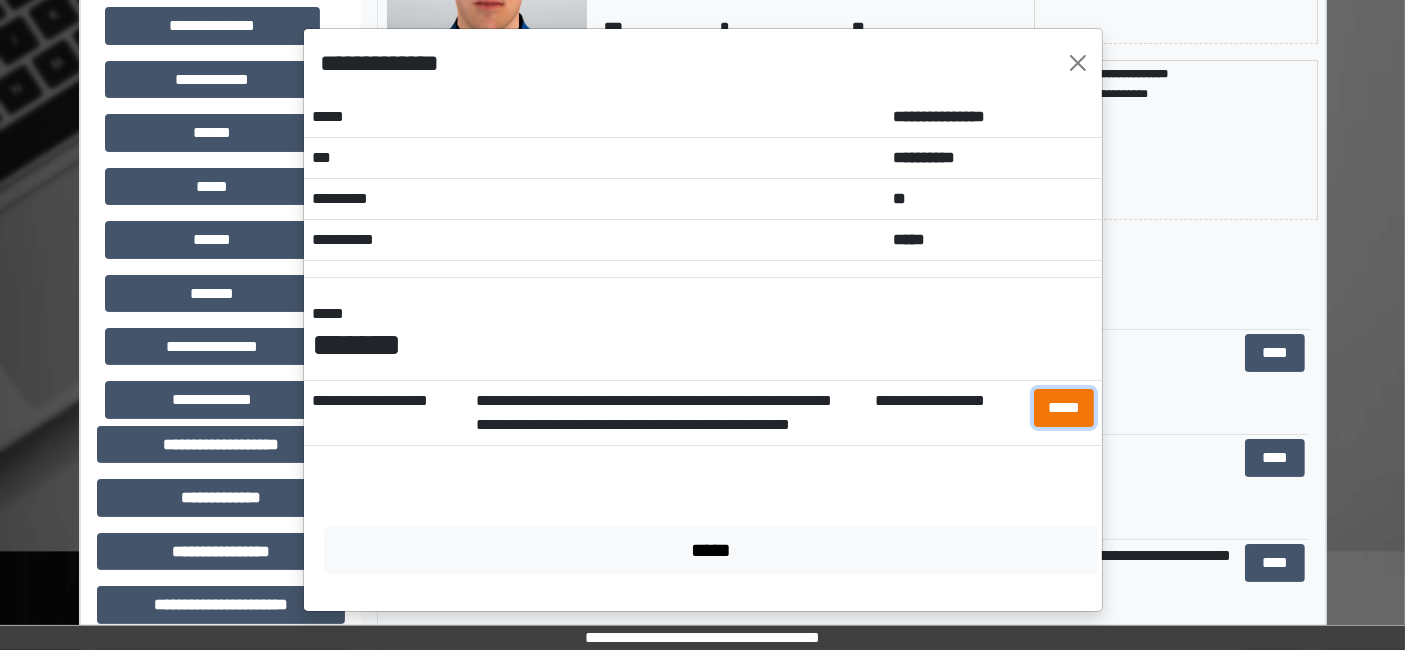 click on "*****" at bounding box center (1064, 407) 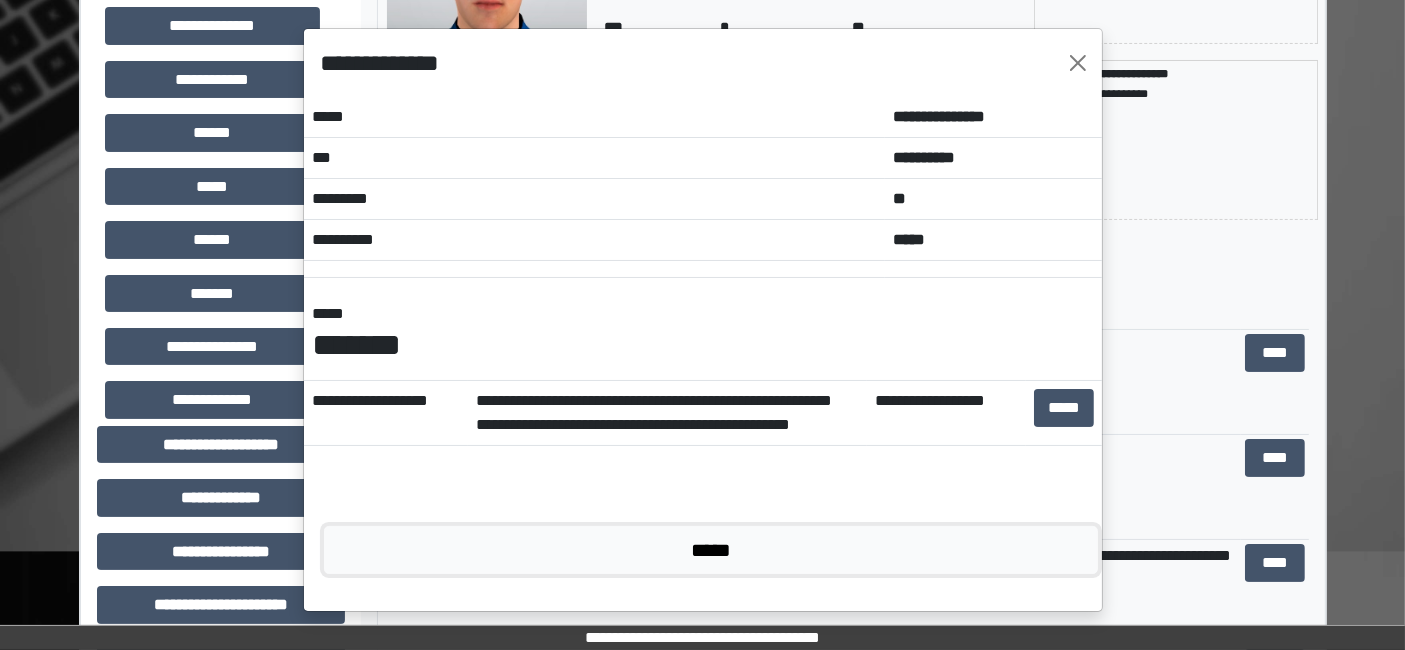 click on "*****" at bounding box center (711, 549) 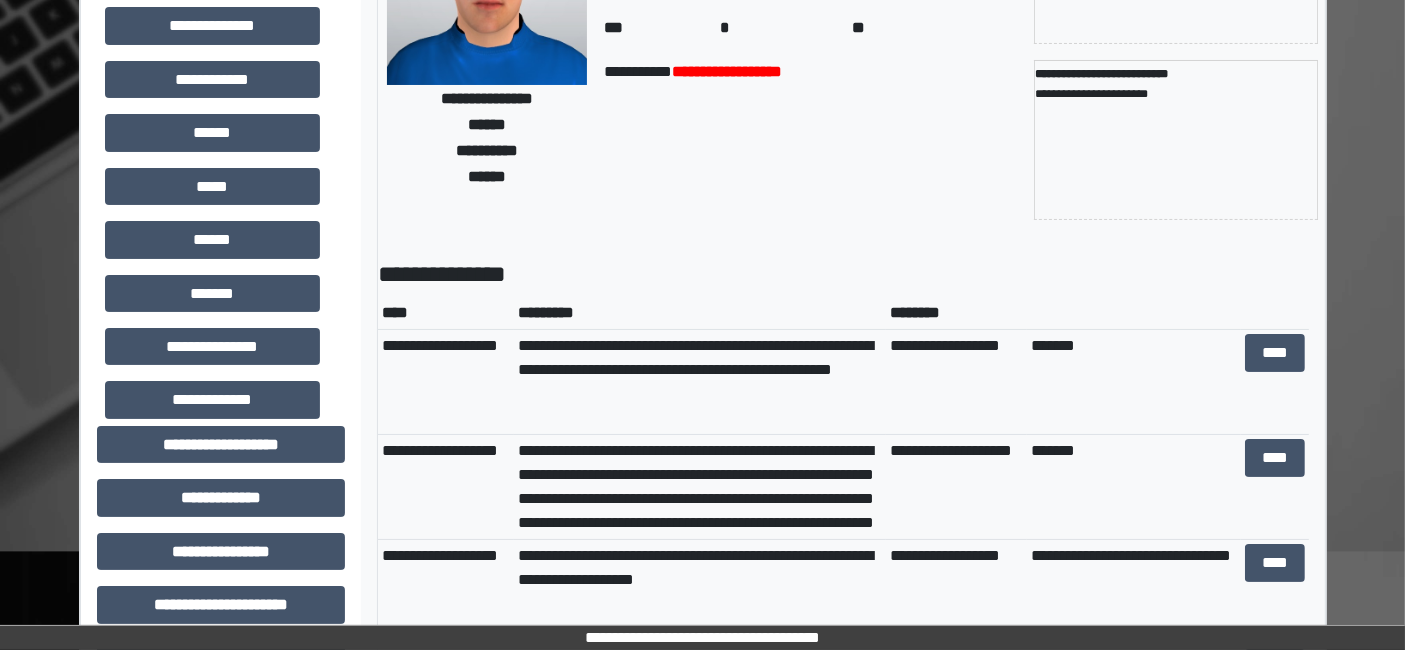 scroll, scrollTop: 47, scrollLeft: 0, axis: vertical 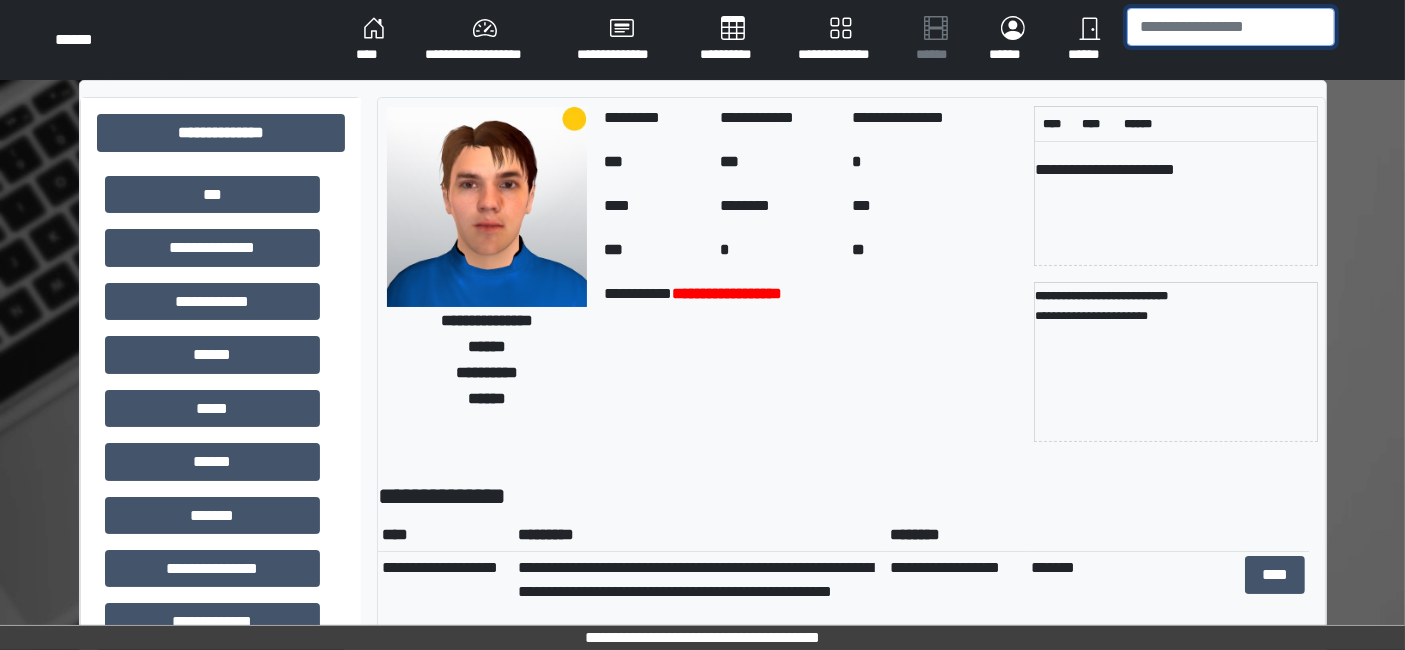 click at bounding box center [1231, 27] 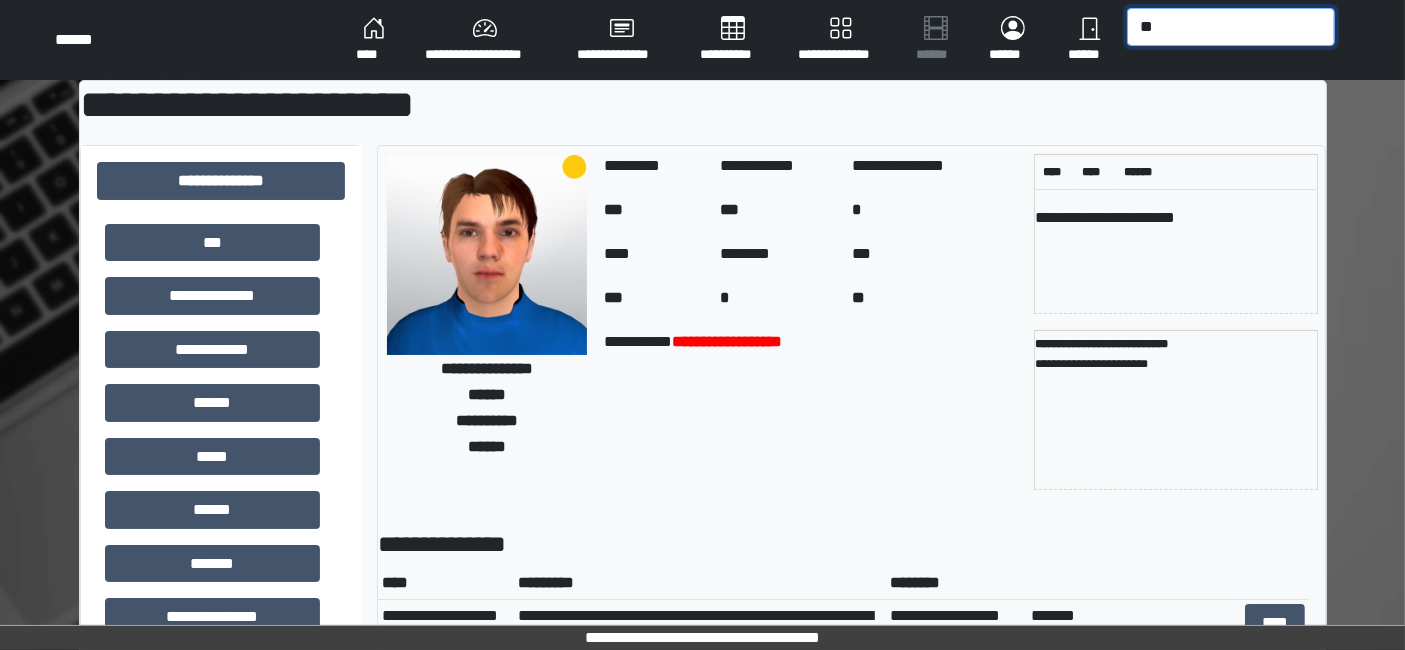 type on "*" 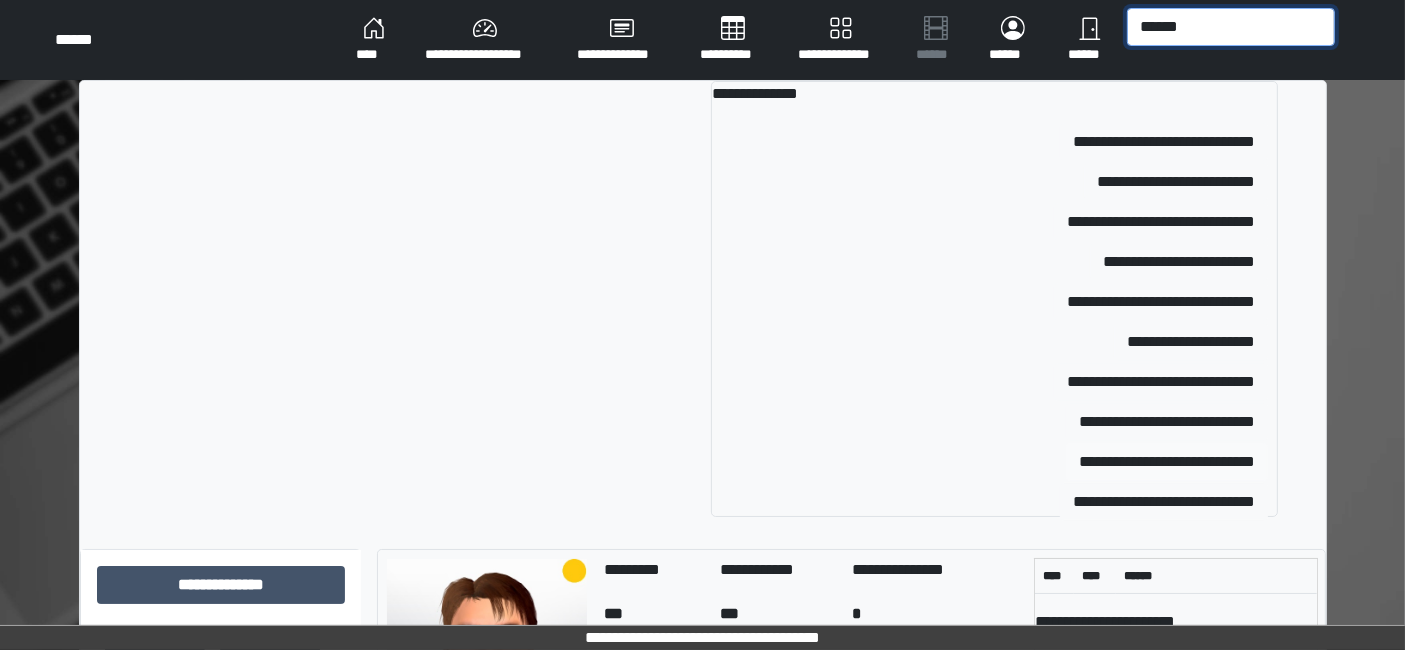 scroll, scrollTop: 111, scrollLeft: 0, axis: vertical 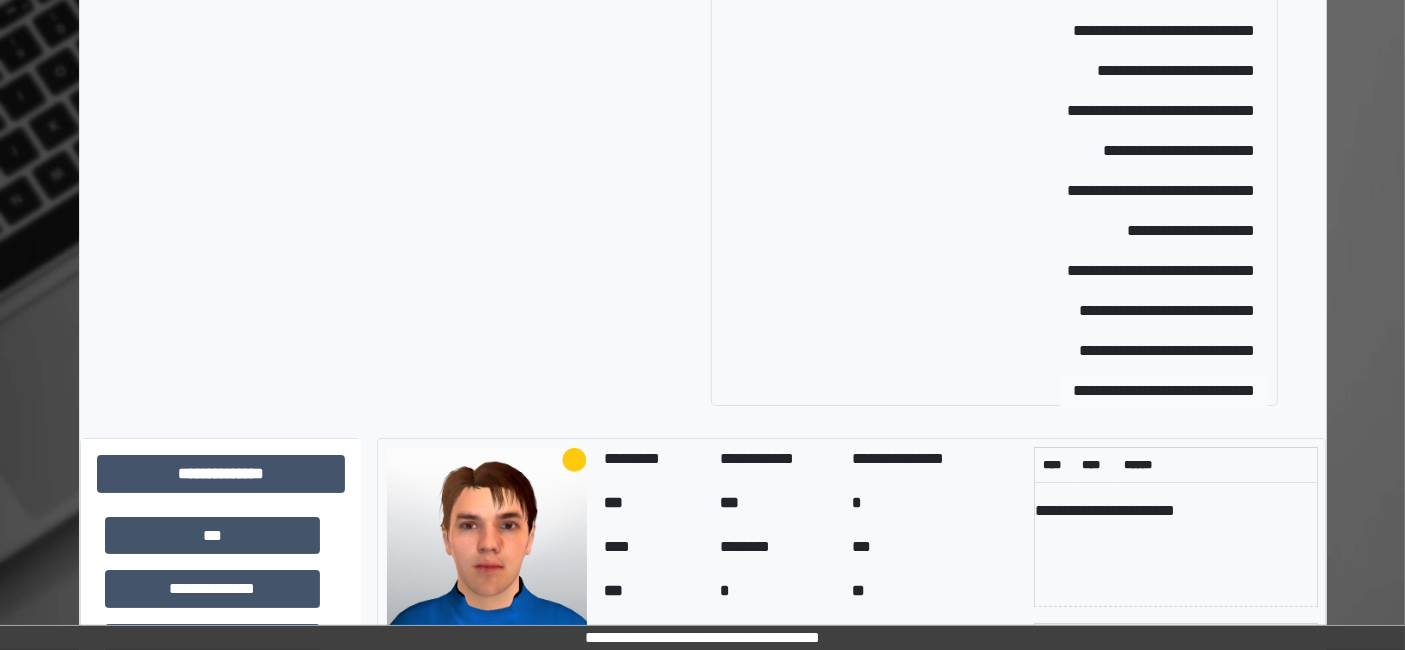 type on "******" 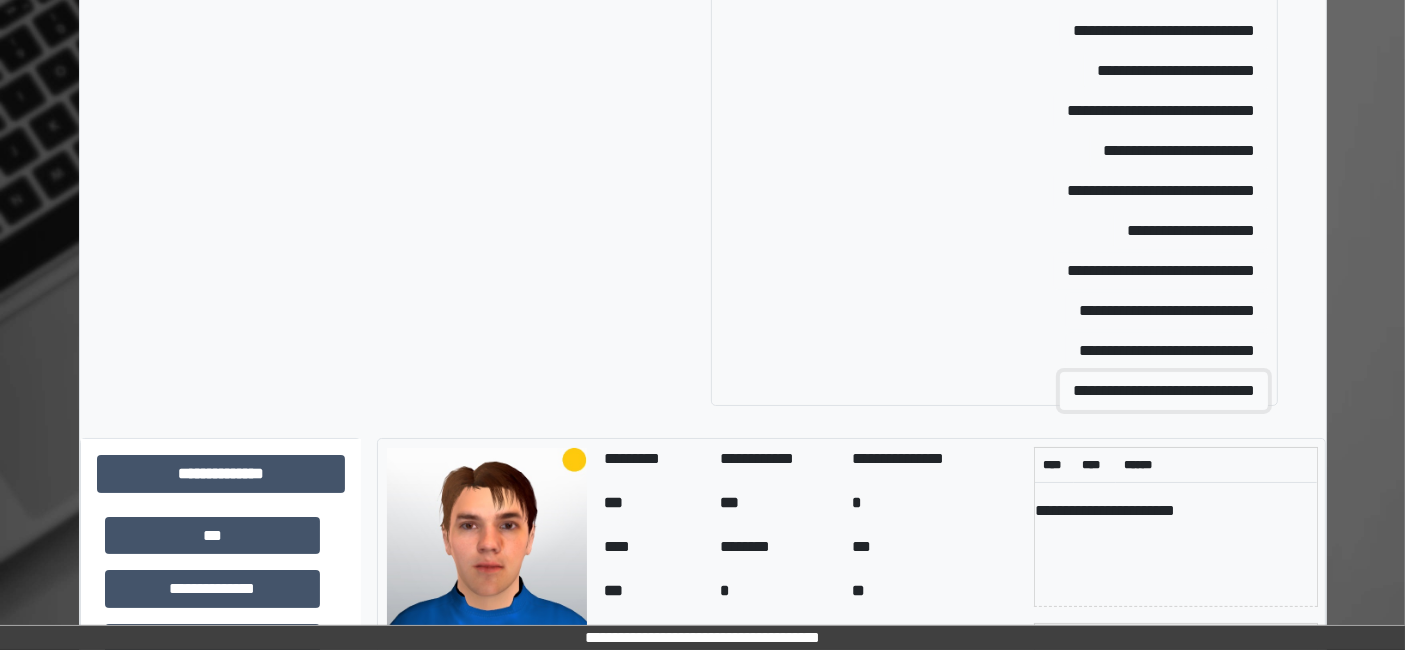 click on "**********" at bounding box center [1164, 391] 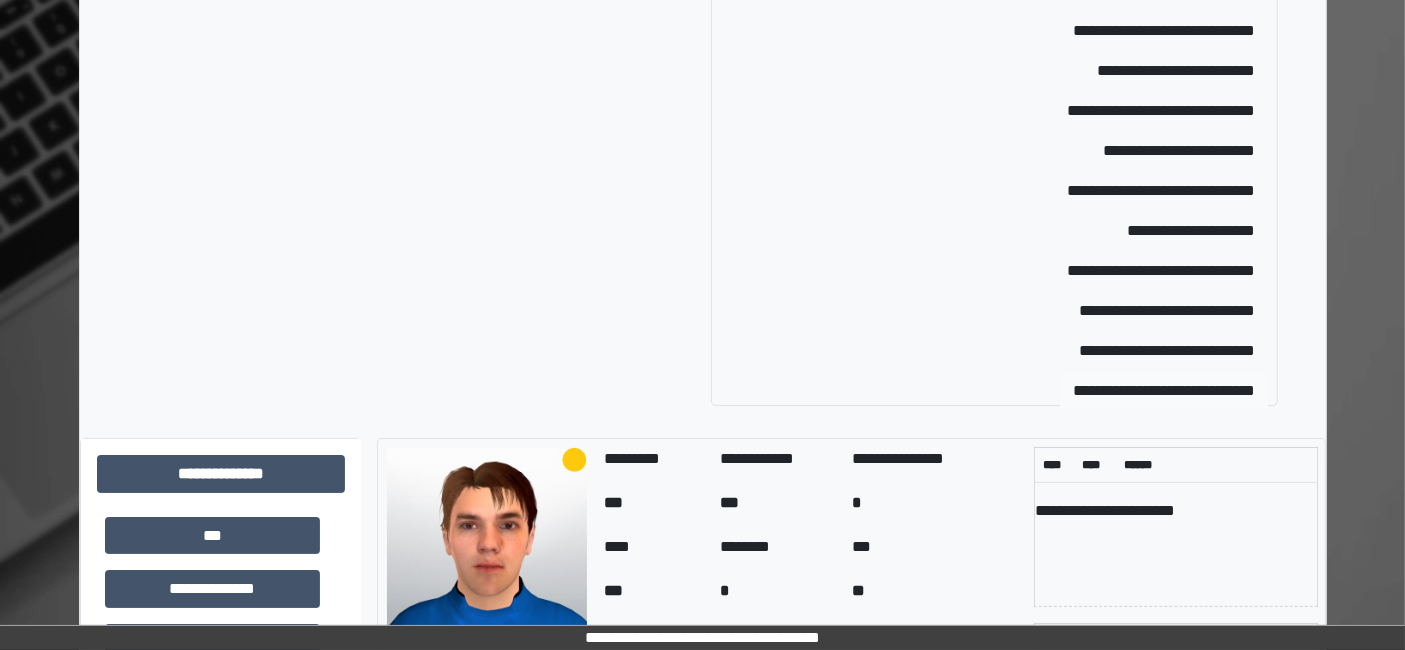 type 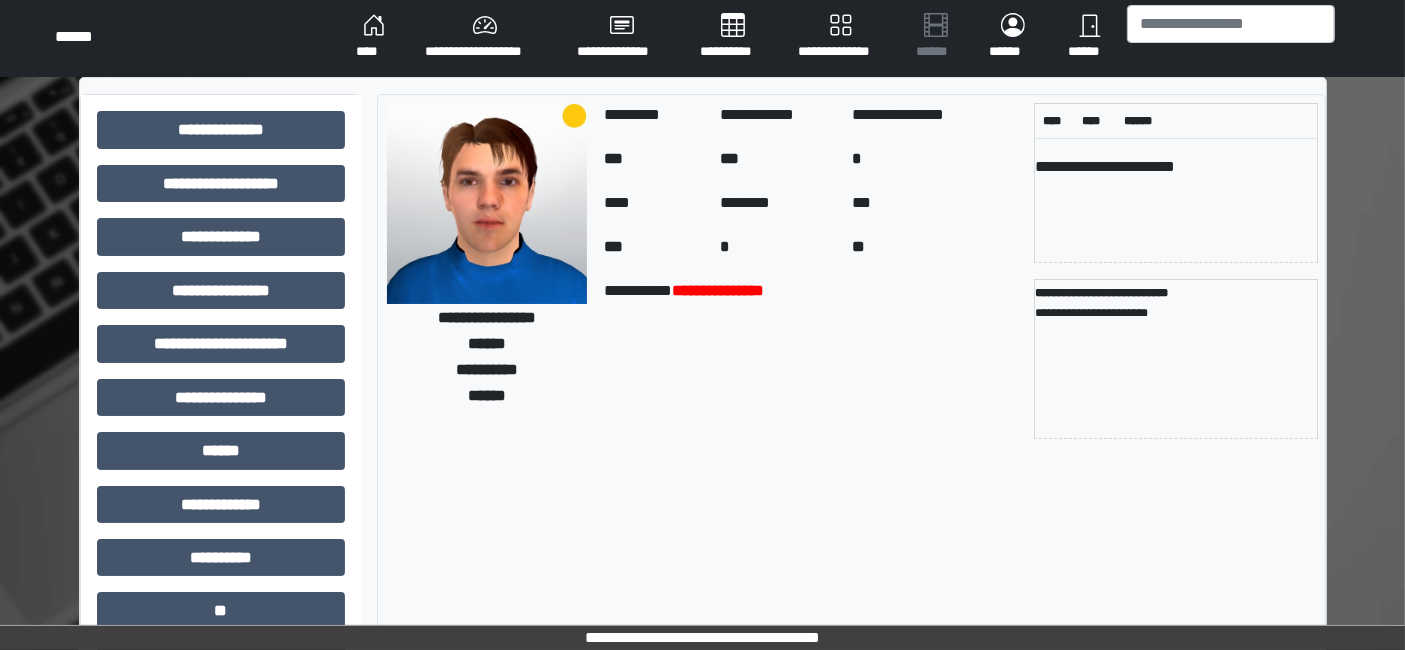 scroll, scrollTop: 0, scrollLeft: 0, axis: both 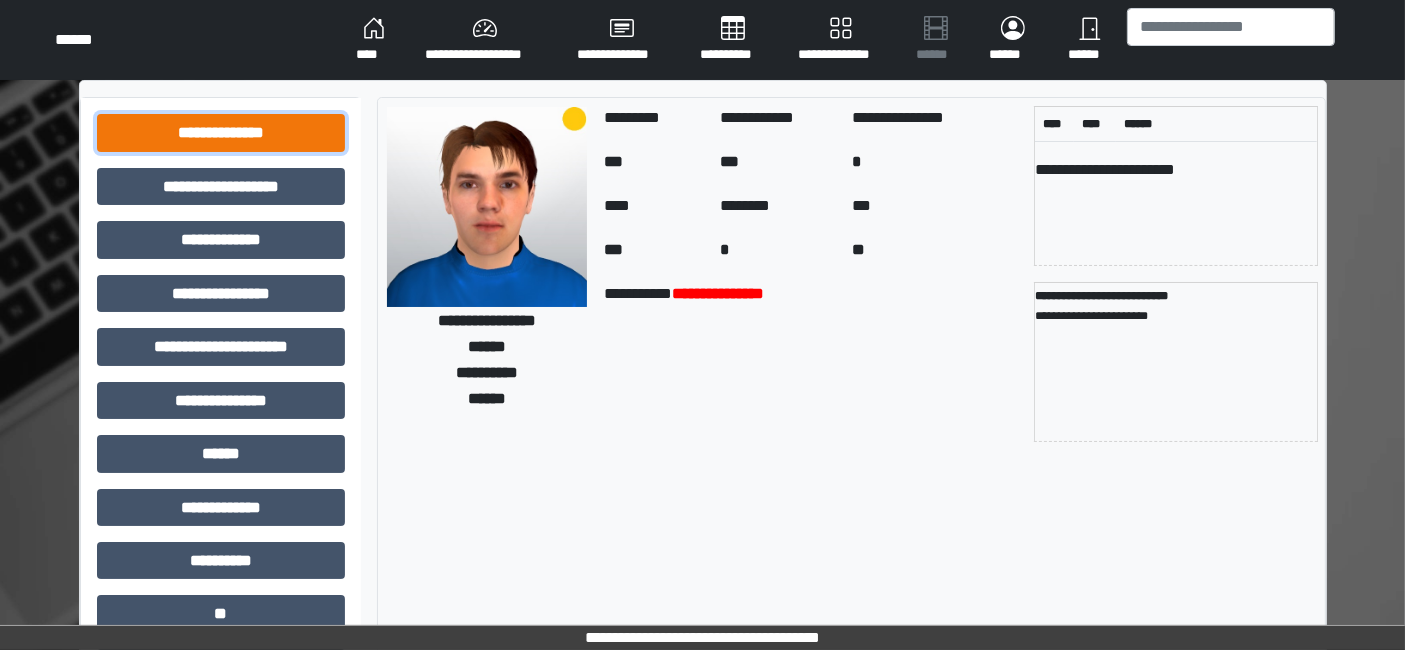 click on "**********" at bounding box center (221, 132) 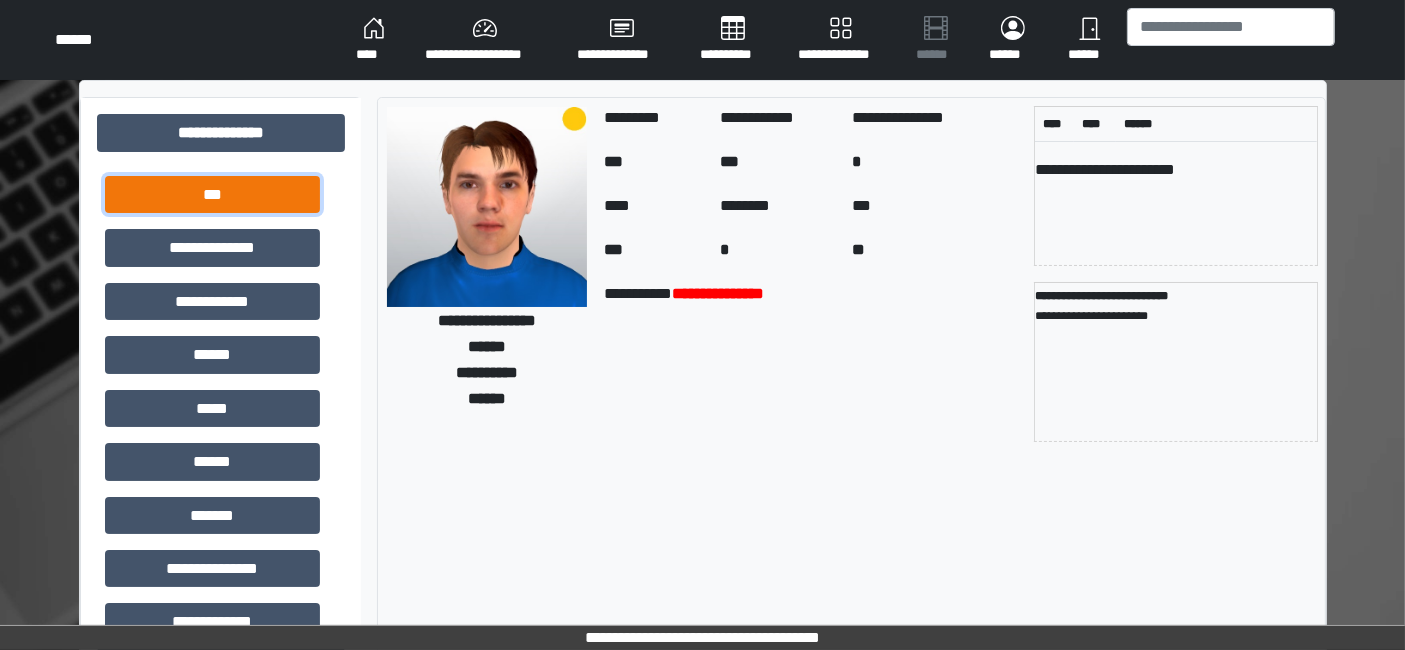 drag, startPoint x: 298, startPoint y: 190, endPoint x: 402, endPoint y: 235, distance: 113.31814 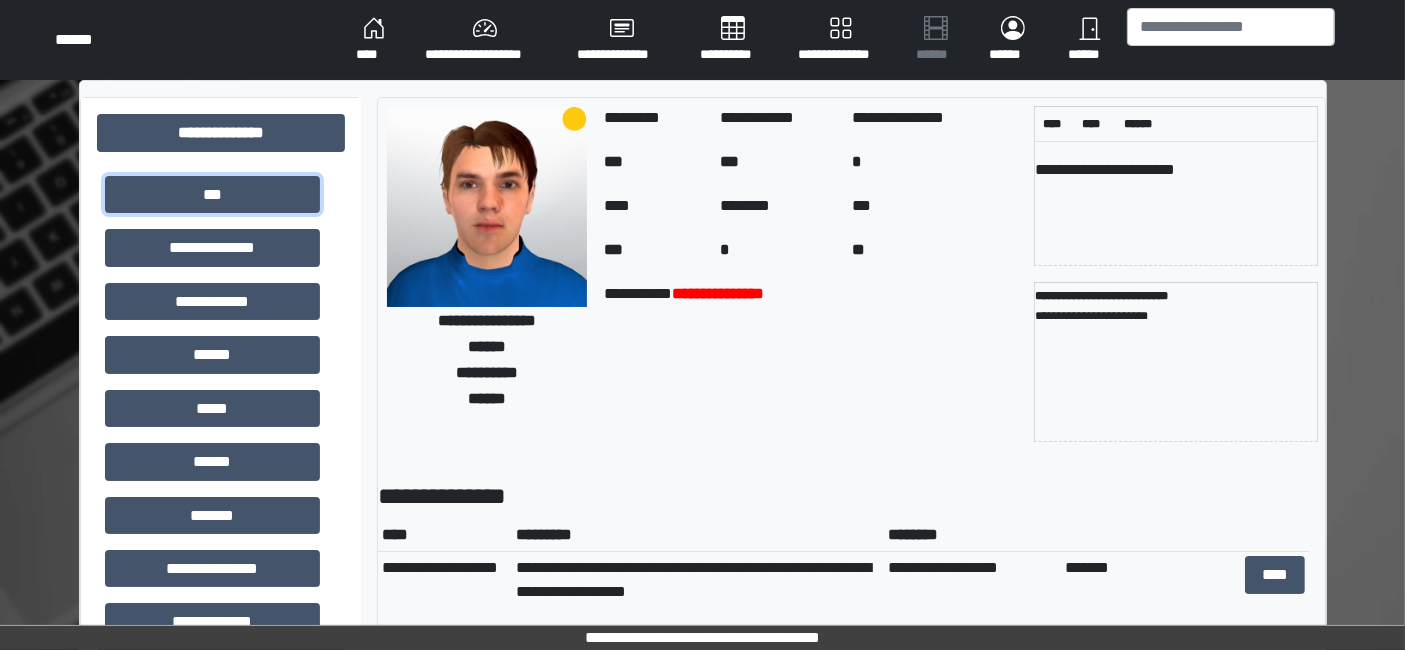 scroll, scrollTop: 333, scrollLeft: 0, axis: vertical 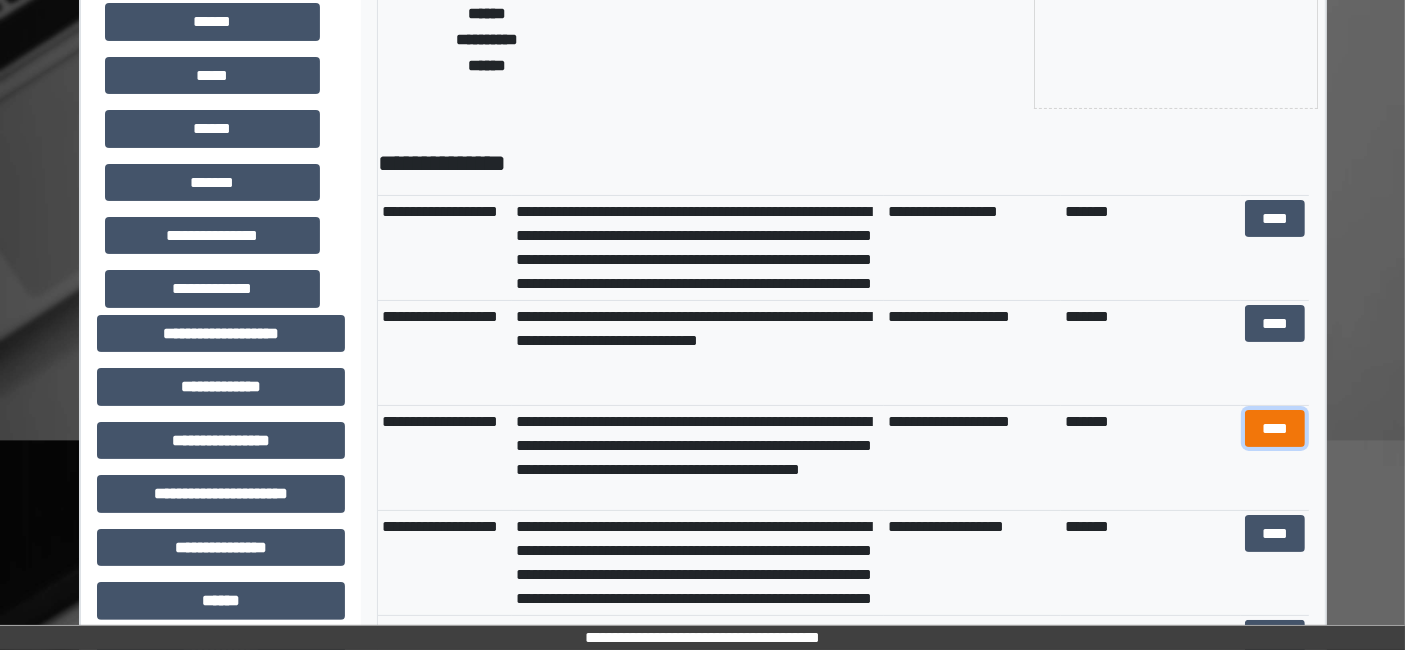 click on "****" at bounding box center [1274, 428] 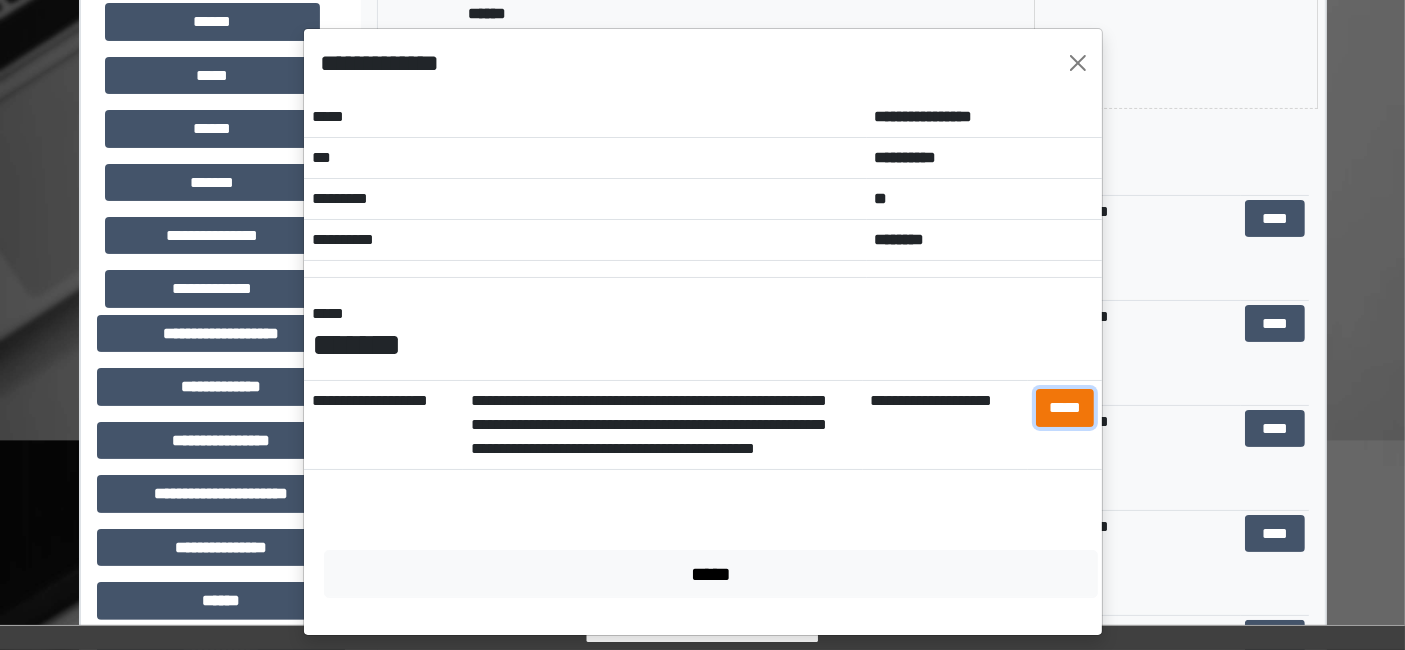 click on "*****" at bounding box center (1065, 407) 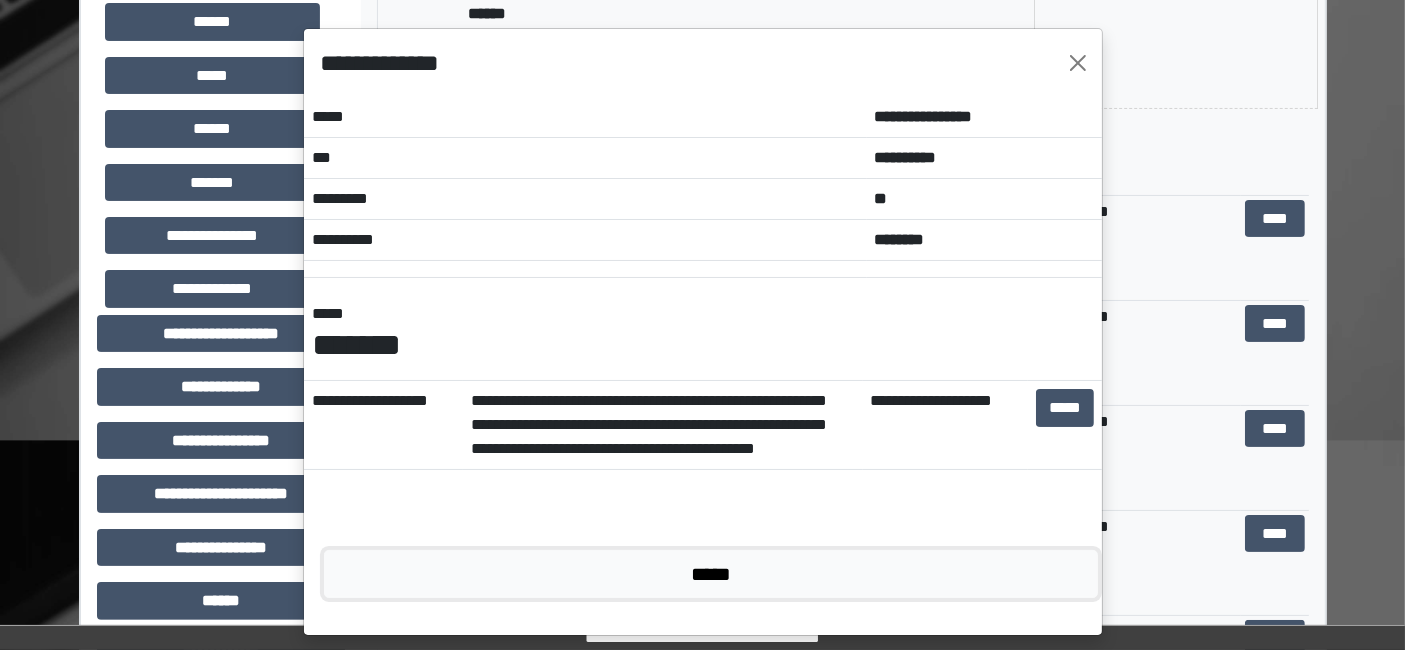 click on "*****" at bounding box center (711, 573) 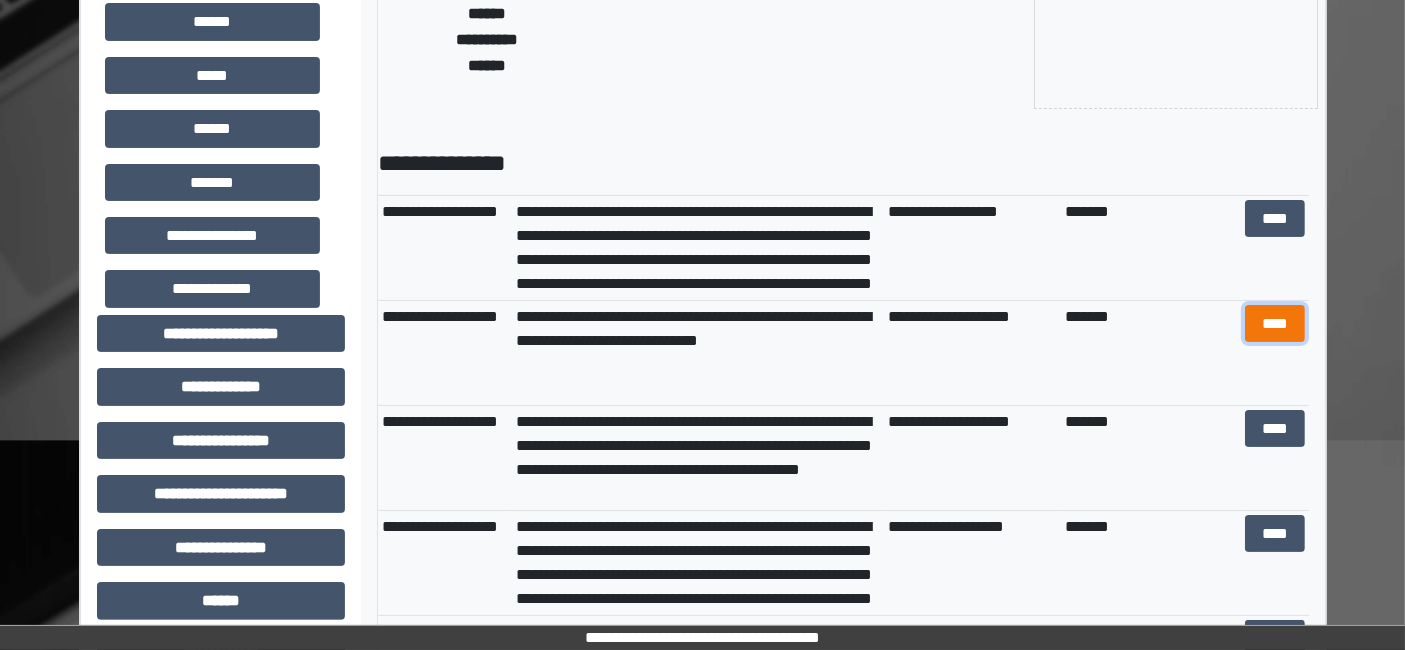click on "****" at bounding box center [1274, 323] 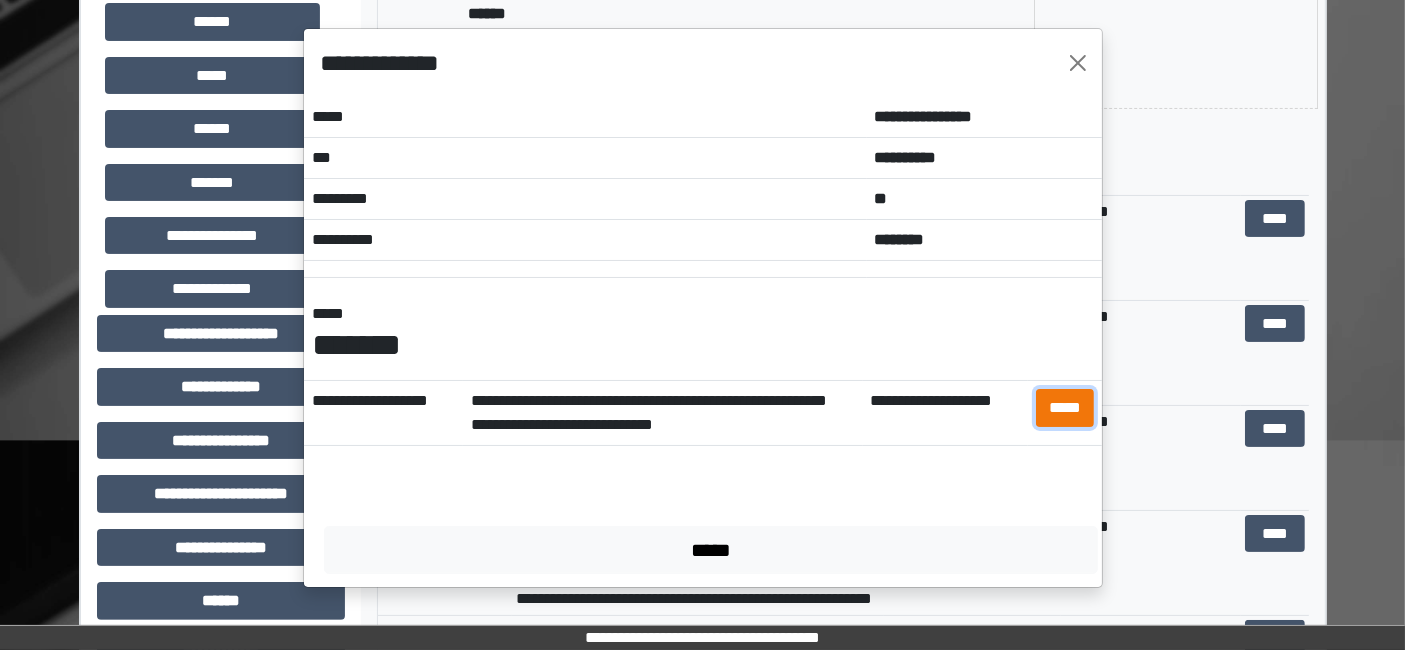 click on "*****" at bounding box center (1065, 407) 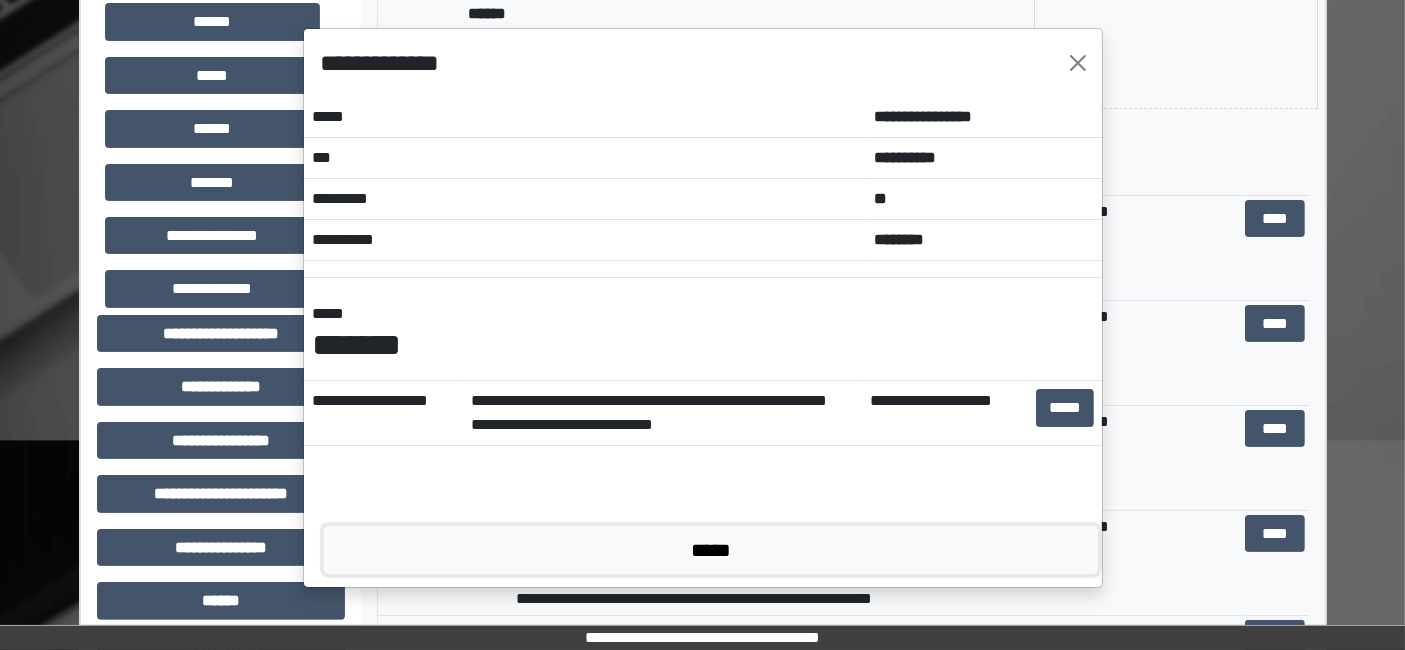 click on "*****" at bounding box center [711, 549] 